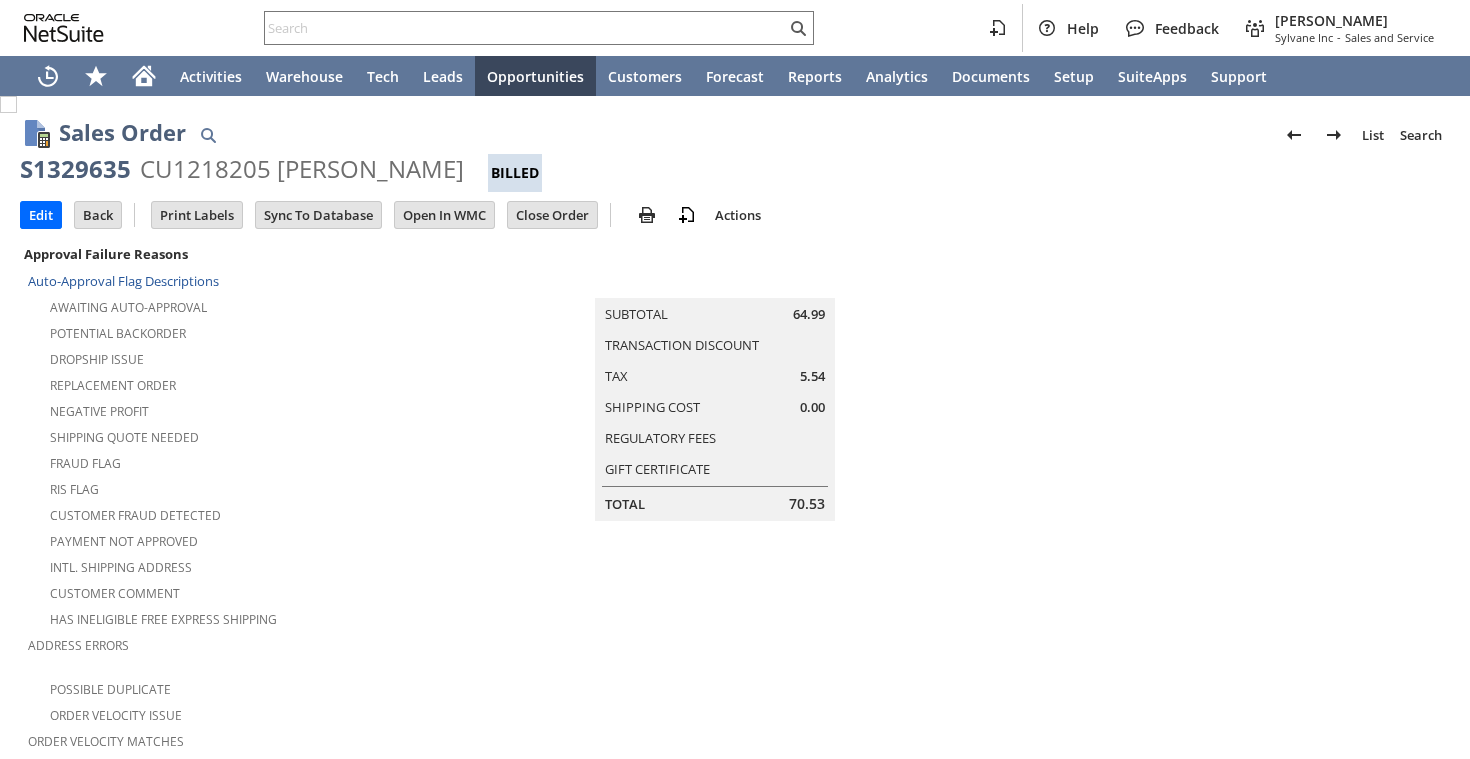 scroll, scrollTop: 0, scrollLeft: 0, axis: both 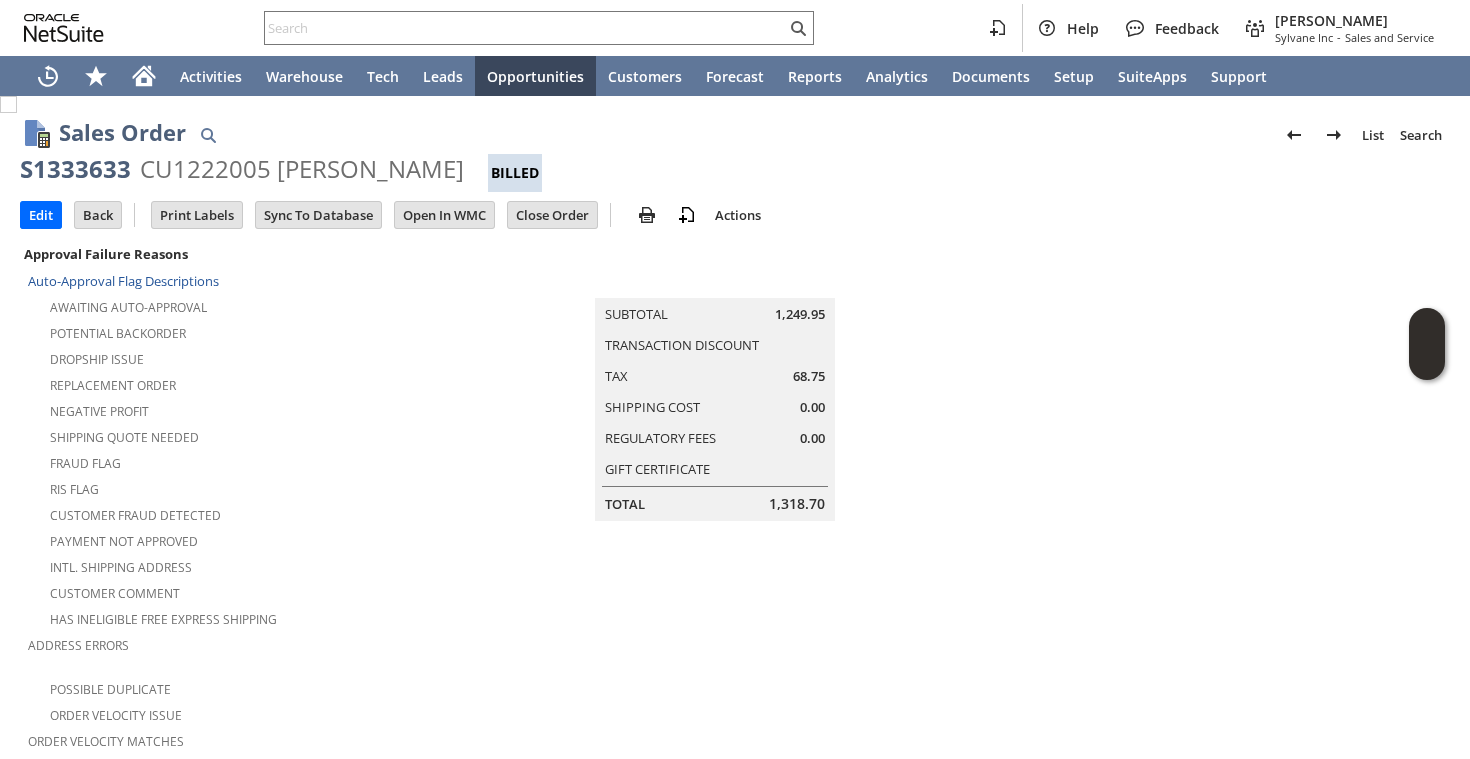 click on "S1333633" at bounding box center (75, 169) 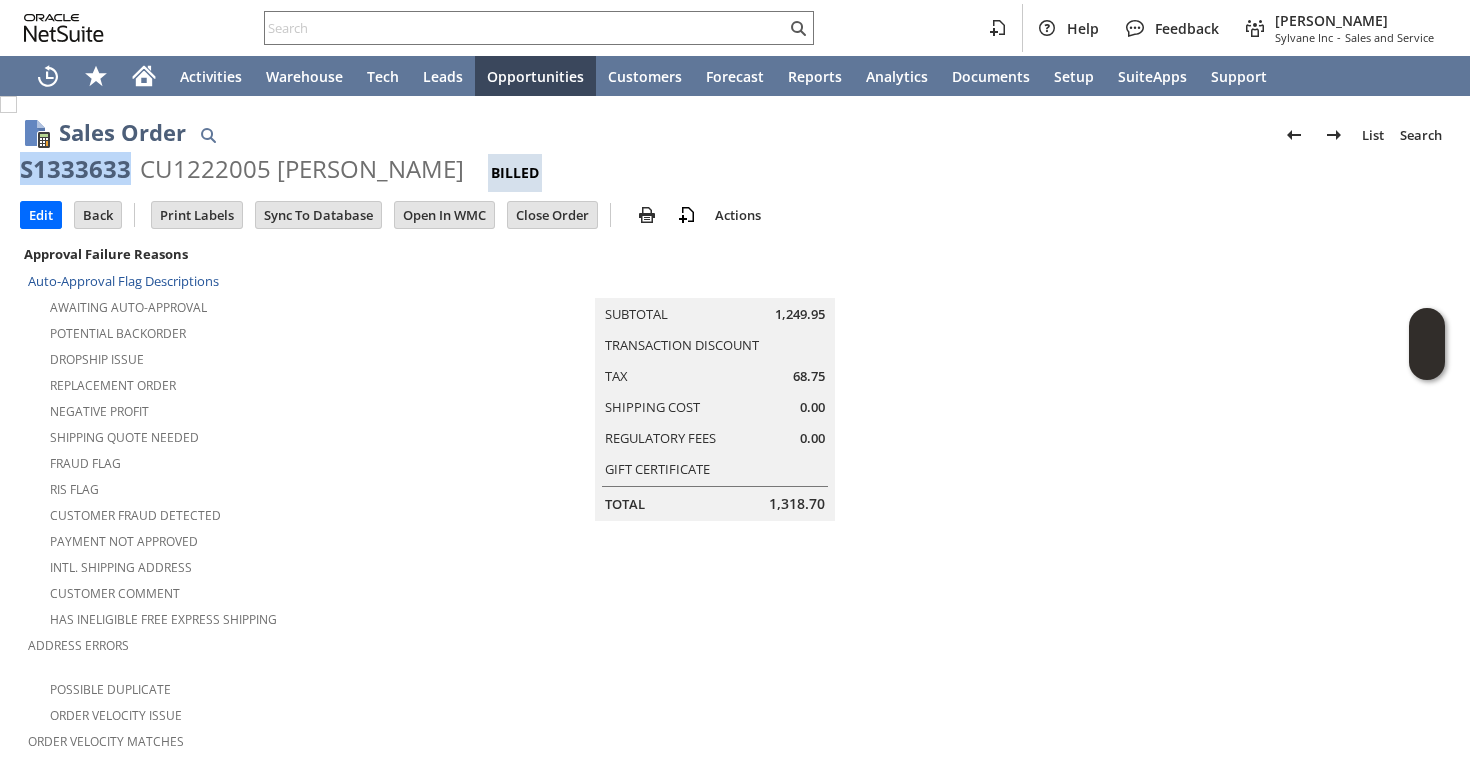 copy on "S1333633" 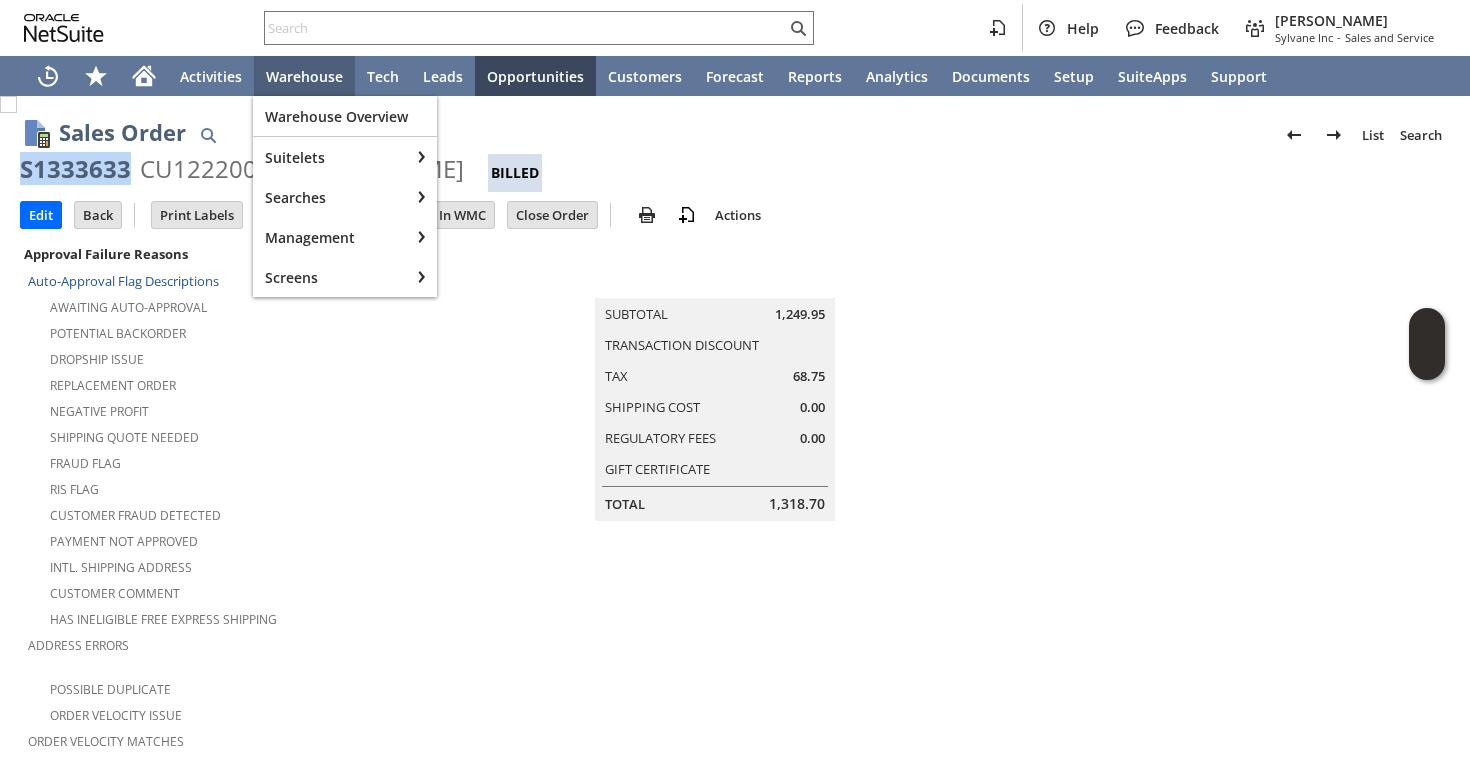 copy on "S1333633" 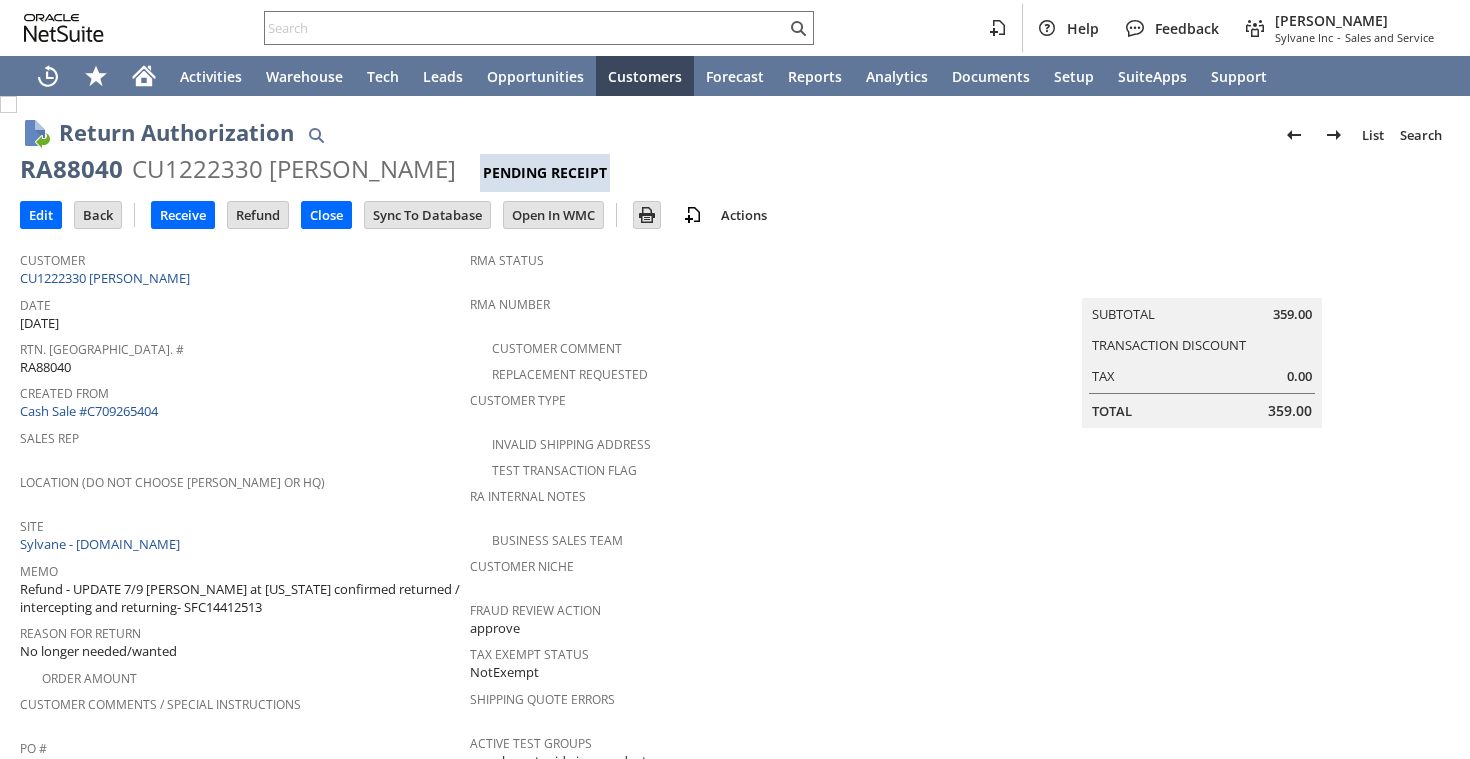 scroll, scrollTop: 0, scrollLeft: 0, axis: both 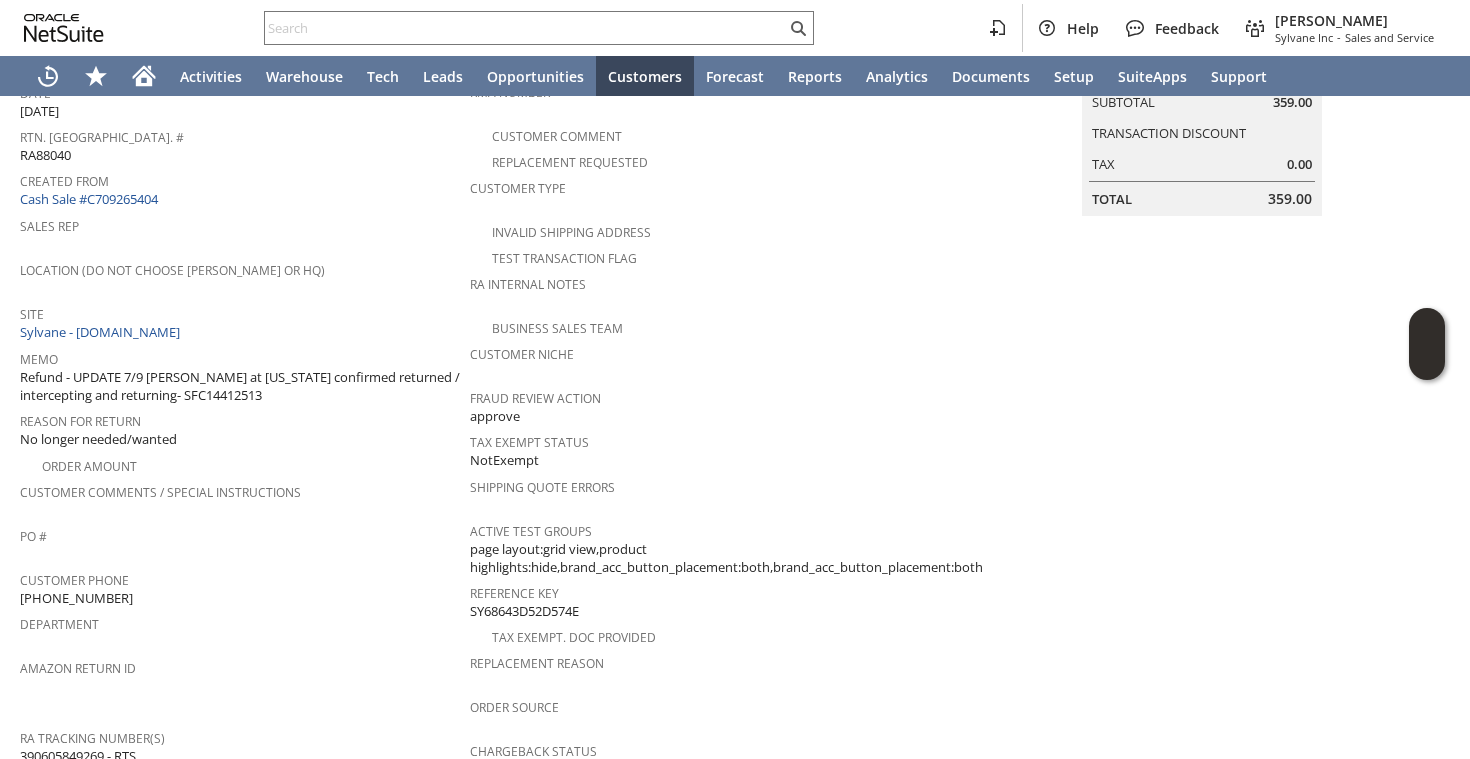 click on "390605849269 - RTS" at bounding box center [78, 756] 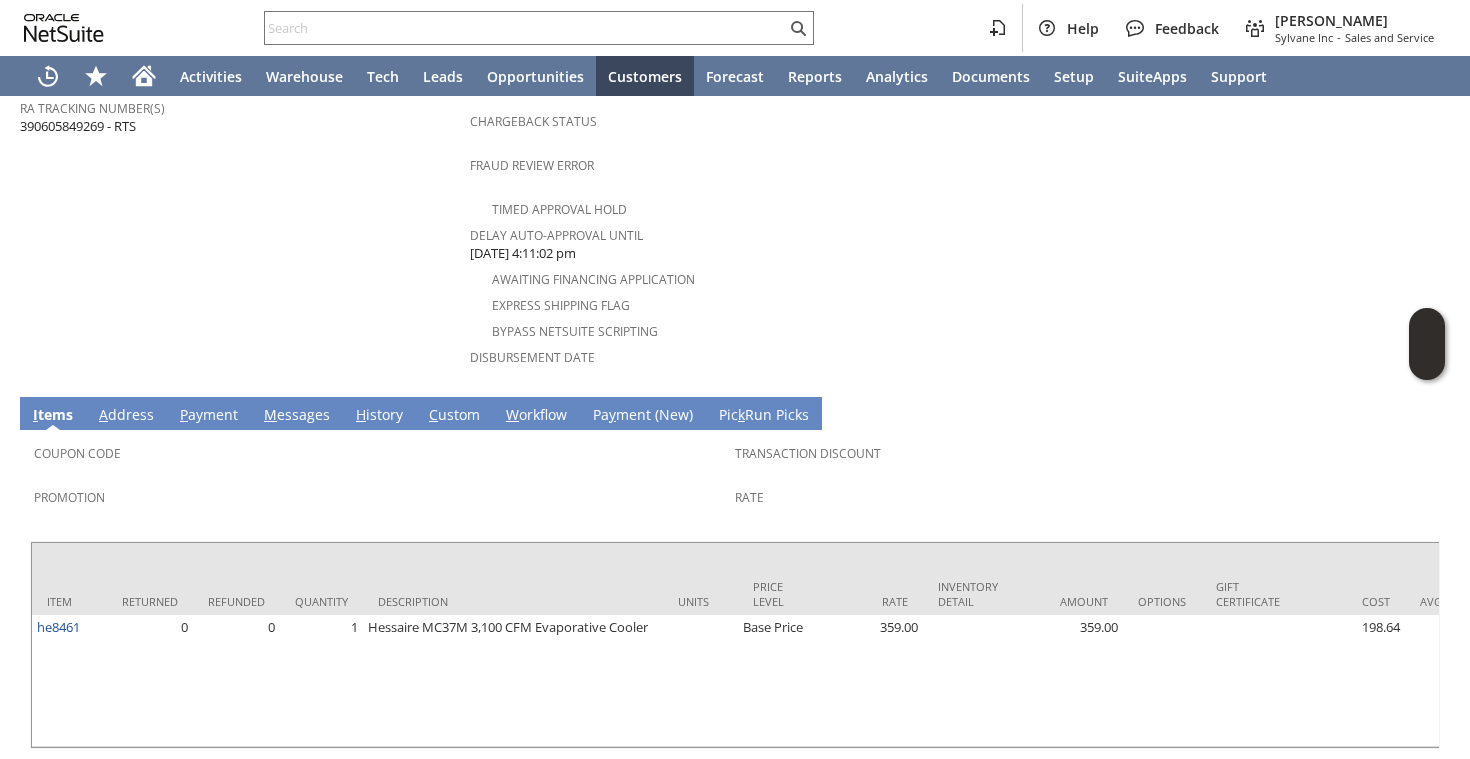 scroll, scrollTop: 849, scrollLeft: 0, axis: vertical 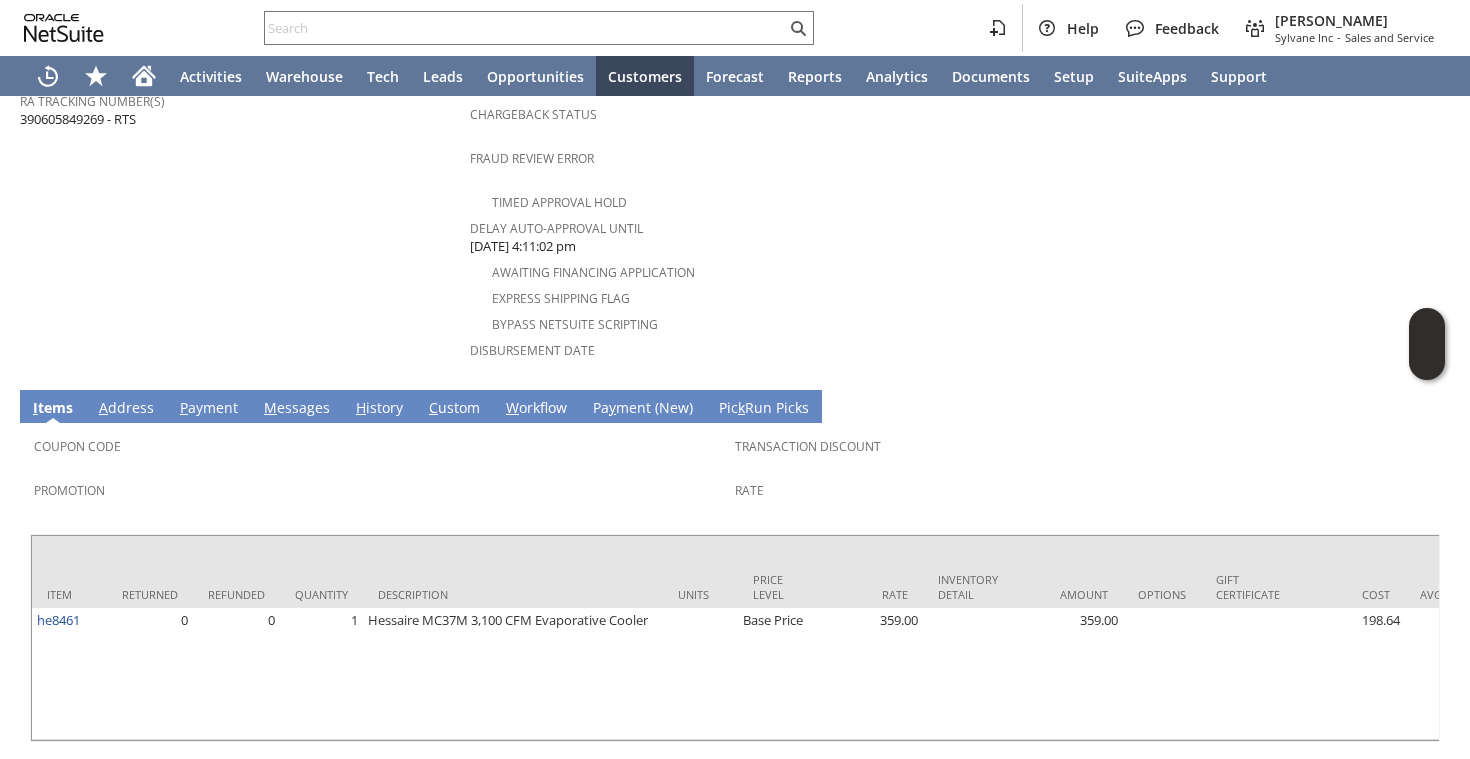click on "Customer
CU1222330 Victoria M Sellers
Date
7/3/2025
Rtn. Auth. #
RA88040
Created From
Cash Sale #C709265404
Sales Rep
Location (Do Not Choose Sheeran or HQ)
Site
Sylvane - www.sylvane.com
Memo
Refund - UPDATE 7/9 Lindsay at UTAH confirmed returned / intercepting and returning- SFC14412513
Reason For Return
No longer needed/wanted
Order Amount
Customer Comments / Special Instructions
PO #
Customer Phone
(541) 398-2071" at bounding box center [245, -114] 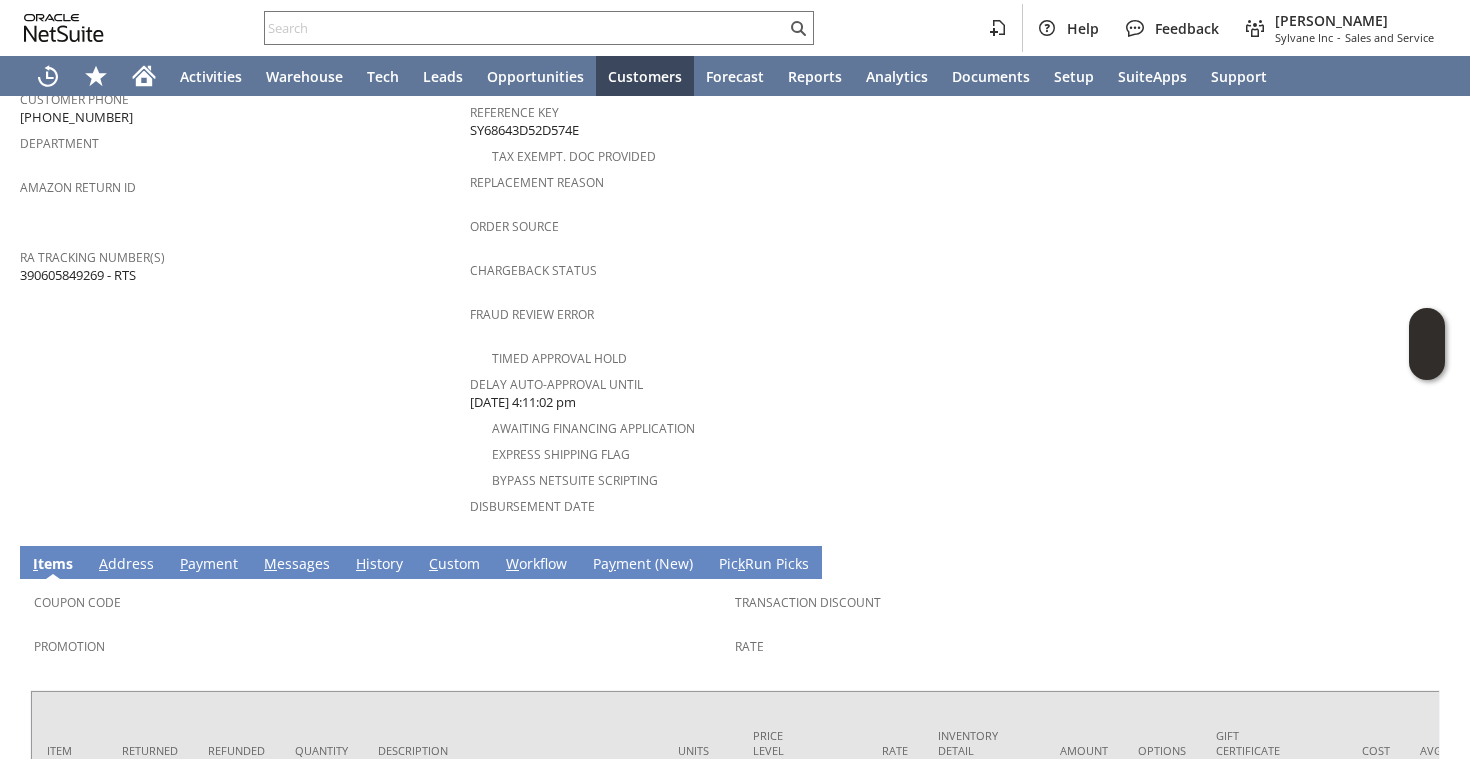 scroll, scrollTop: 866, scrollLeft: 0, axis: vertical 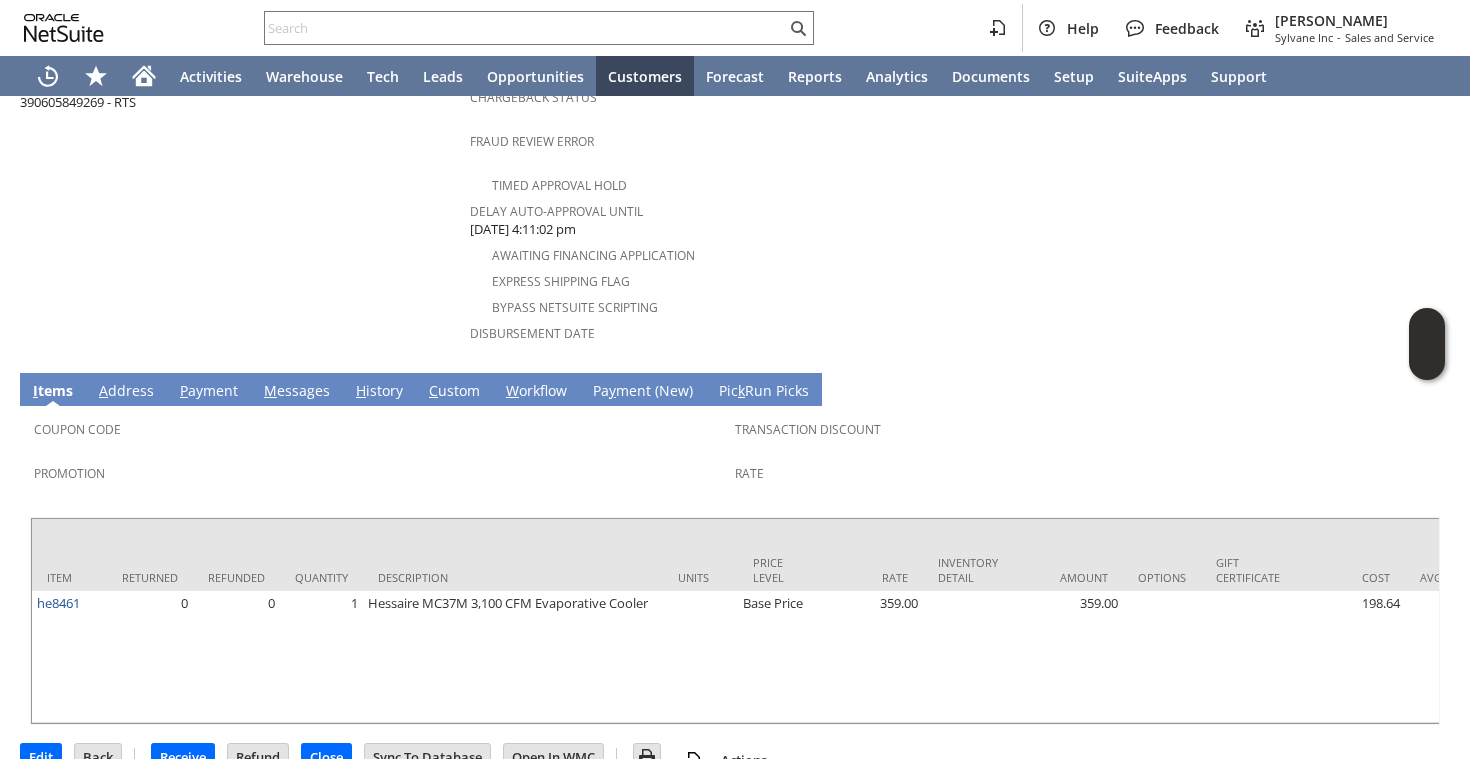 click on "H" at bounding box center (361, 390) 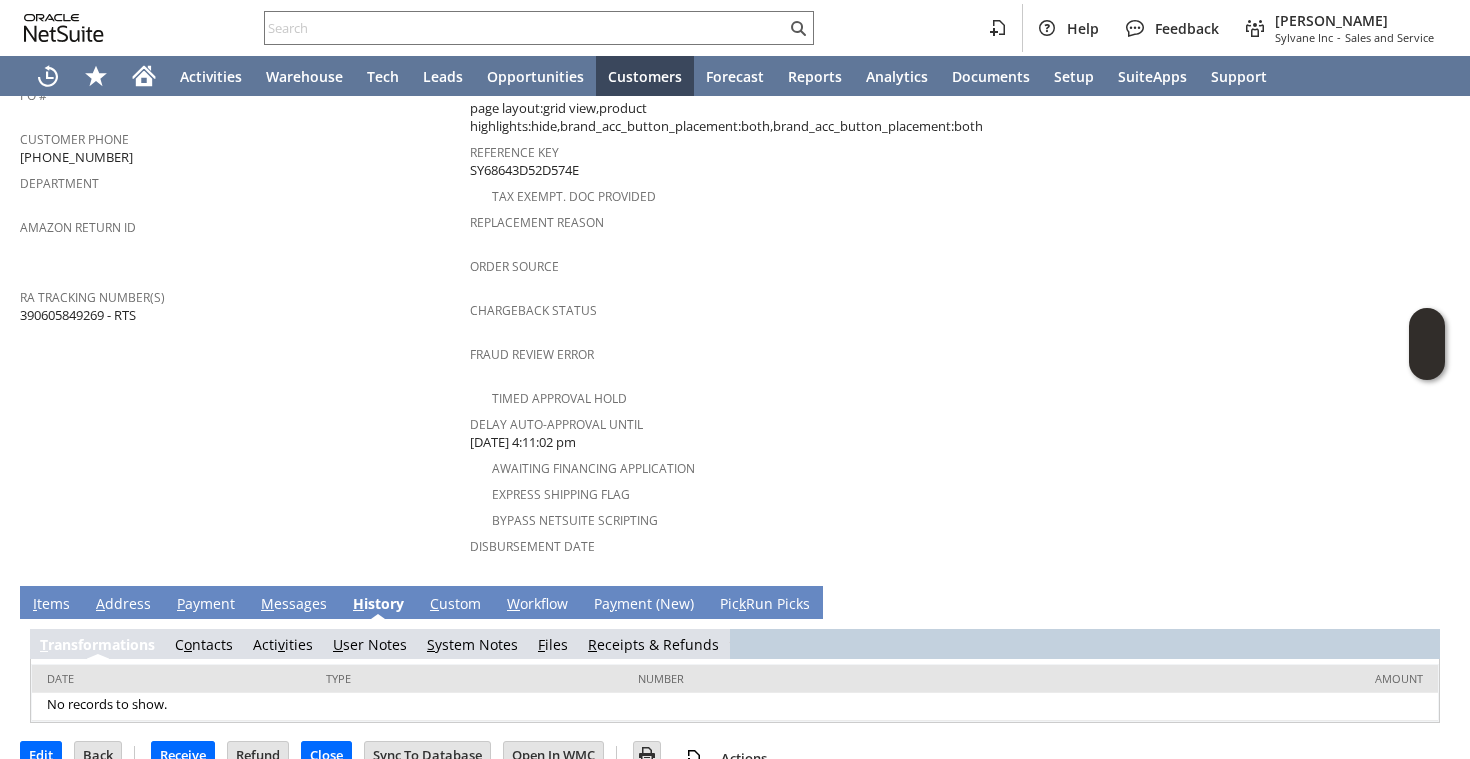 scroll, scrollTop: 0, scrollLeft: 0, axis: both 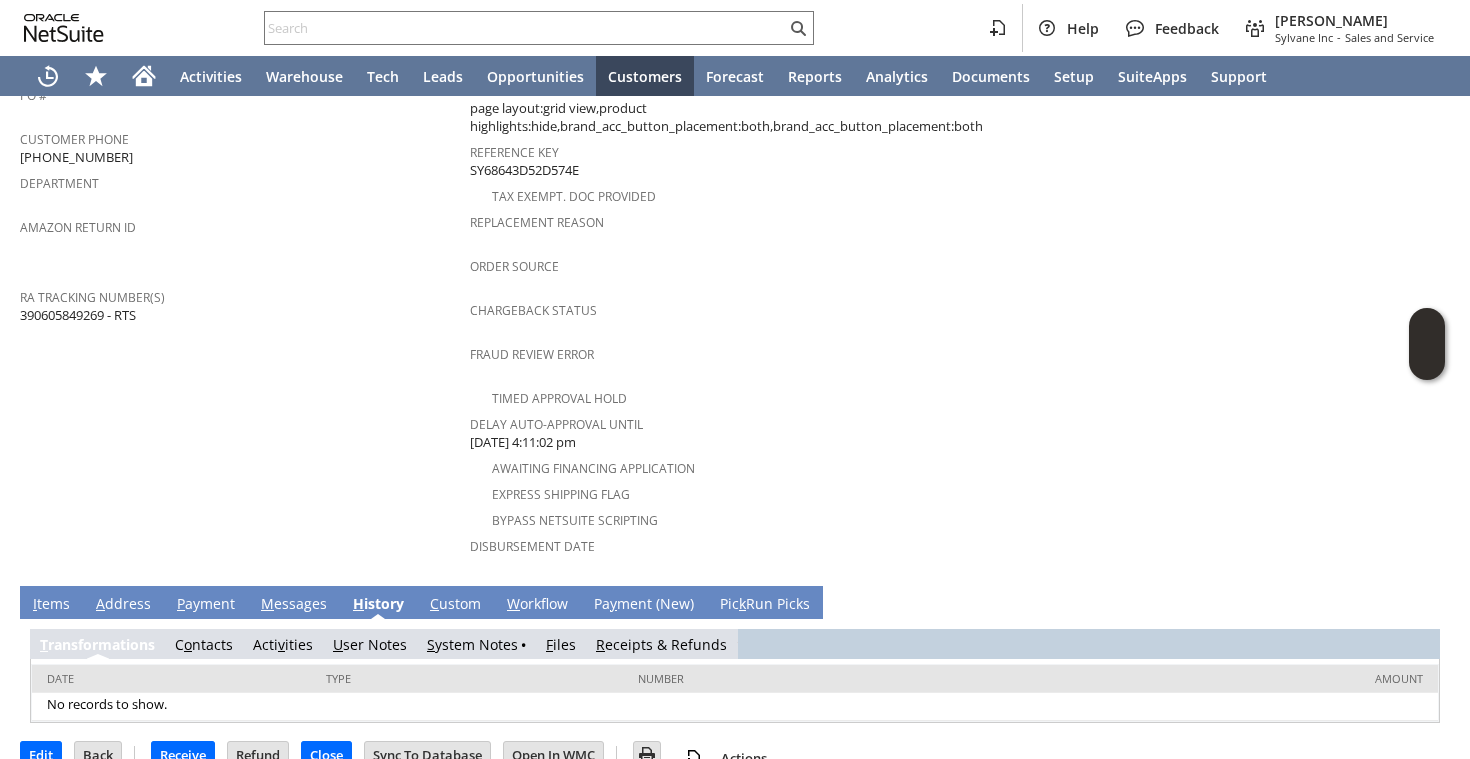 click on "S ystem Notes" at bounding box center [472, 644] 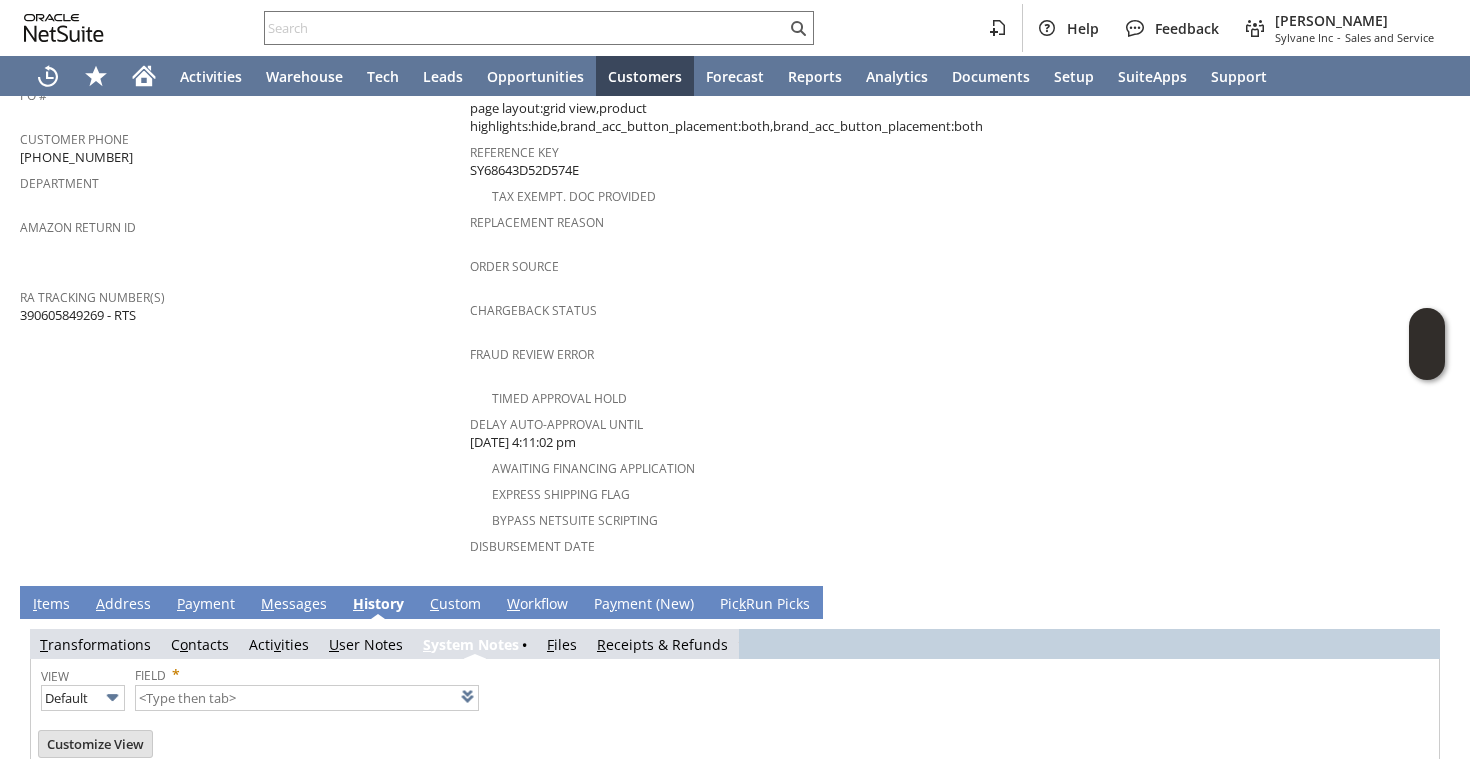 scroll, scrollTop: 723, scrollLeft: 0, axis: vertical 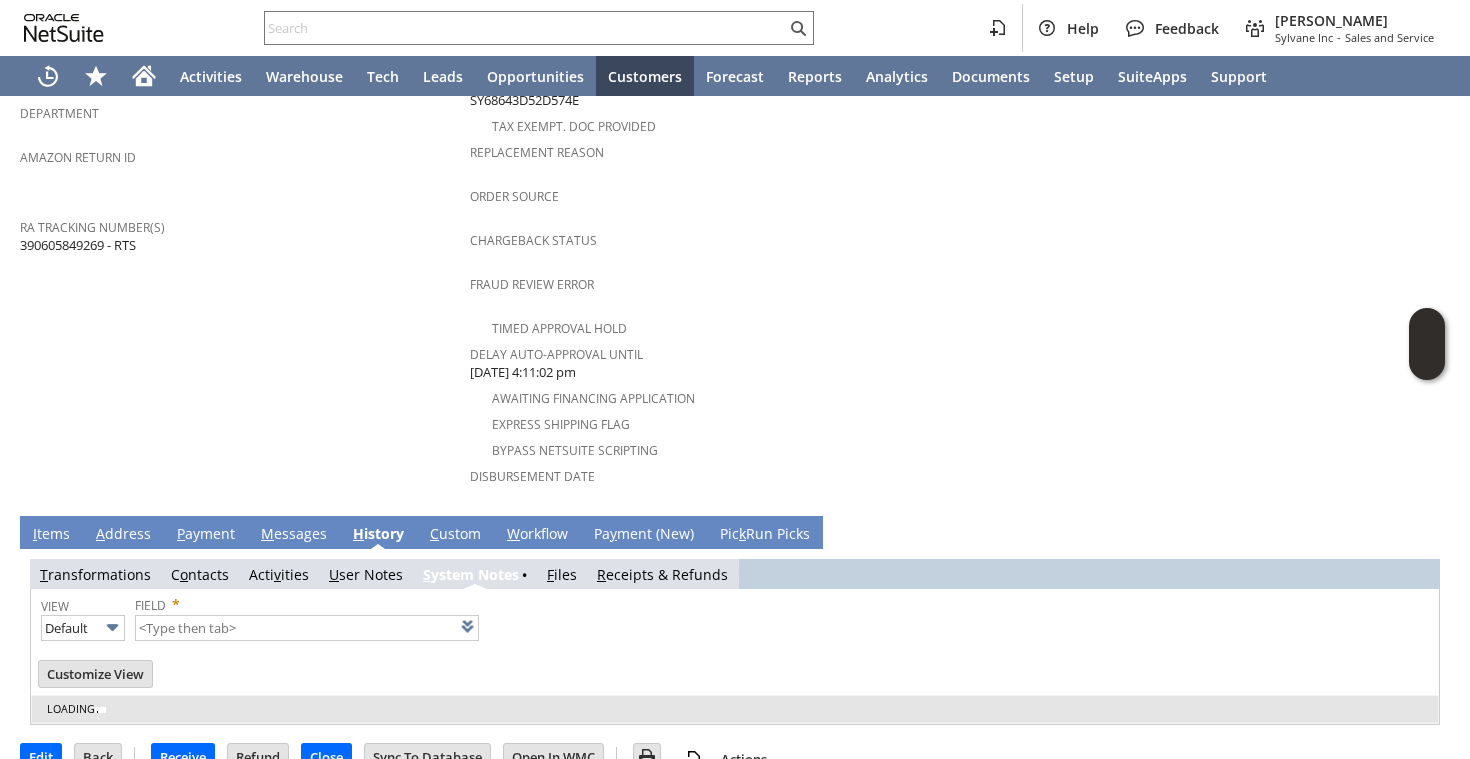 type on "1 to 25 of 82" 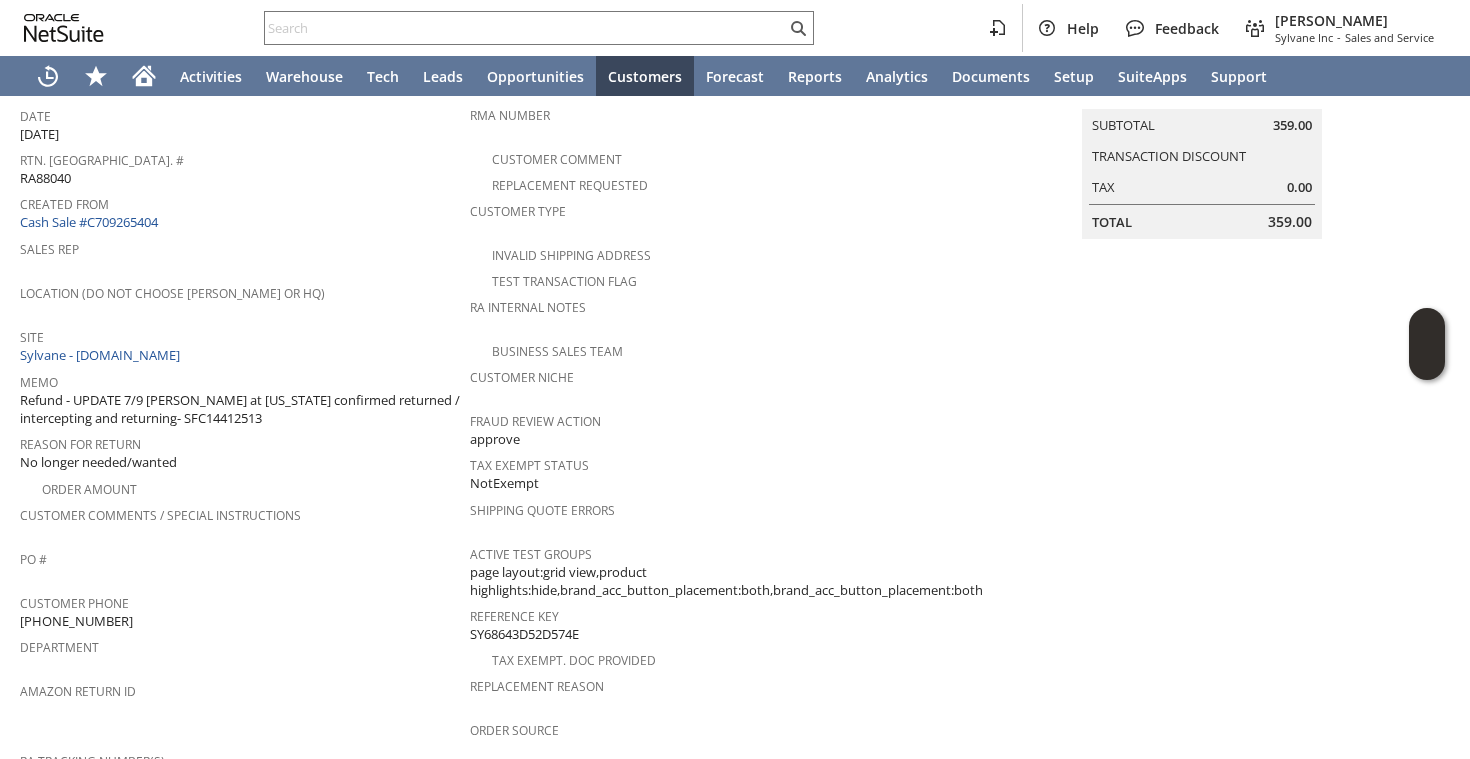 scroll, scrollTop: 0, scrollLeft: 0, axis: both 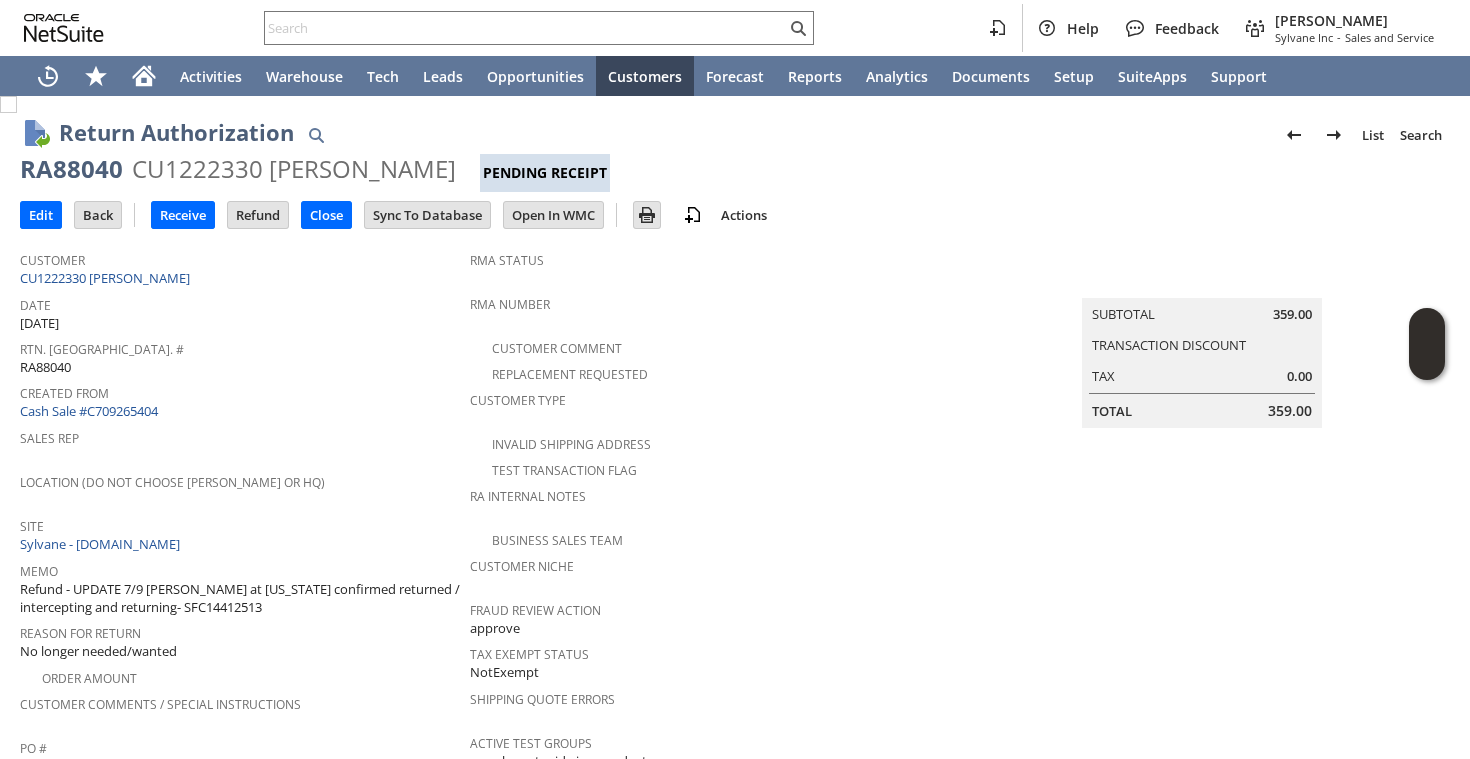 click on "RA88040" at bounding box center [71, 169] 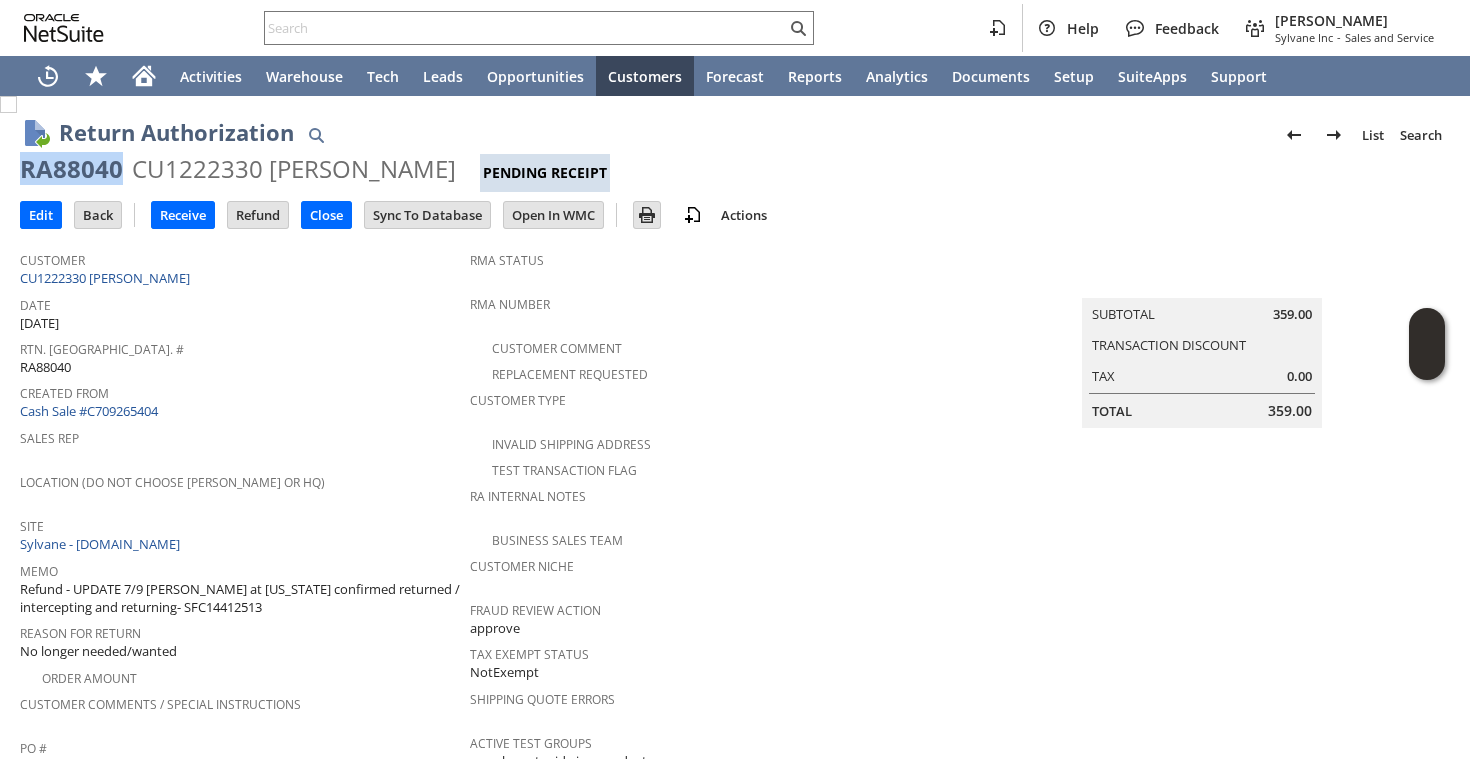 copy on "RA88040" 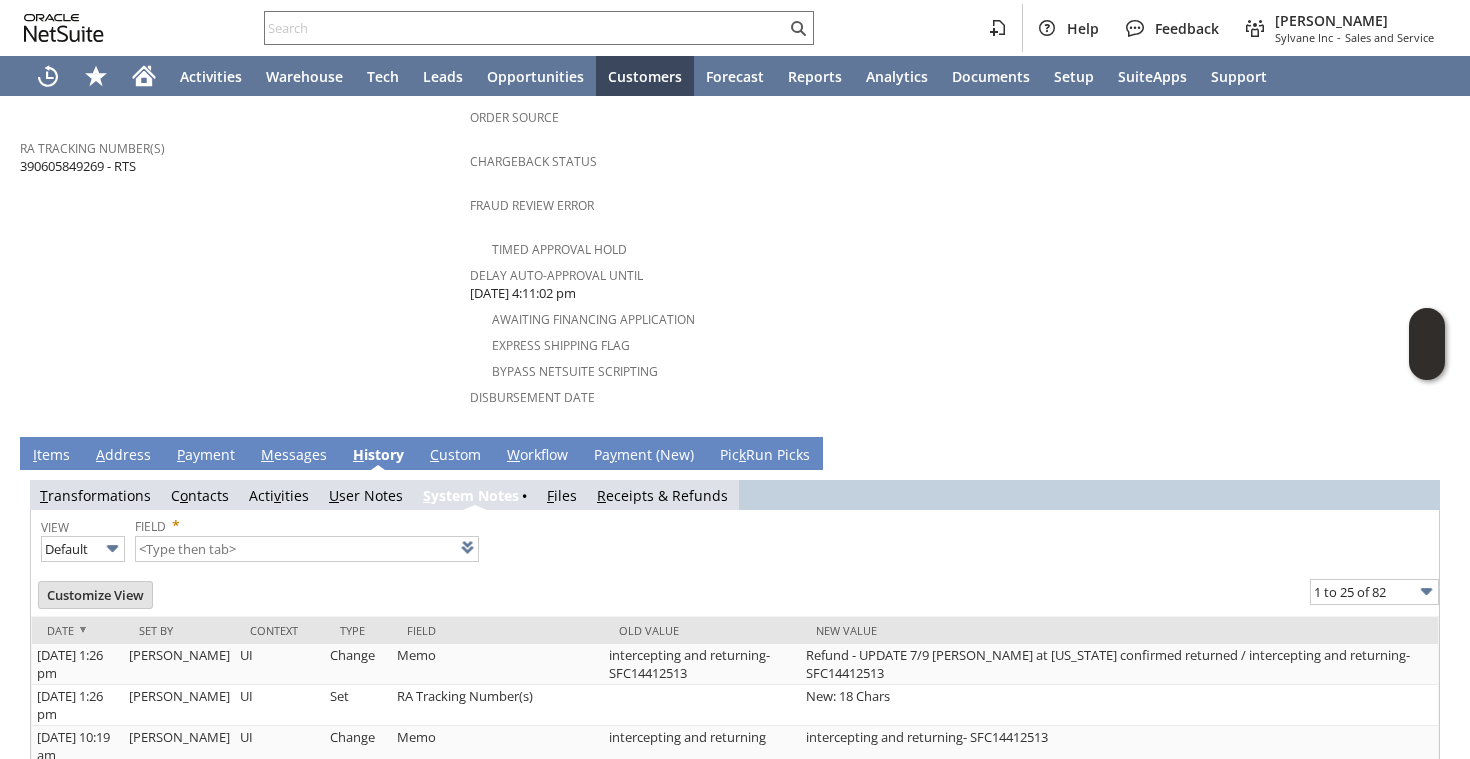scroll, scrollTop: 0, scrollLeft: 0, axis: both 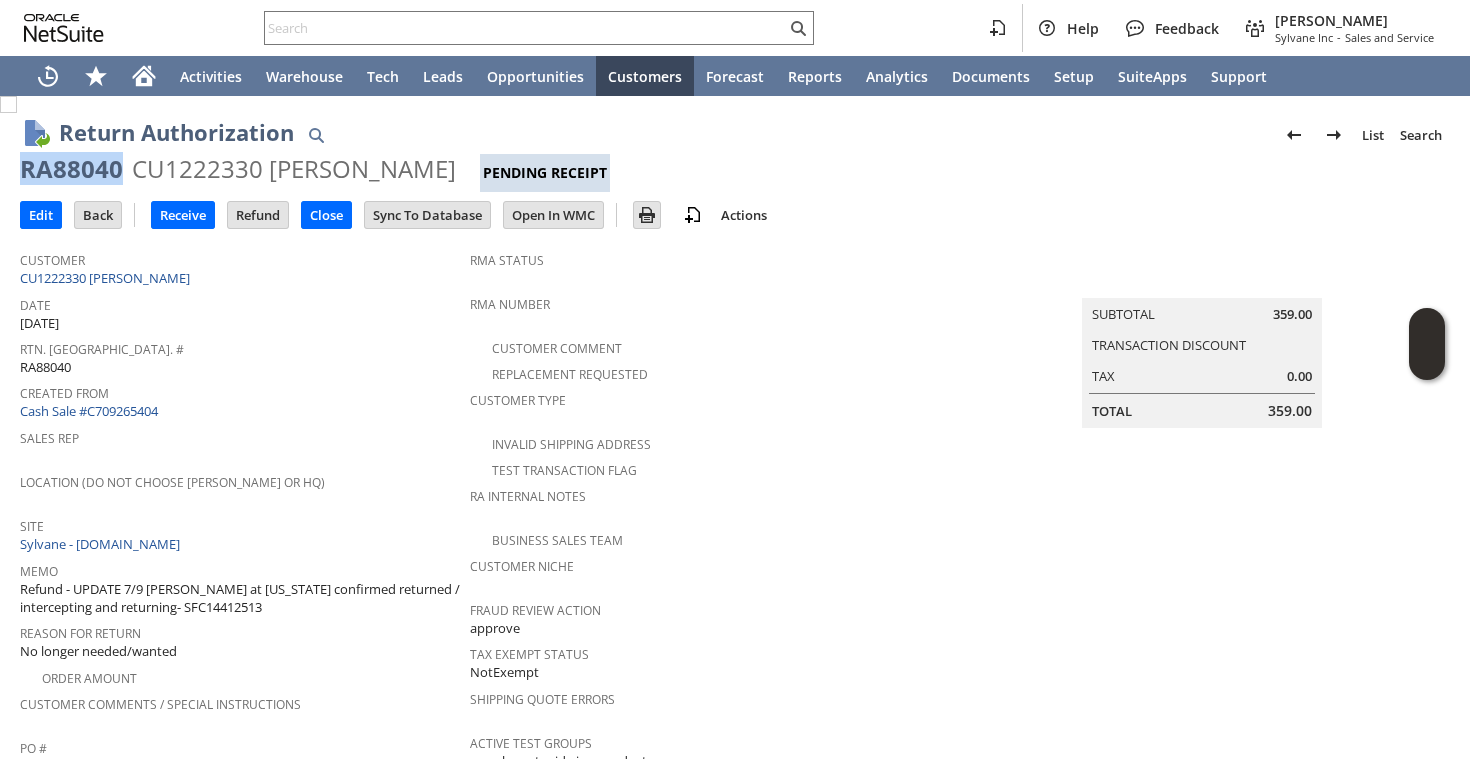 click on "Sales Rep" at bounding box center (240, 435) 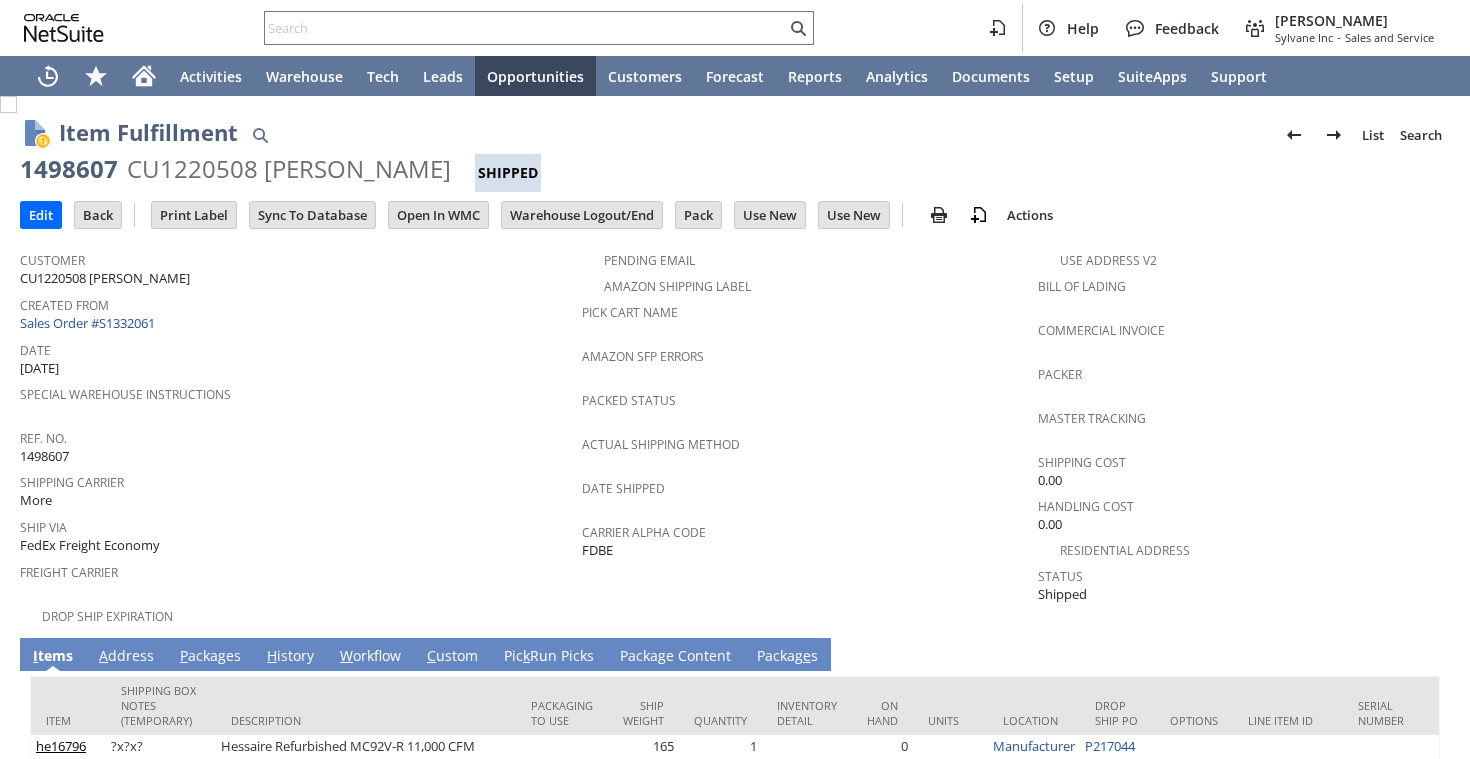 scroll, scrollTop: 0, scrollLeft: 0, axis: both 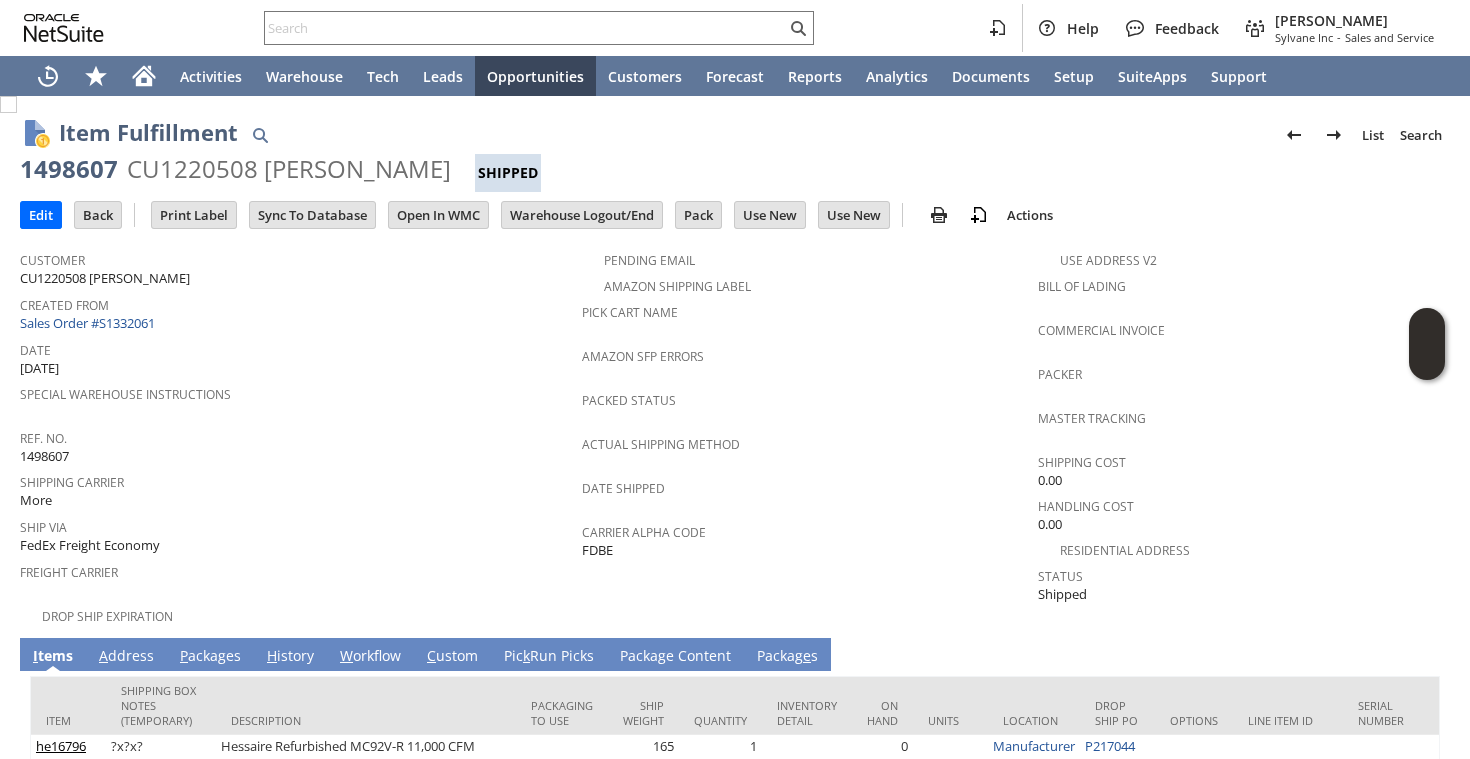 click on "CU1220508 [PERSON_NAME]" at bounding box center (289, 169) 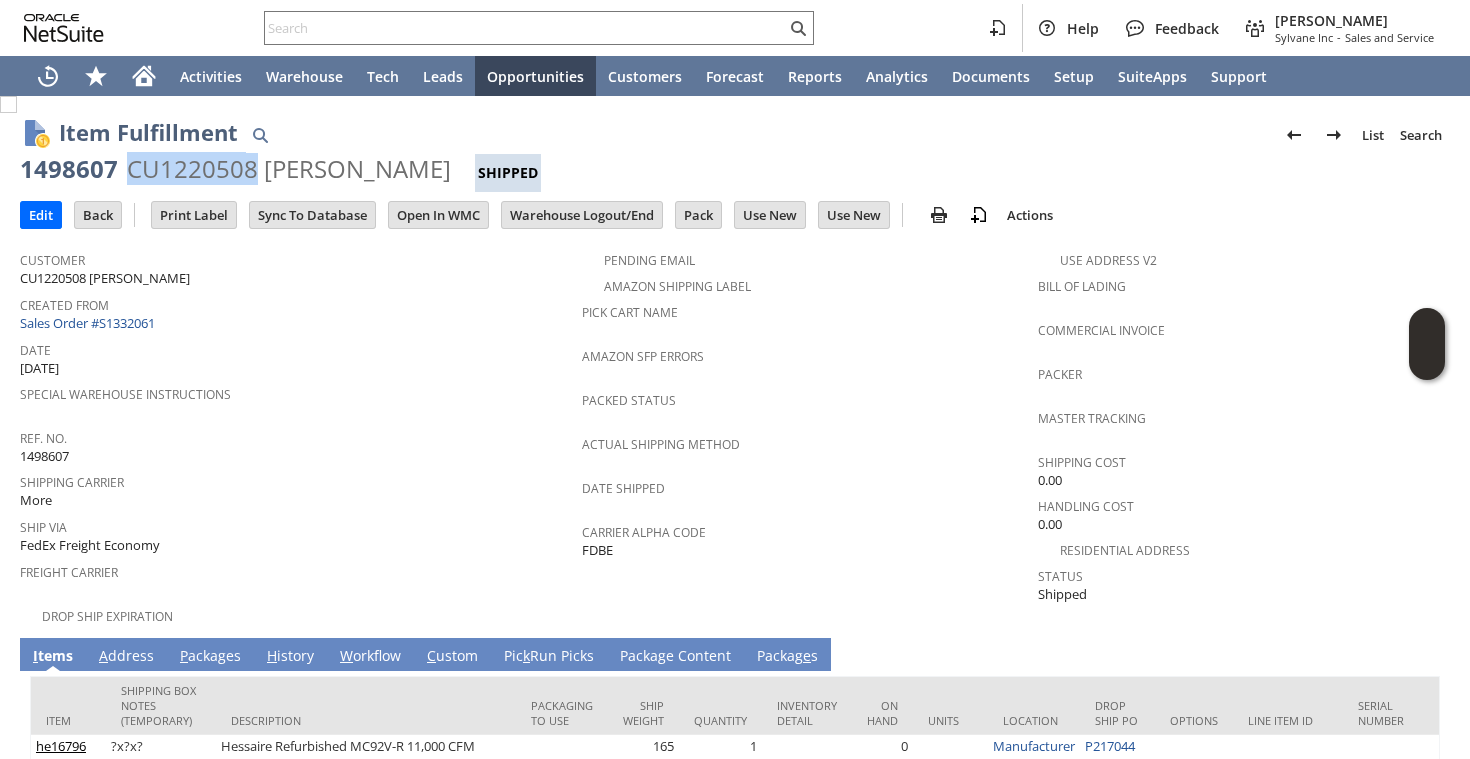 copy on "CU1220508" 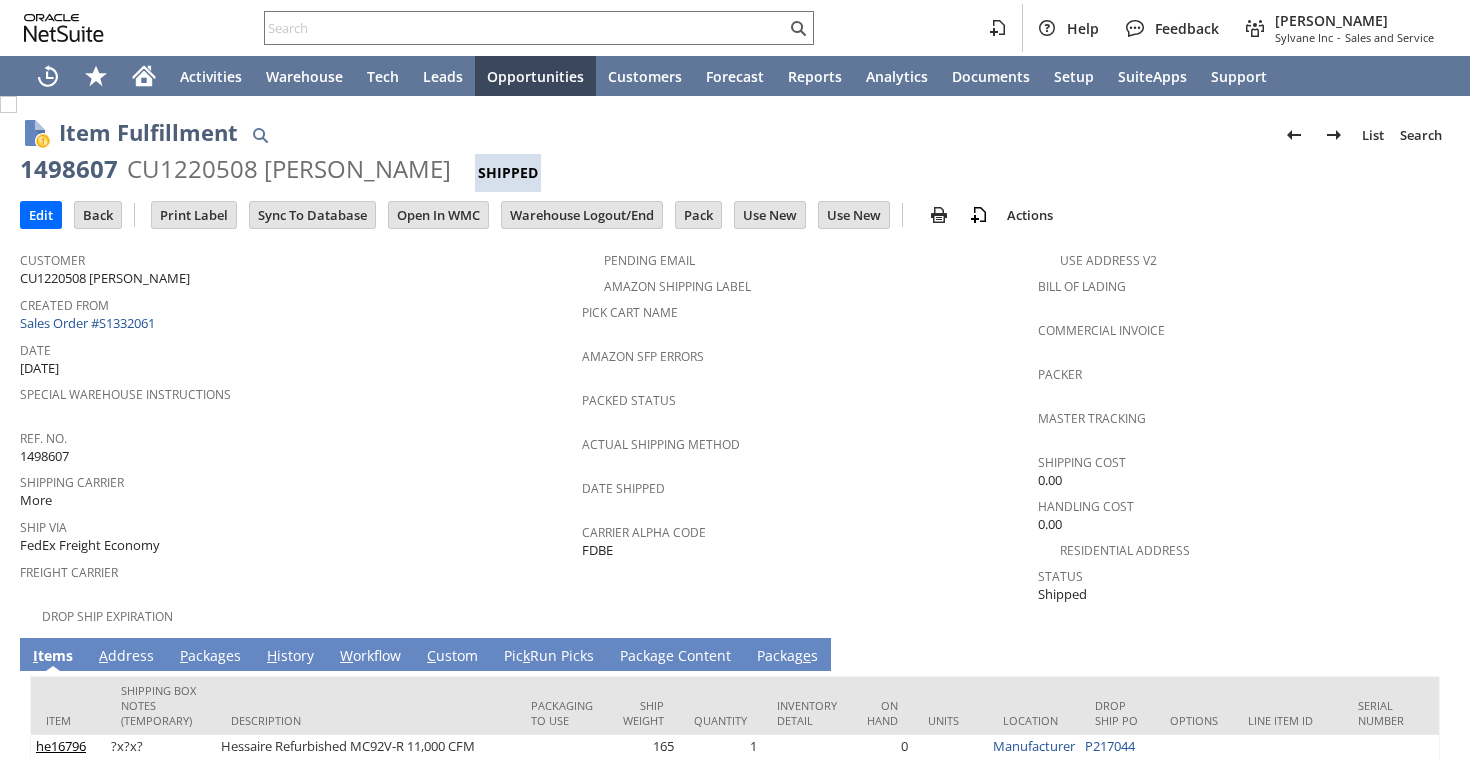 scroll, scrollTop: 0, scrollLeft: 0, axis: both 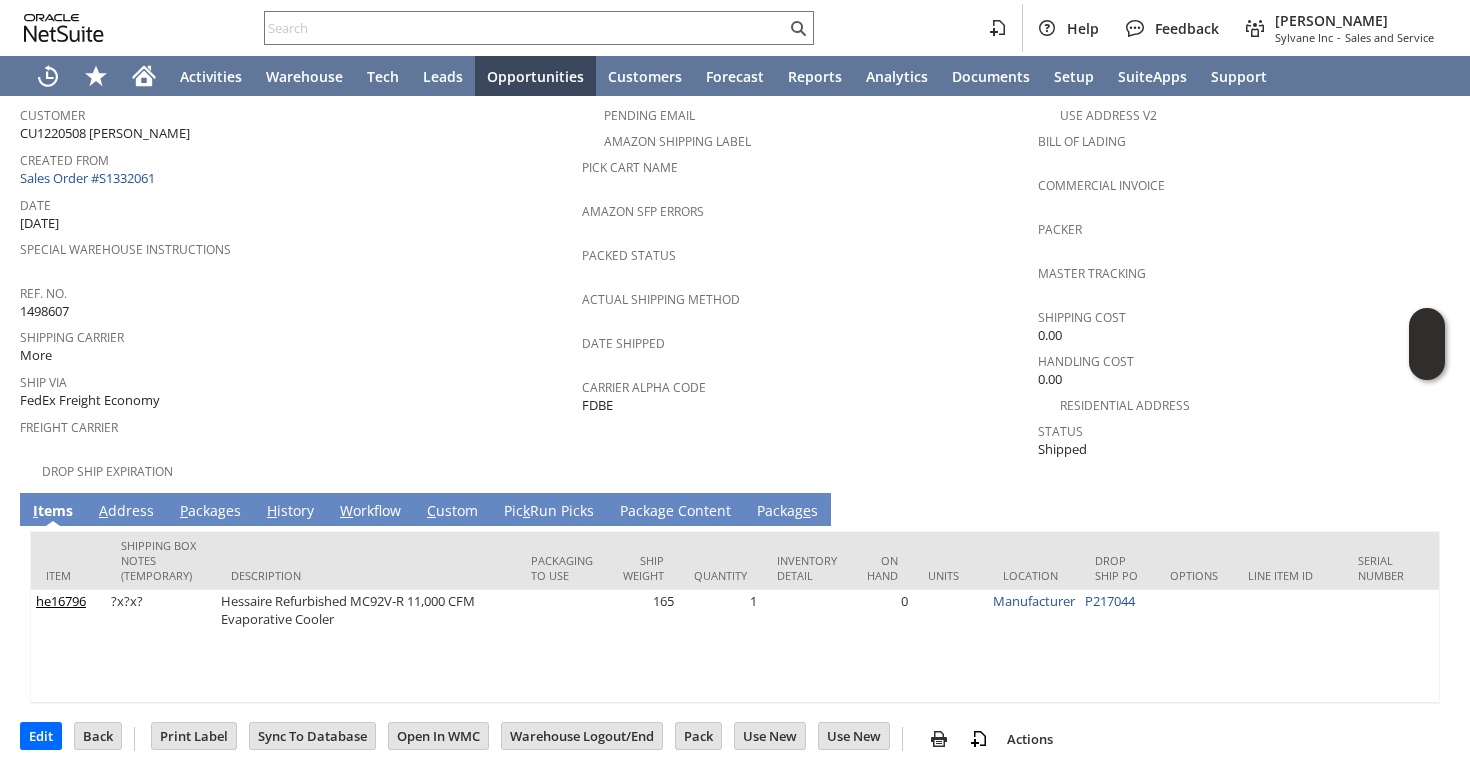 click on "P ackages" at bounding box center [210, 512] 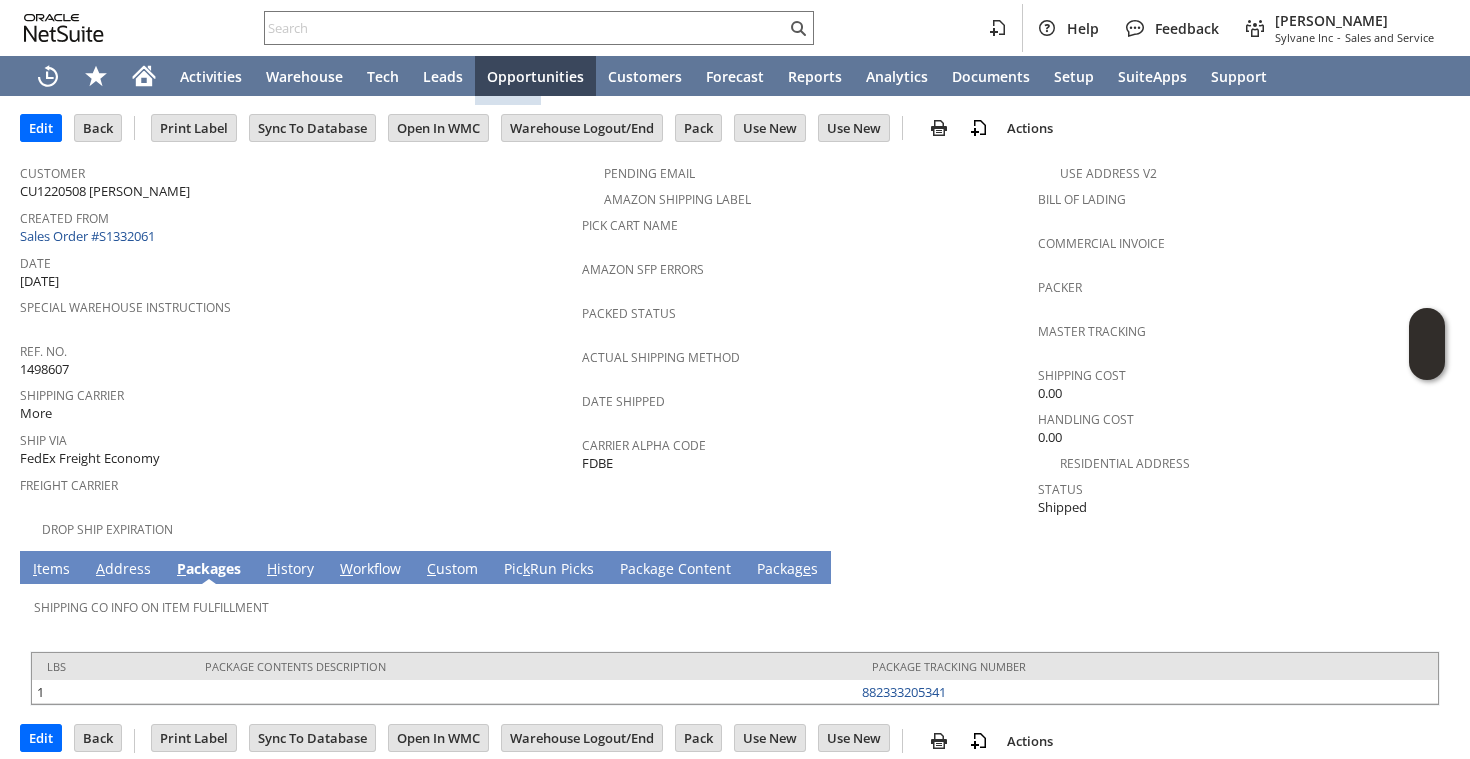 click on "I tems" at bounding box center [51, 570] 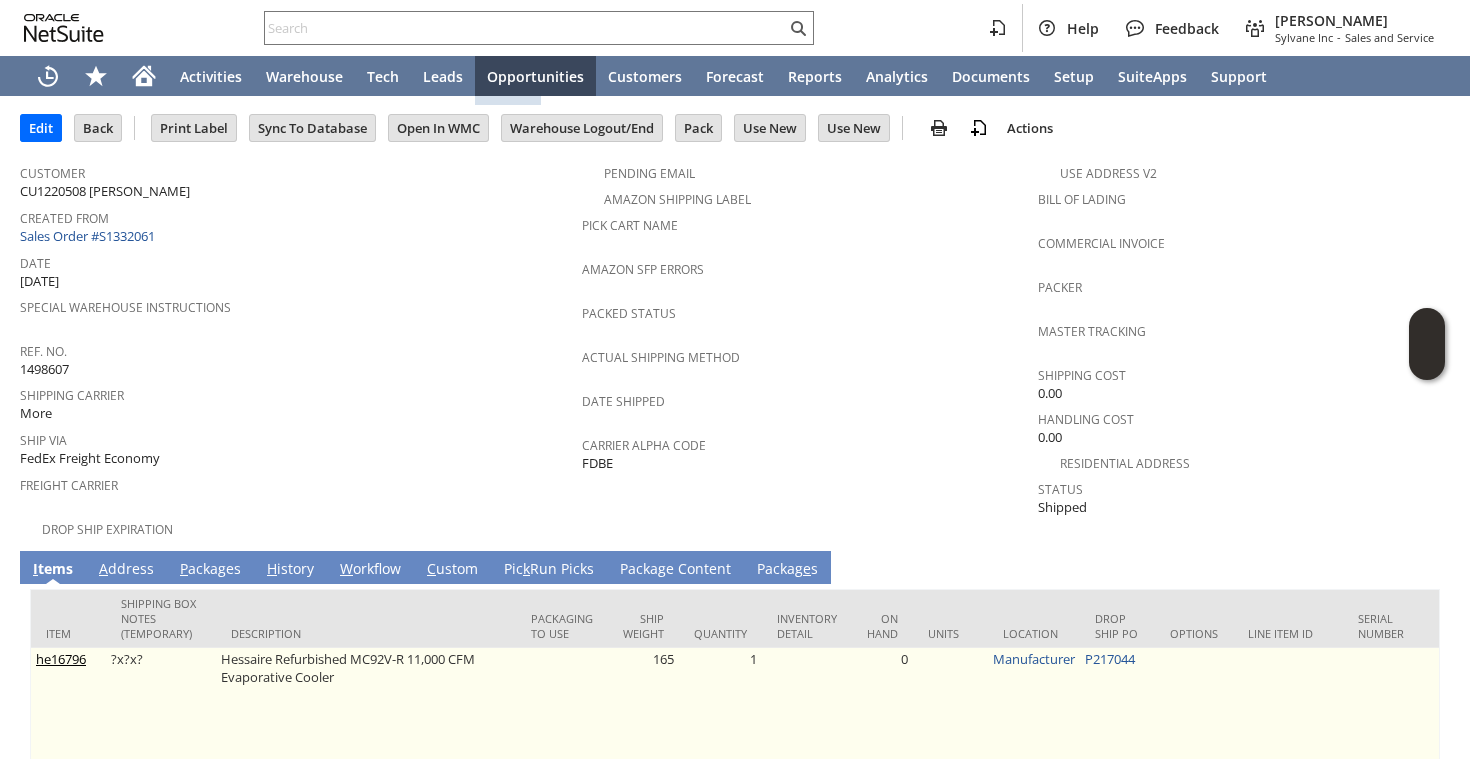drag, startPoint x: 97, startPoint y: 641, endPoint x: 86, endPoint y: 641, distance: 11 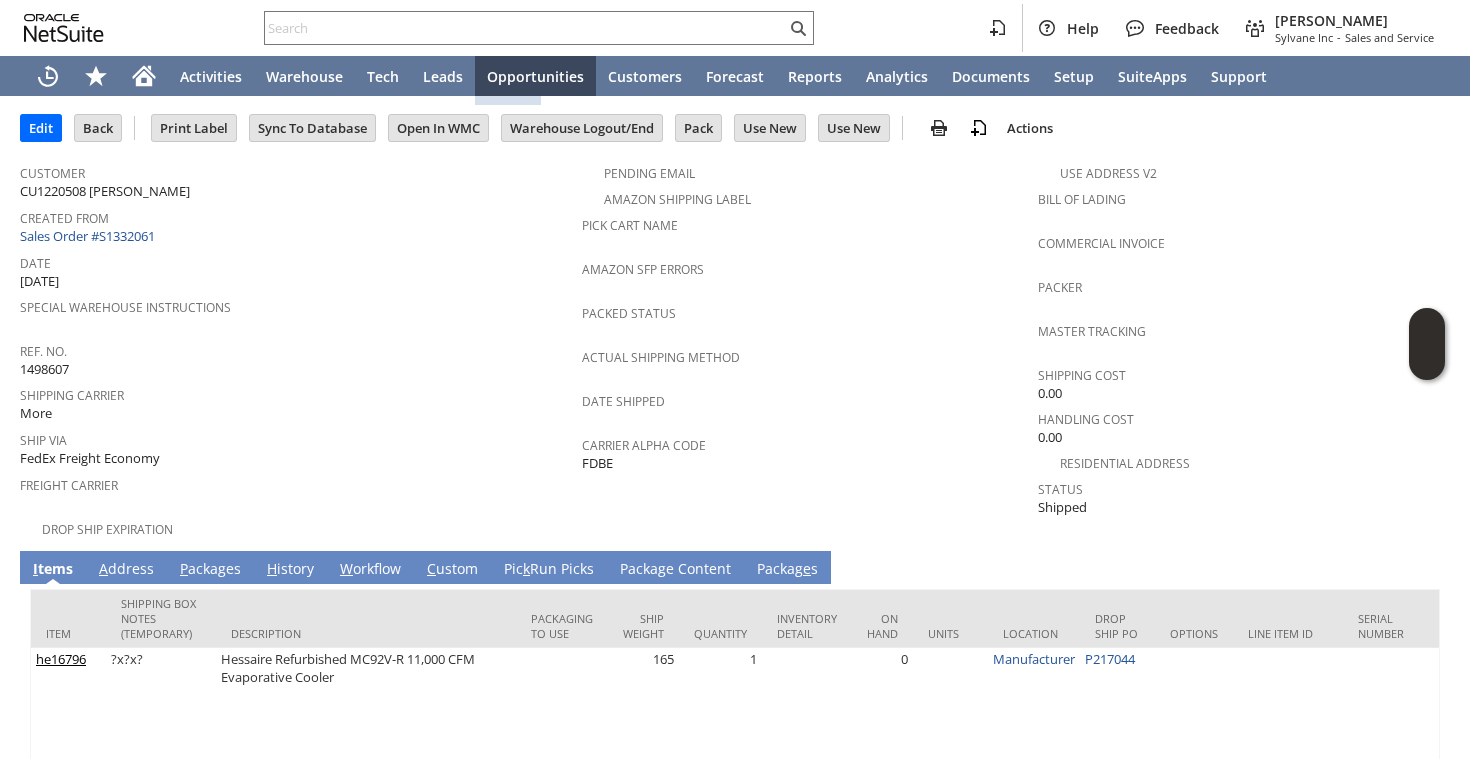 click on "P ackages" at bounding box center (210, 570) 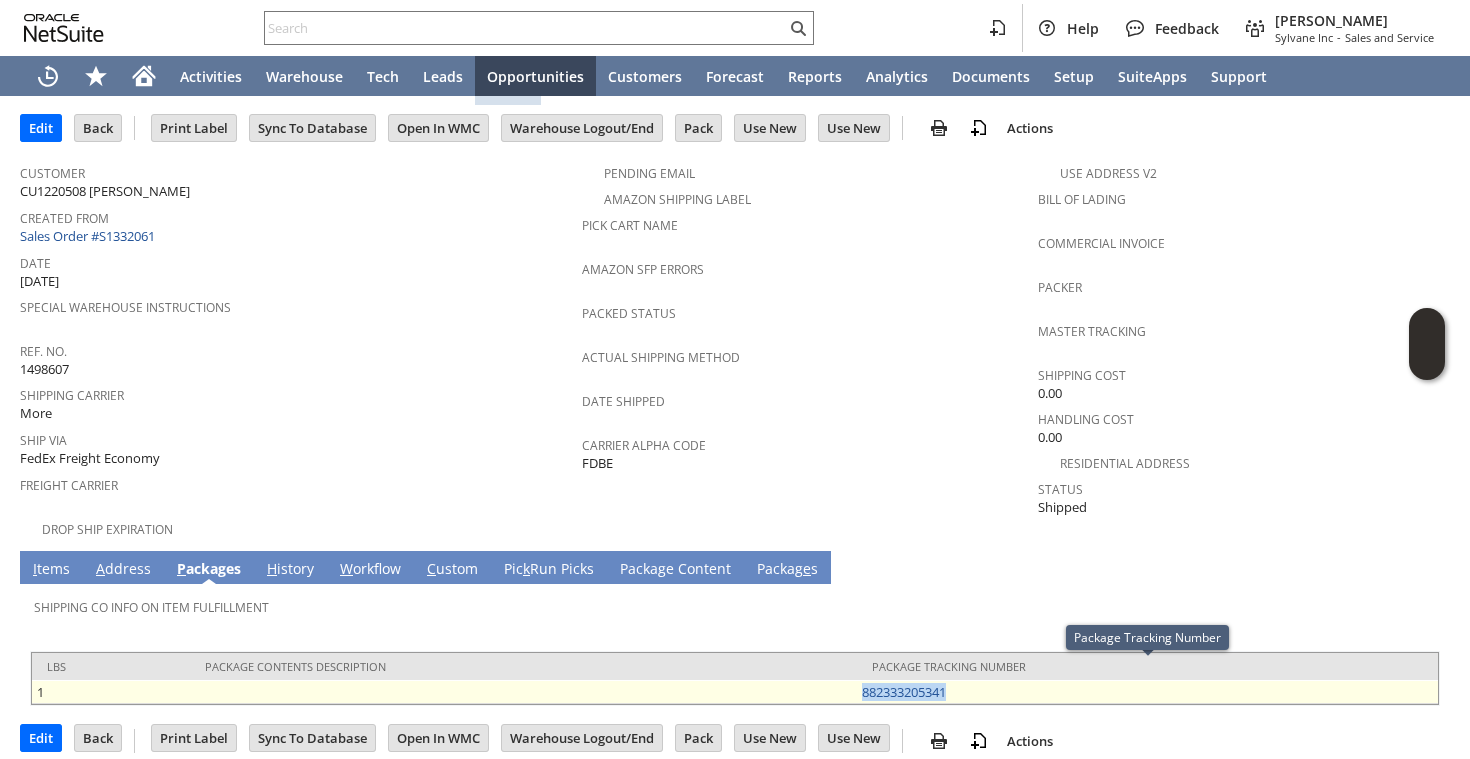 drag, startPoint x: 965, startPoint y: 663, endPoint x: 840, endPoint y: 675, distance: 125.57468 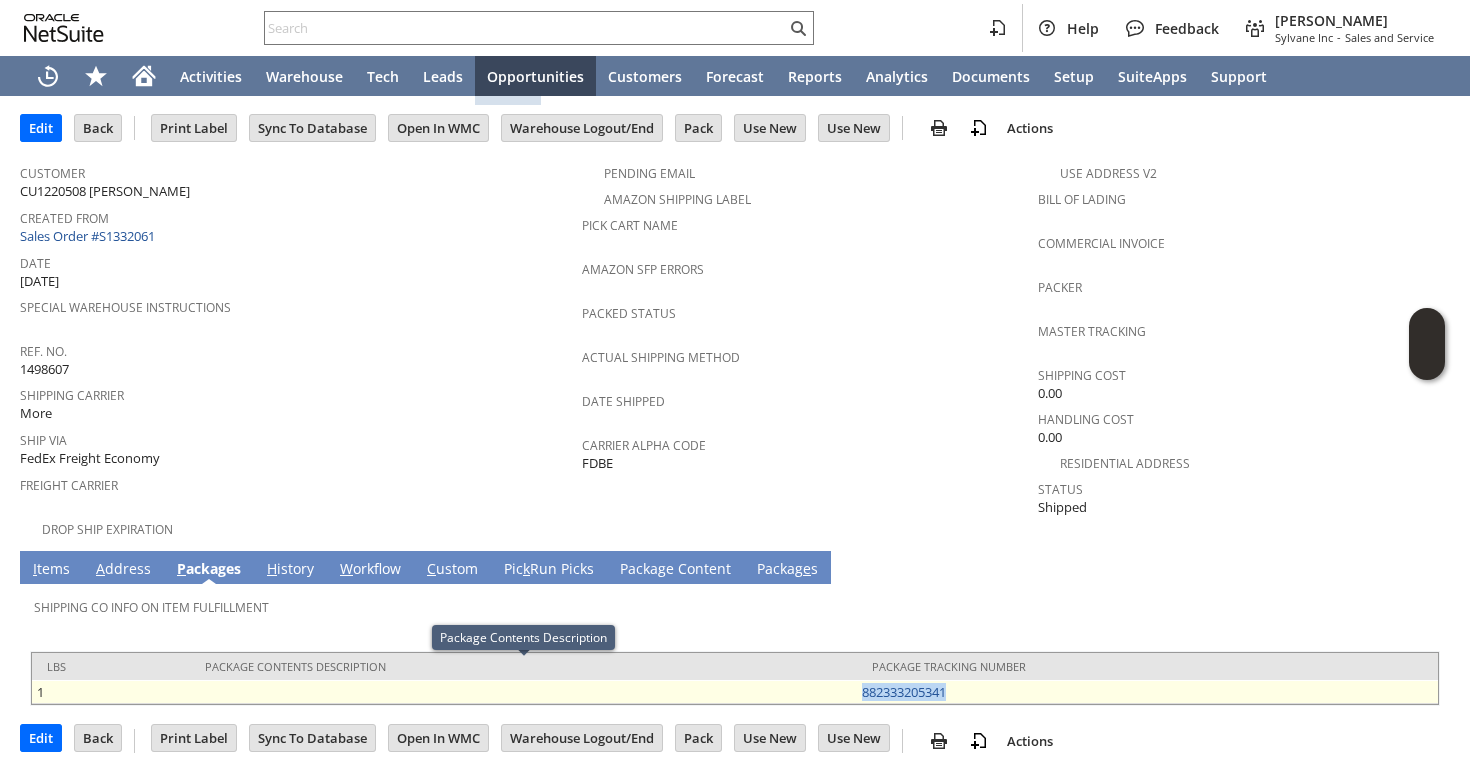 copy on "882333205341" 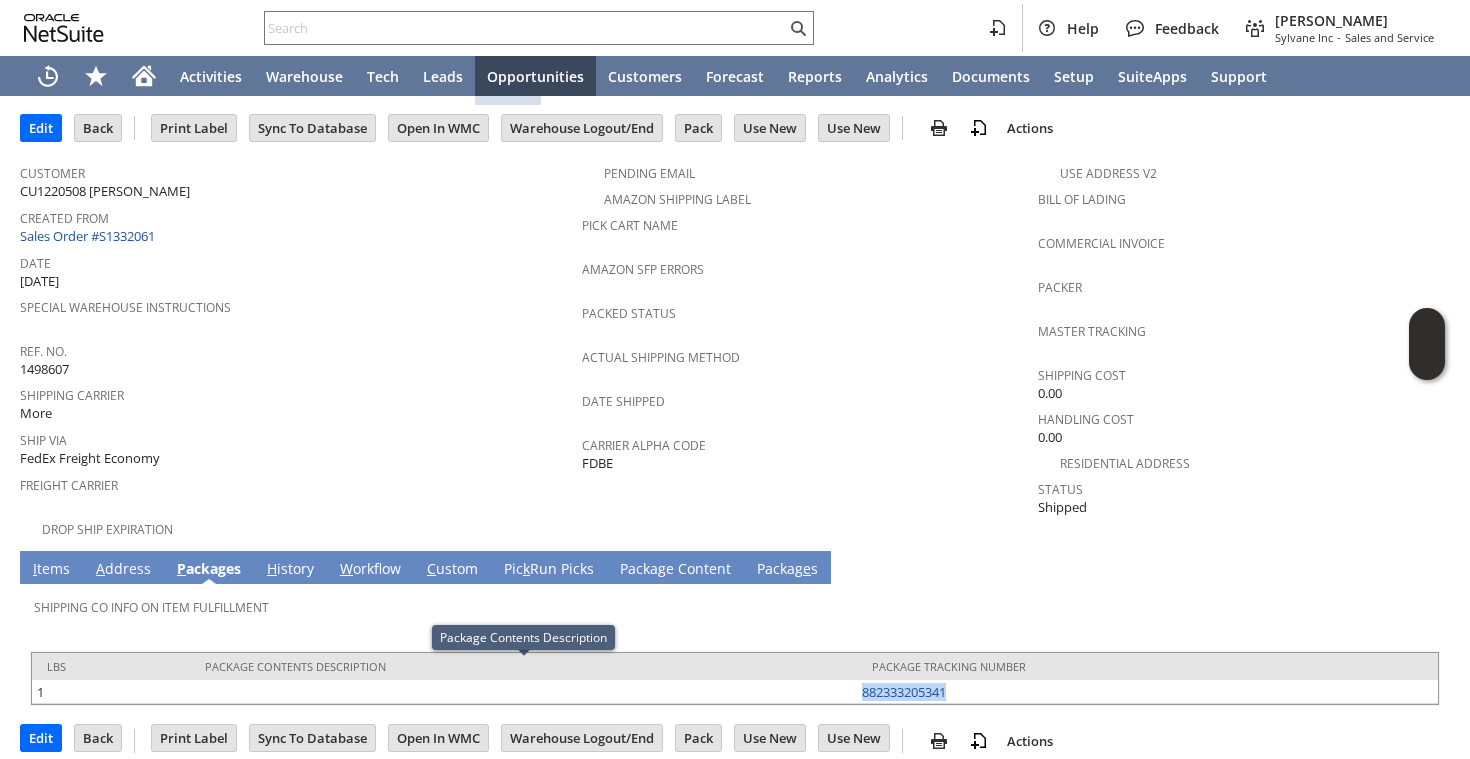 click on "I tems" at bounding box center (51, 570) 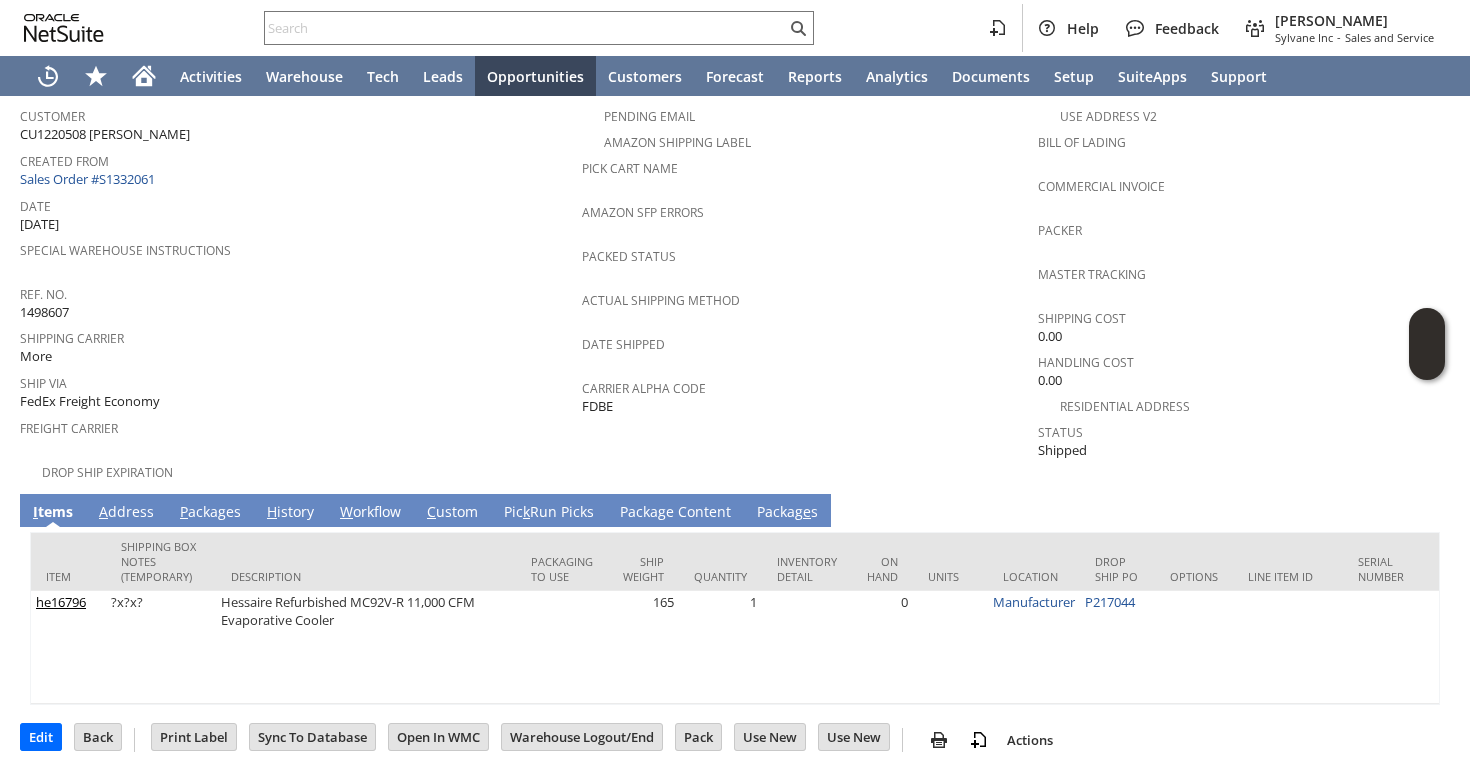 scroll, scrollTop: 145, scrollLeft: 0, axis: vertical 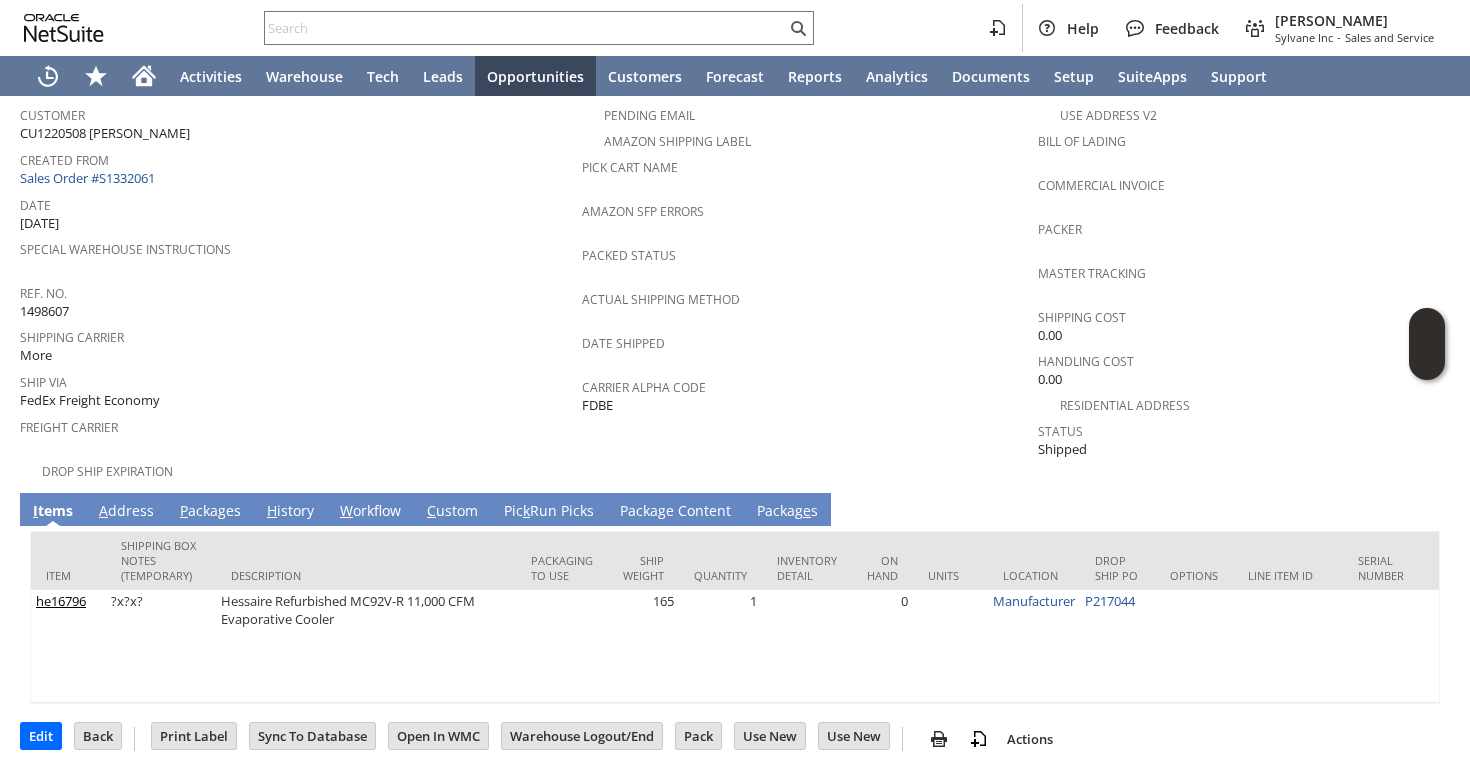 click on "Ship Via" at bounding box center [296, 379] 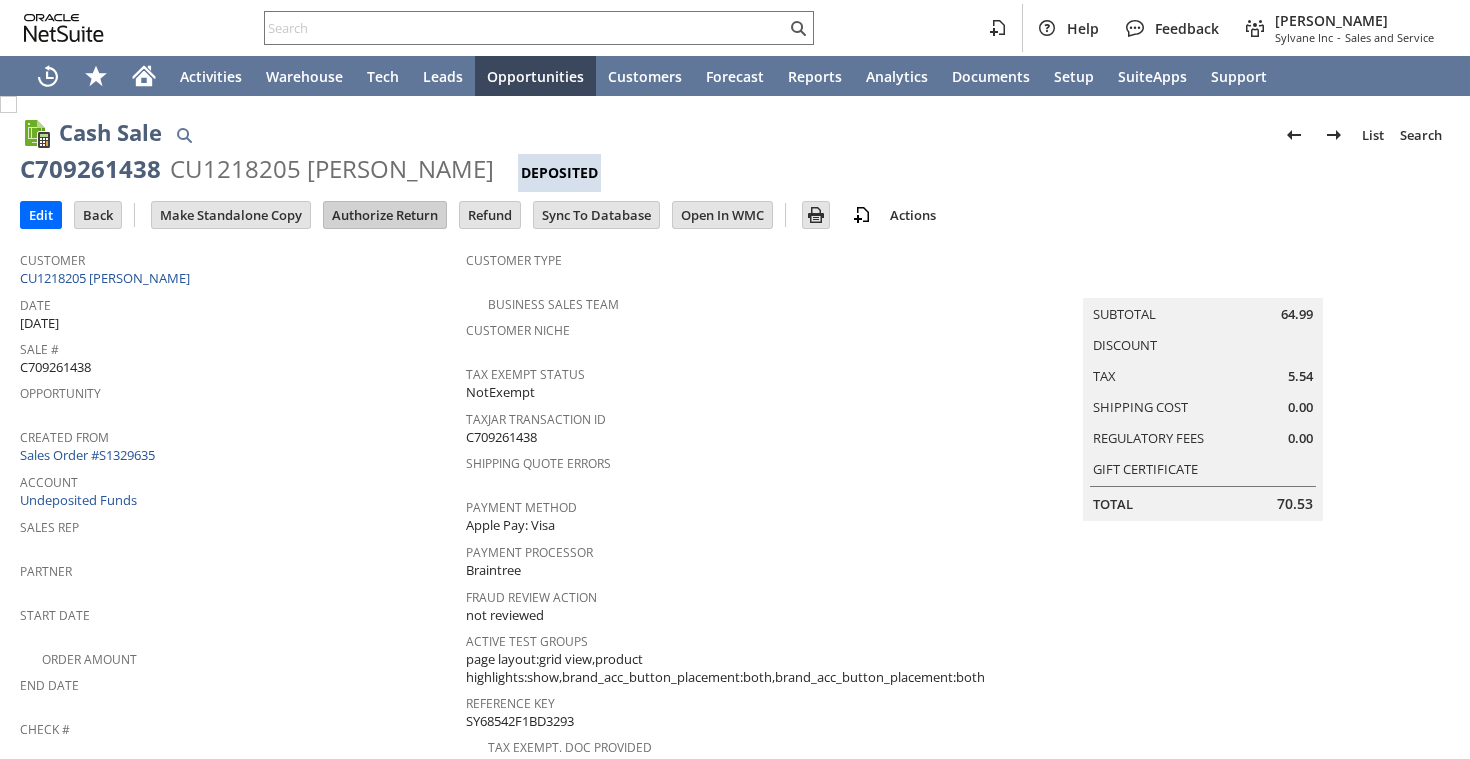 scroll, scrollTop: 0, scrollLeft: 0, axis: both 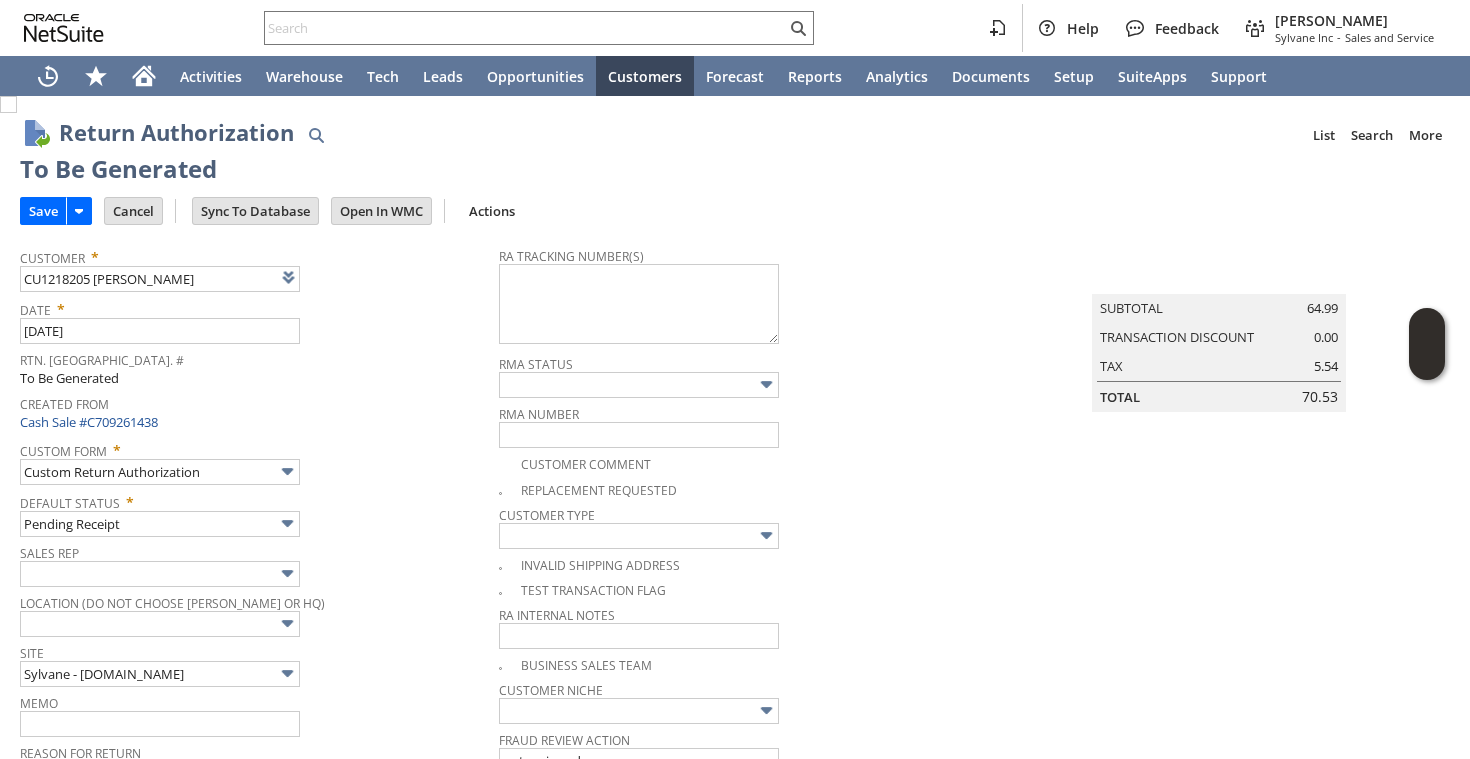 type 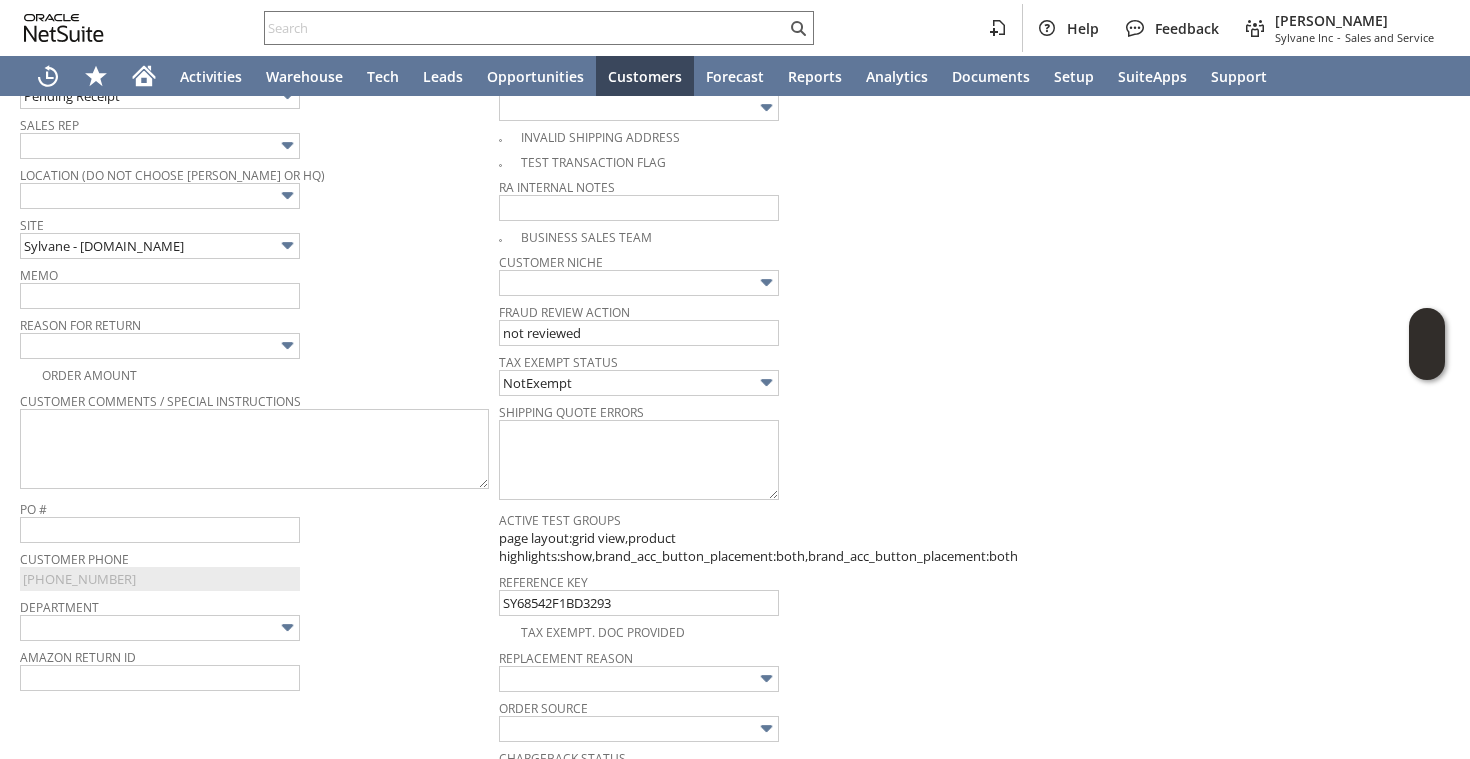 scroll, scrollTop: 355, scrollLeft: 0, axis: vertical 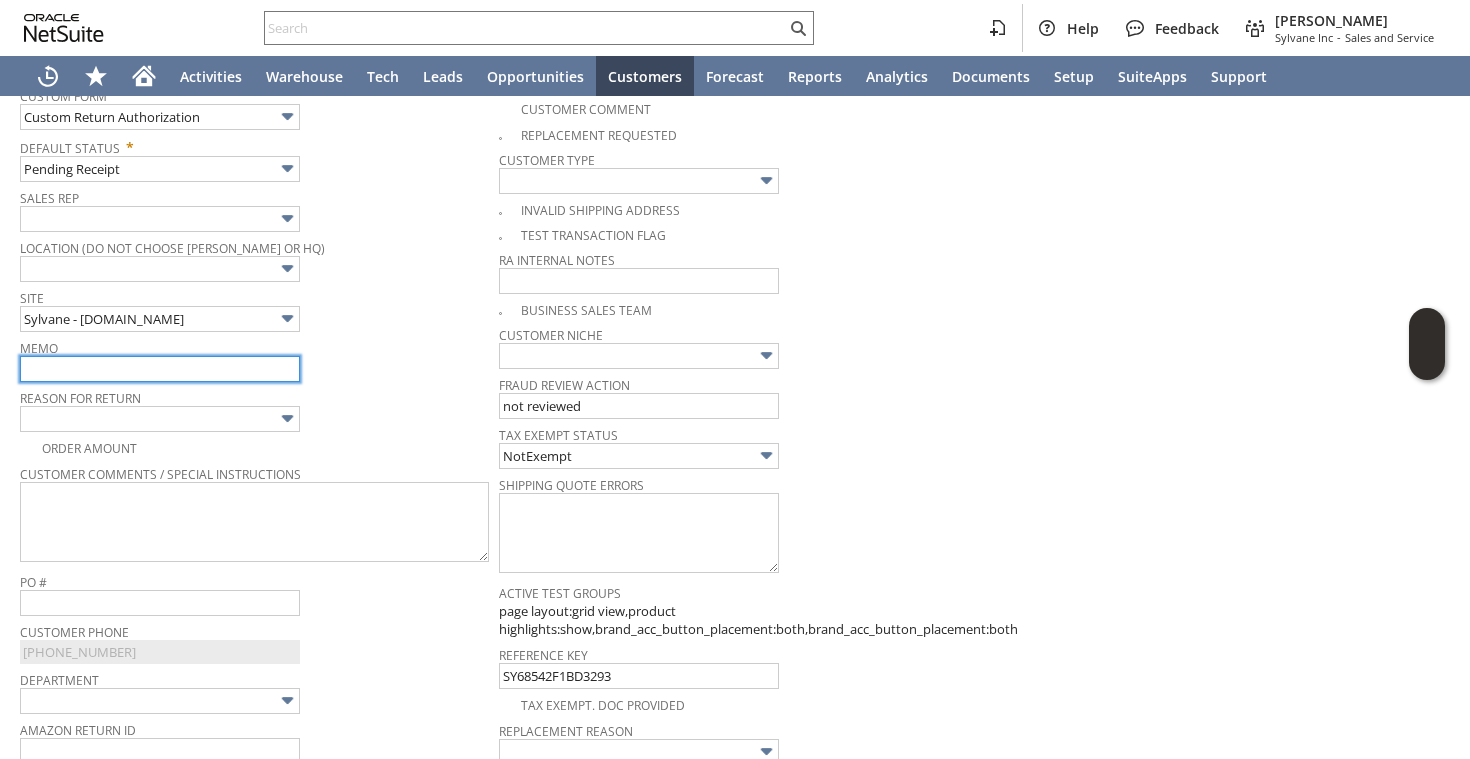 click at bounding box center [160, 369] 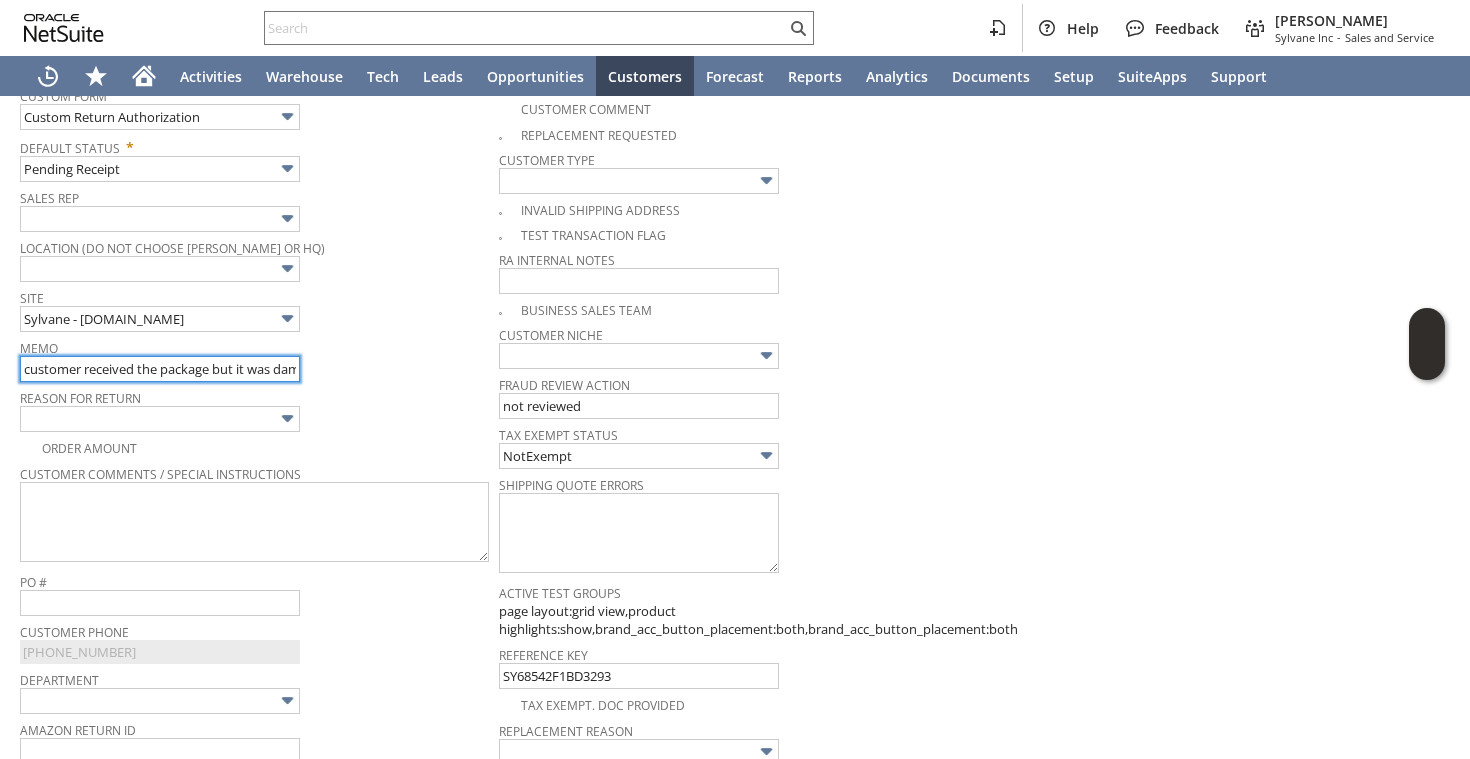click on "customer received the package but it was damaged during shipping | returning for replacement |damaged  claim filed" at bounding box center (160, 369) 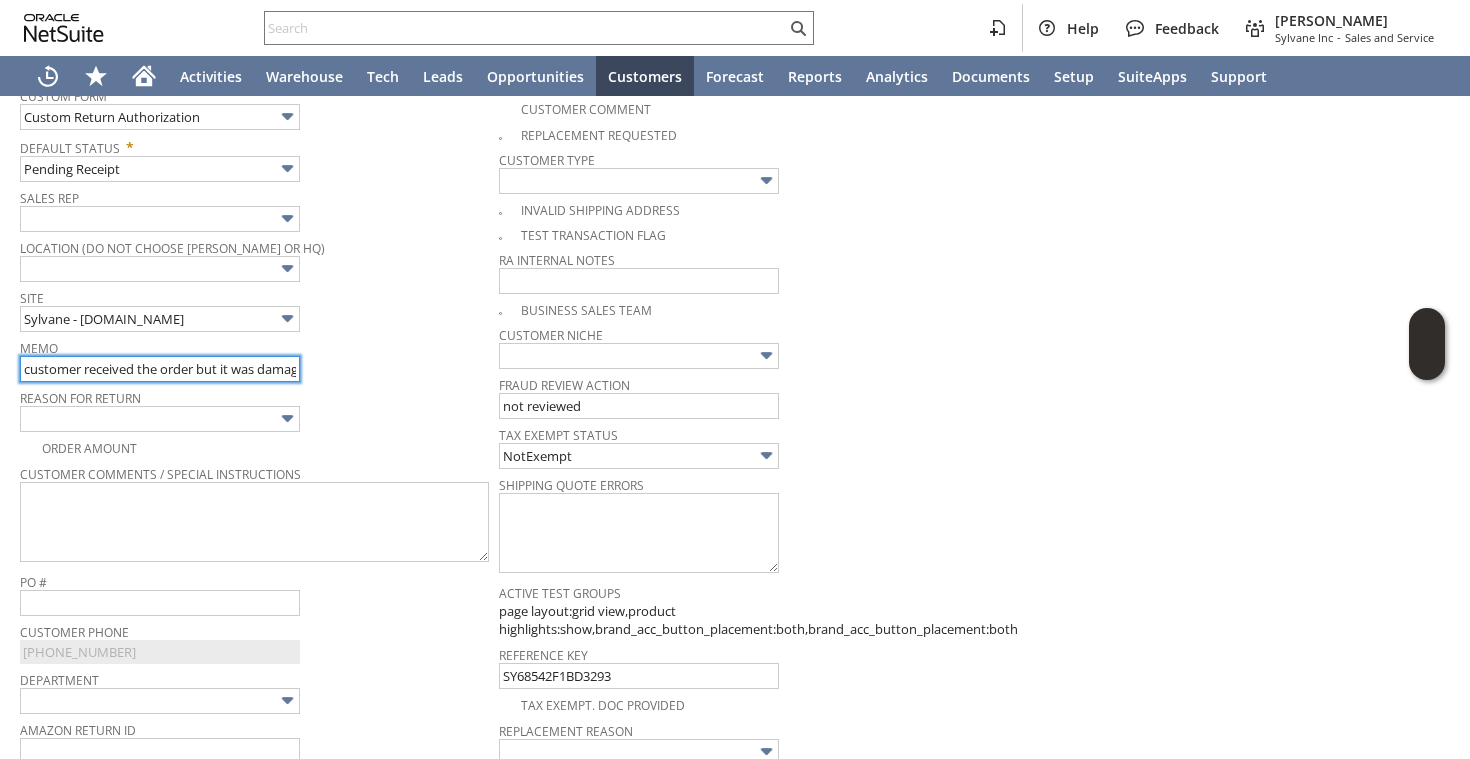 click on "customer received the order but it was damaged during shipping | returning for replacement |damaged  claim filed" at bounding box center [160, 369] 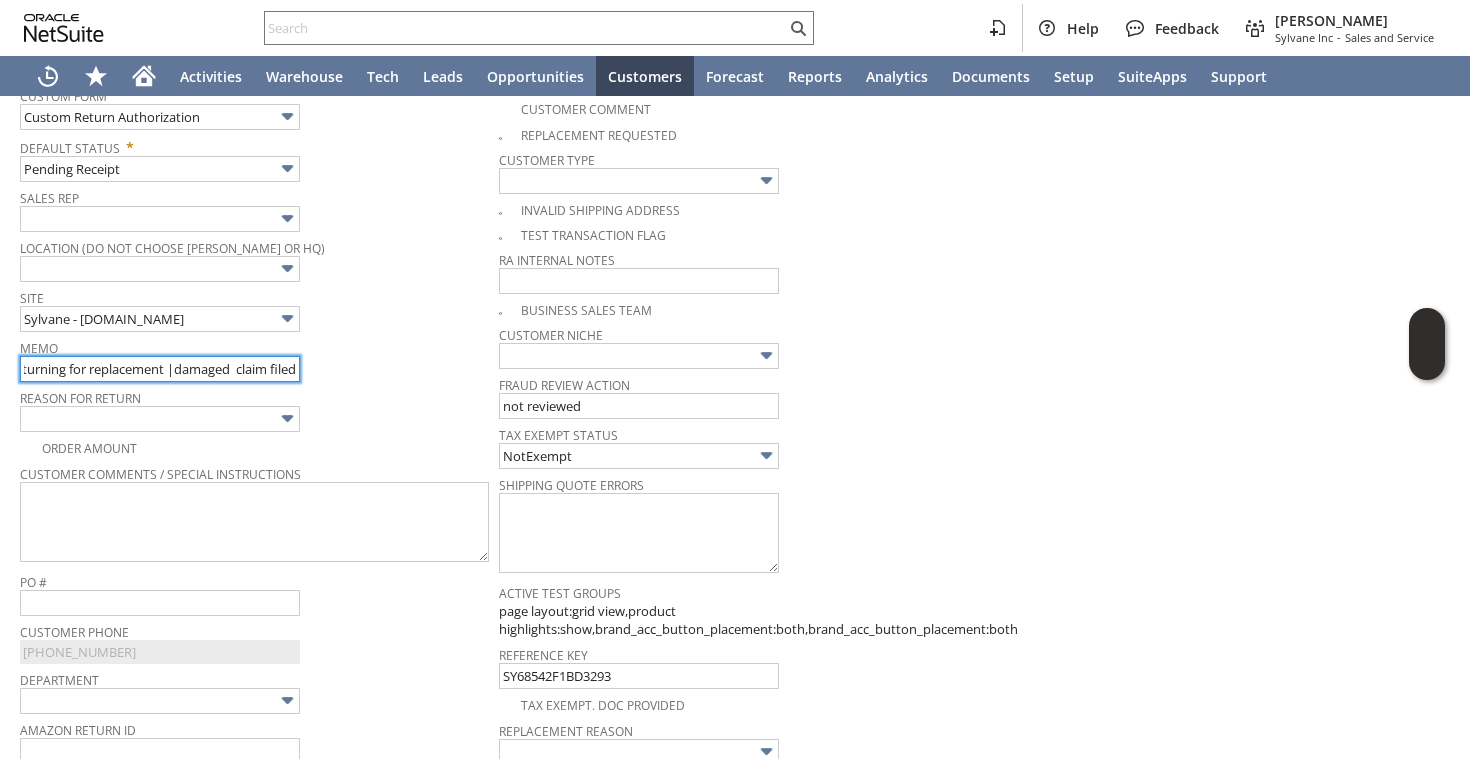 scroll, scrollTop: 0, scrollLeft: 428, axis: horizontal 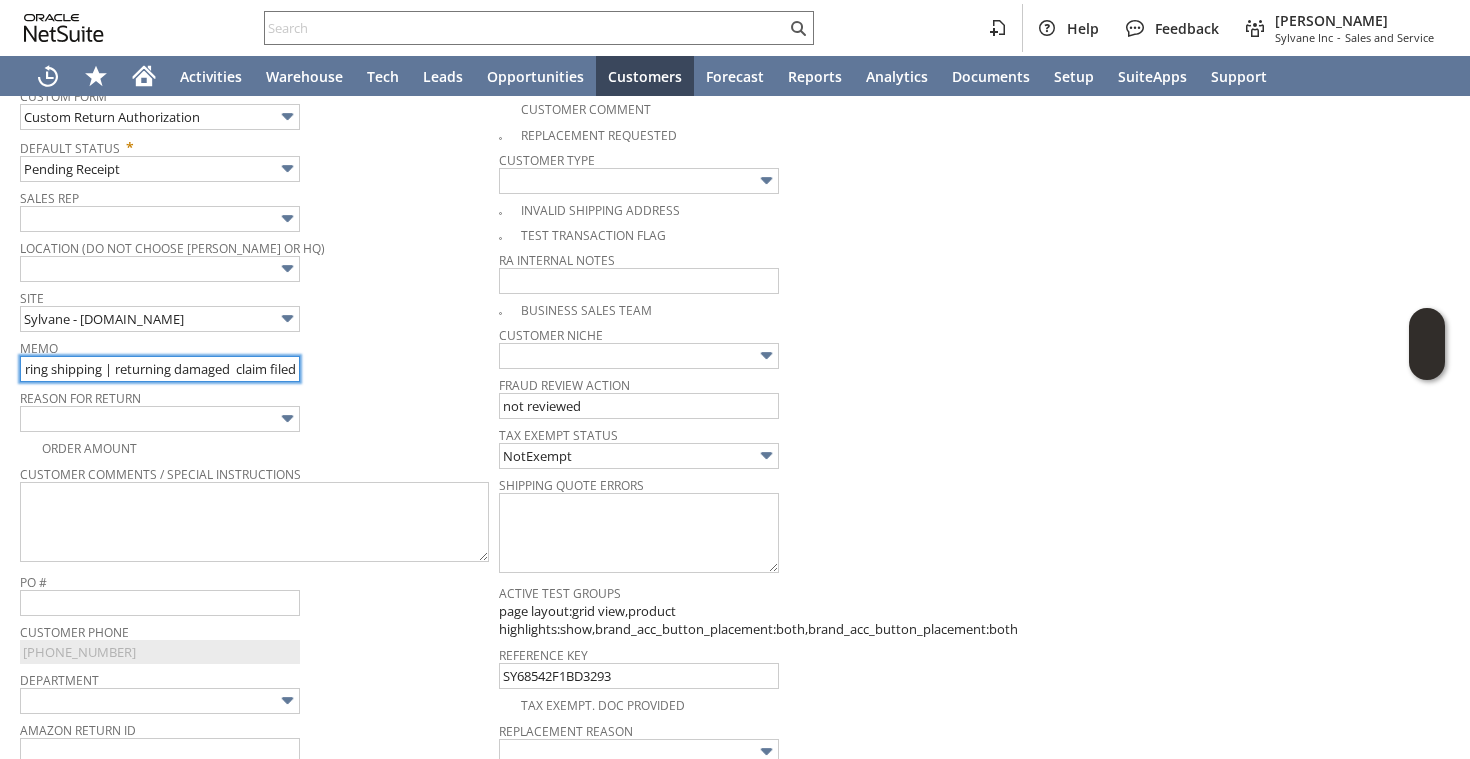 type on "customer received the order but it was damaged during shipping | returning damaged  claim filed" 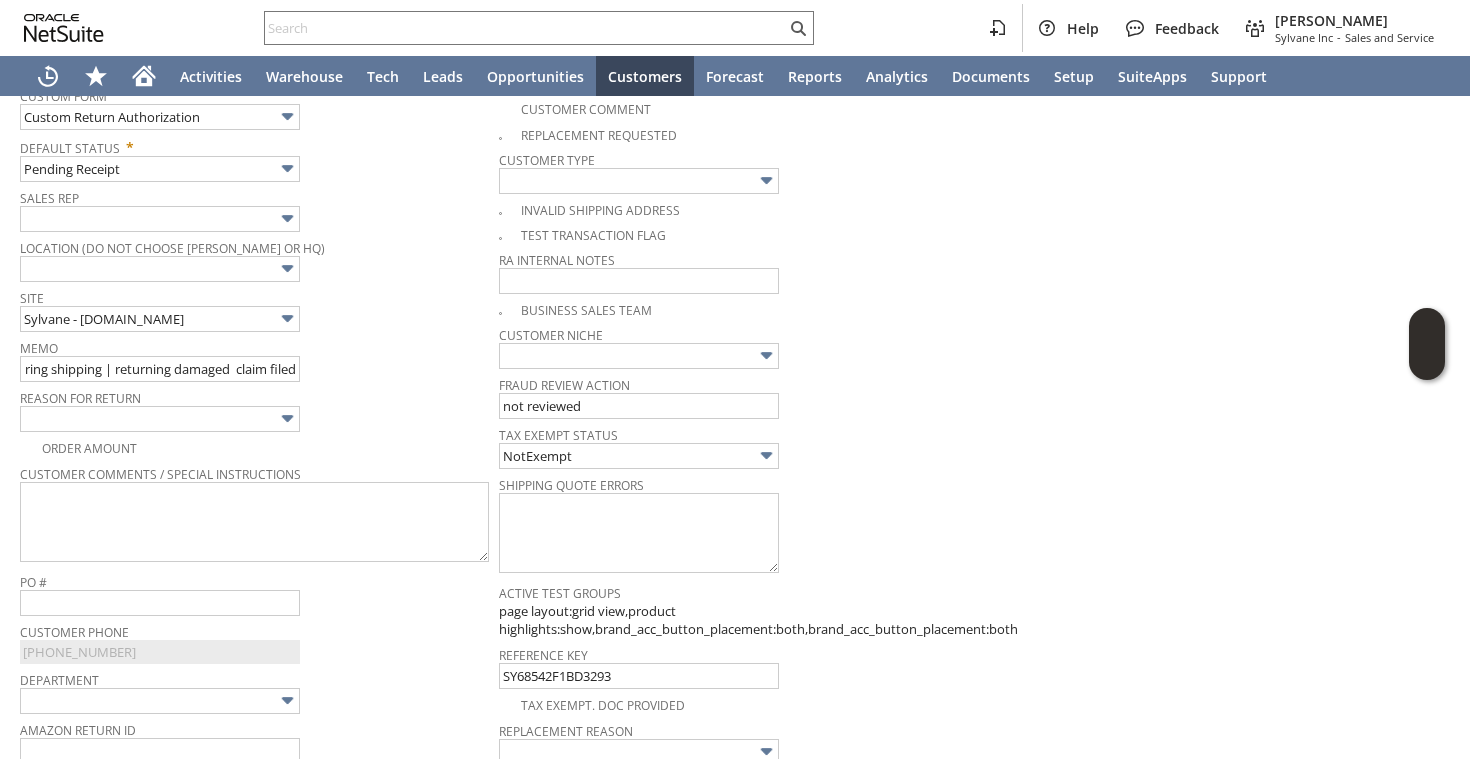 scroll, scrollTop: 0, scrollLeft: 0, axis: both 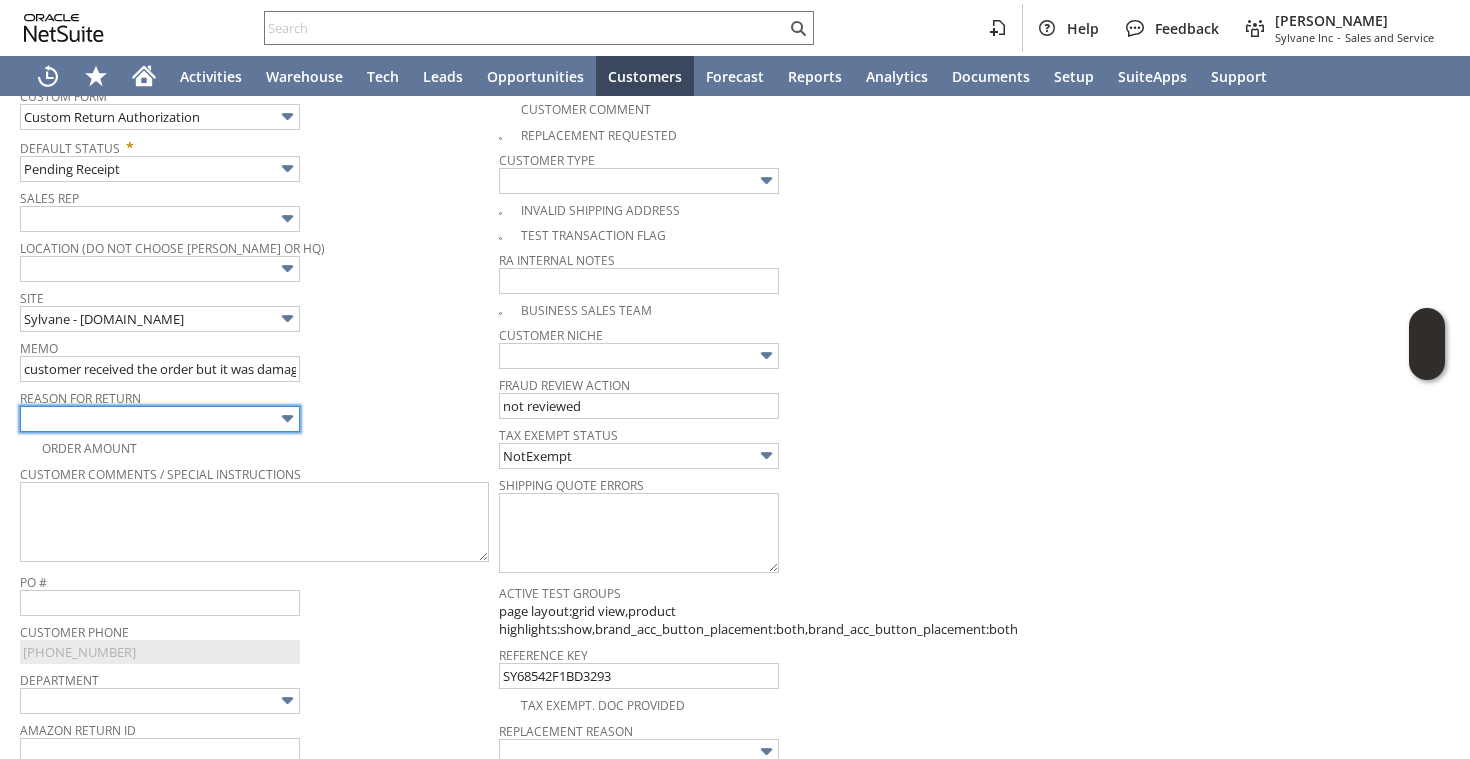 click at bounding box center [160, 419] 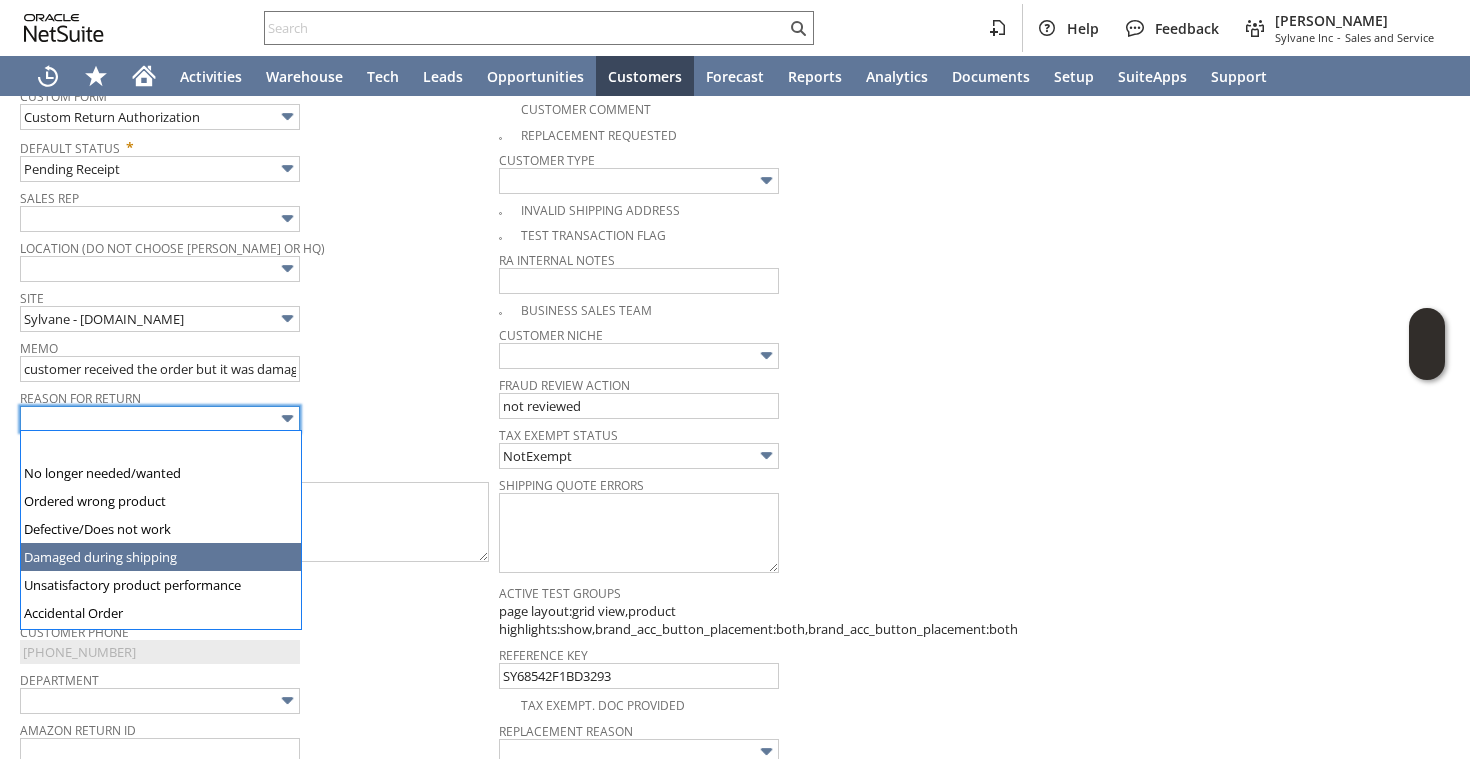 type on "Damaged during shipping" 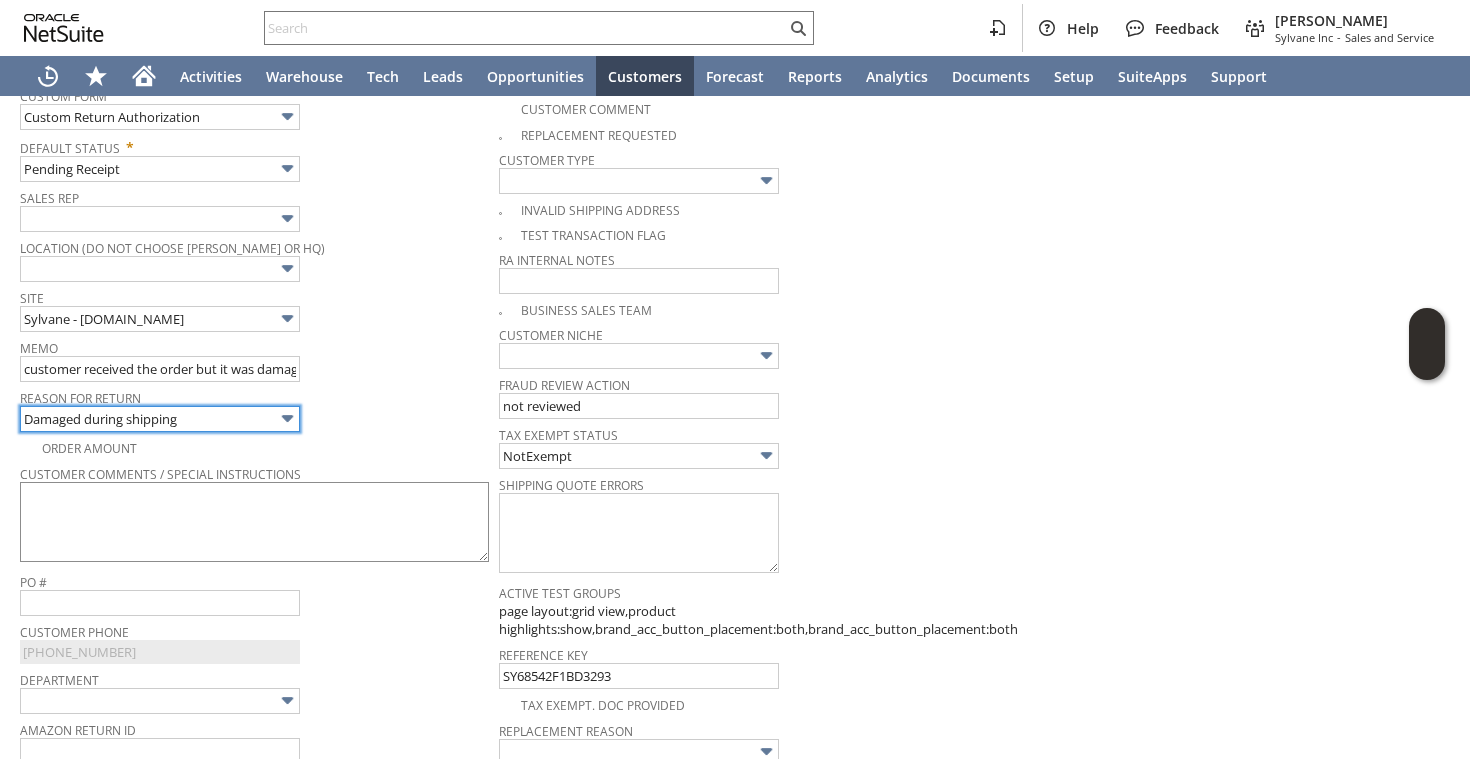 scroll, scrollTop: 0, scrollLeft: 0, axis: both 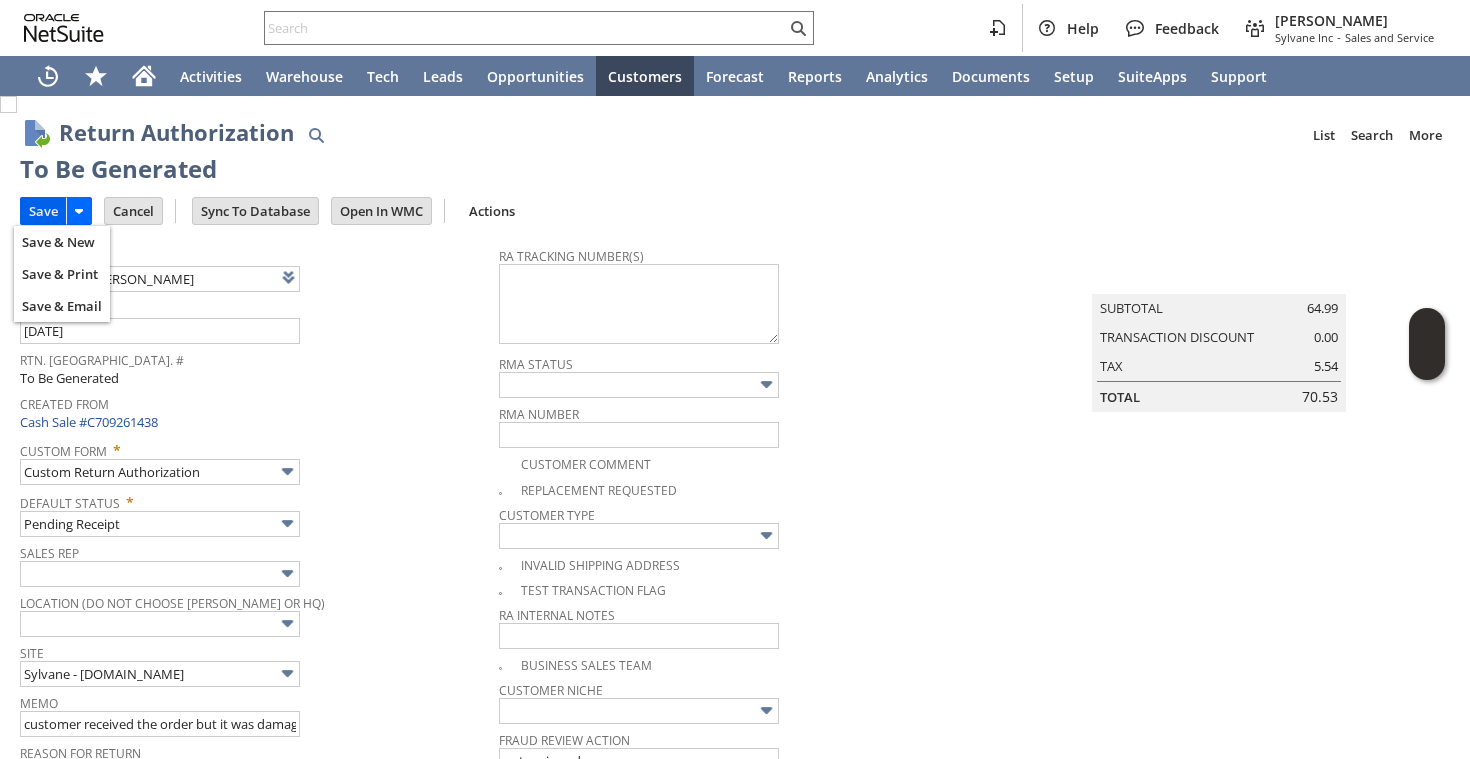 click on "Save" at bounding box center [43, 211] 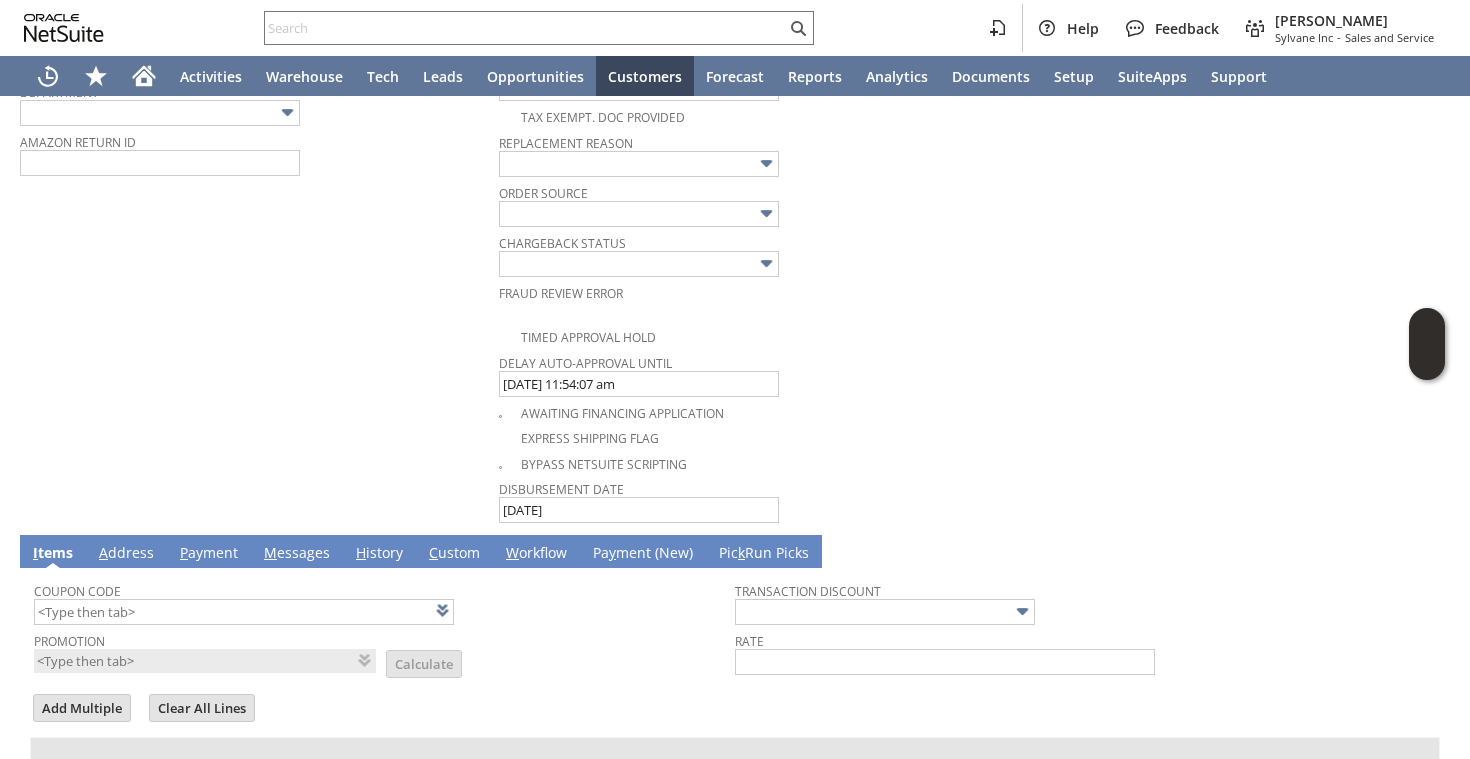 scroll, scrollTop: 1210, scrollLeft: 0, axis: vertical 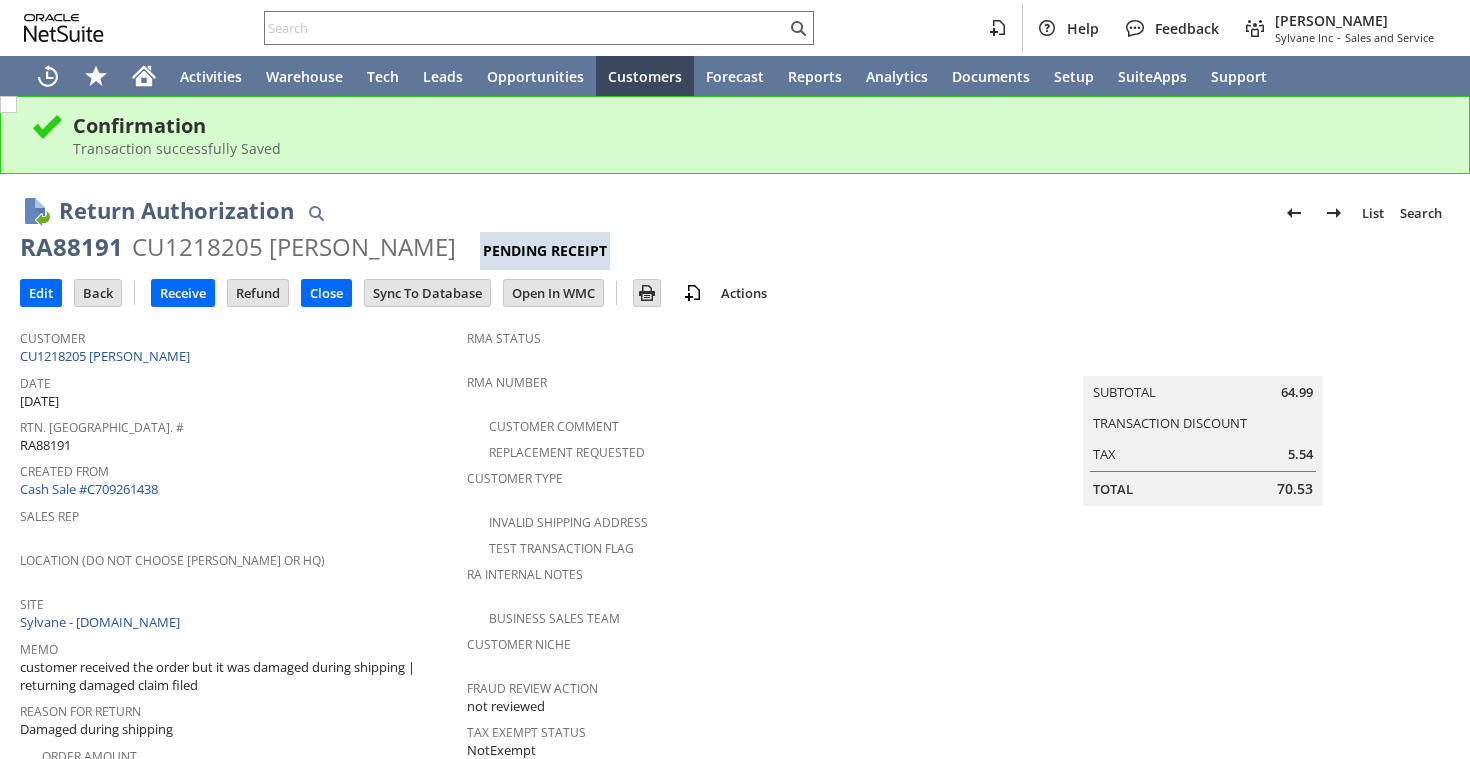 click on "RA88191" at bounding box center [71, 247] 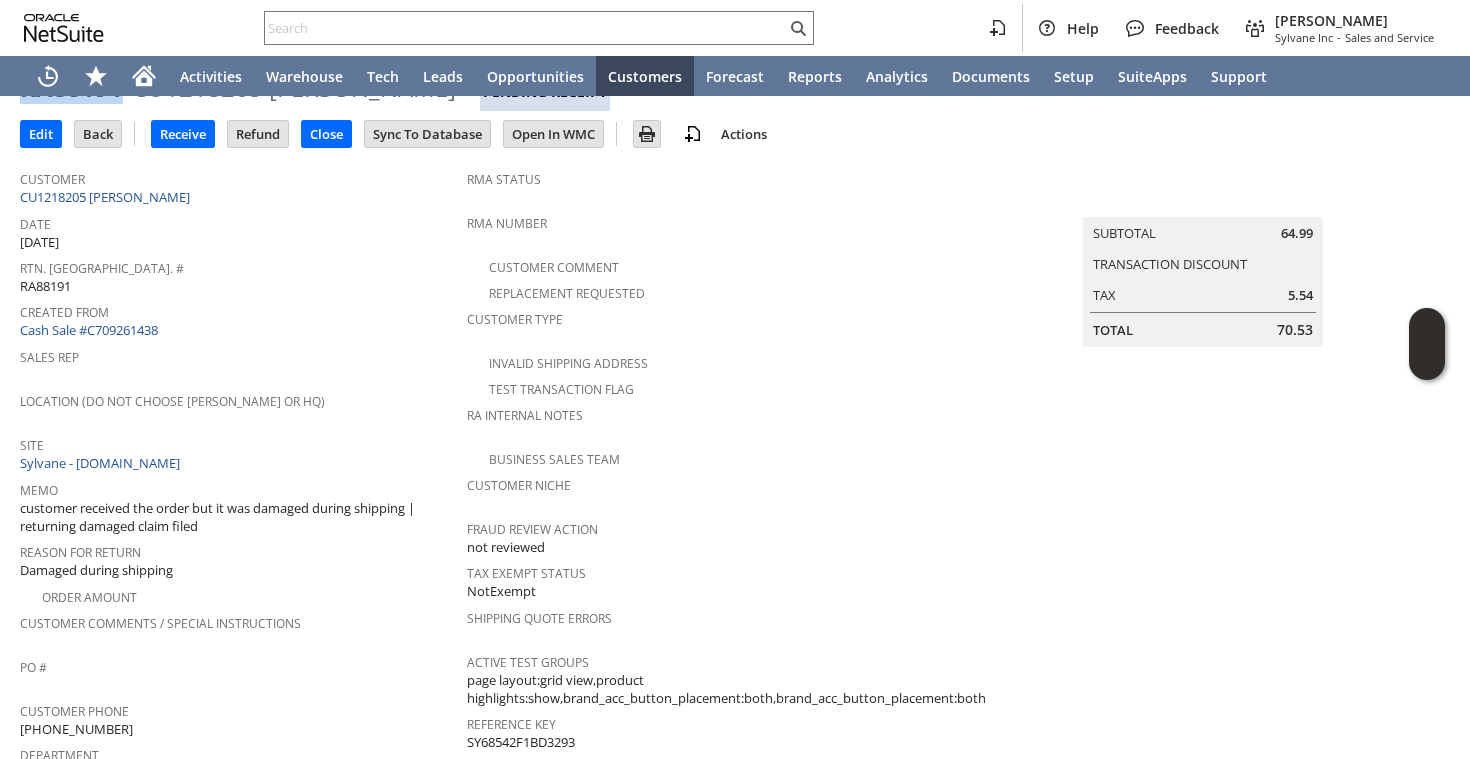 scroll, scrollTop: 0, scrollLeft: 0, axis: both 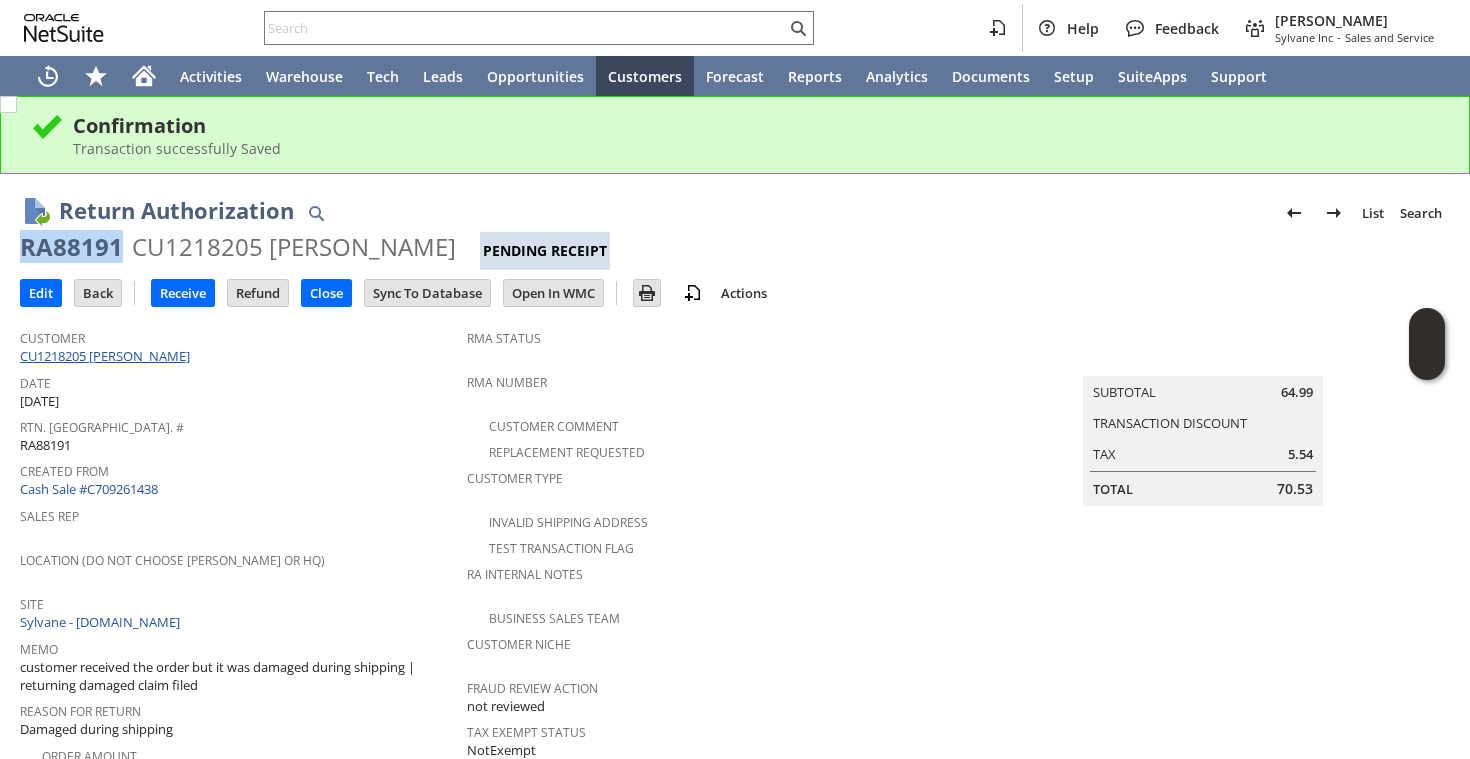 click on "CU1218205 [PERSON_NAME]" at bounding box center [107, 356] 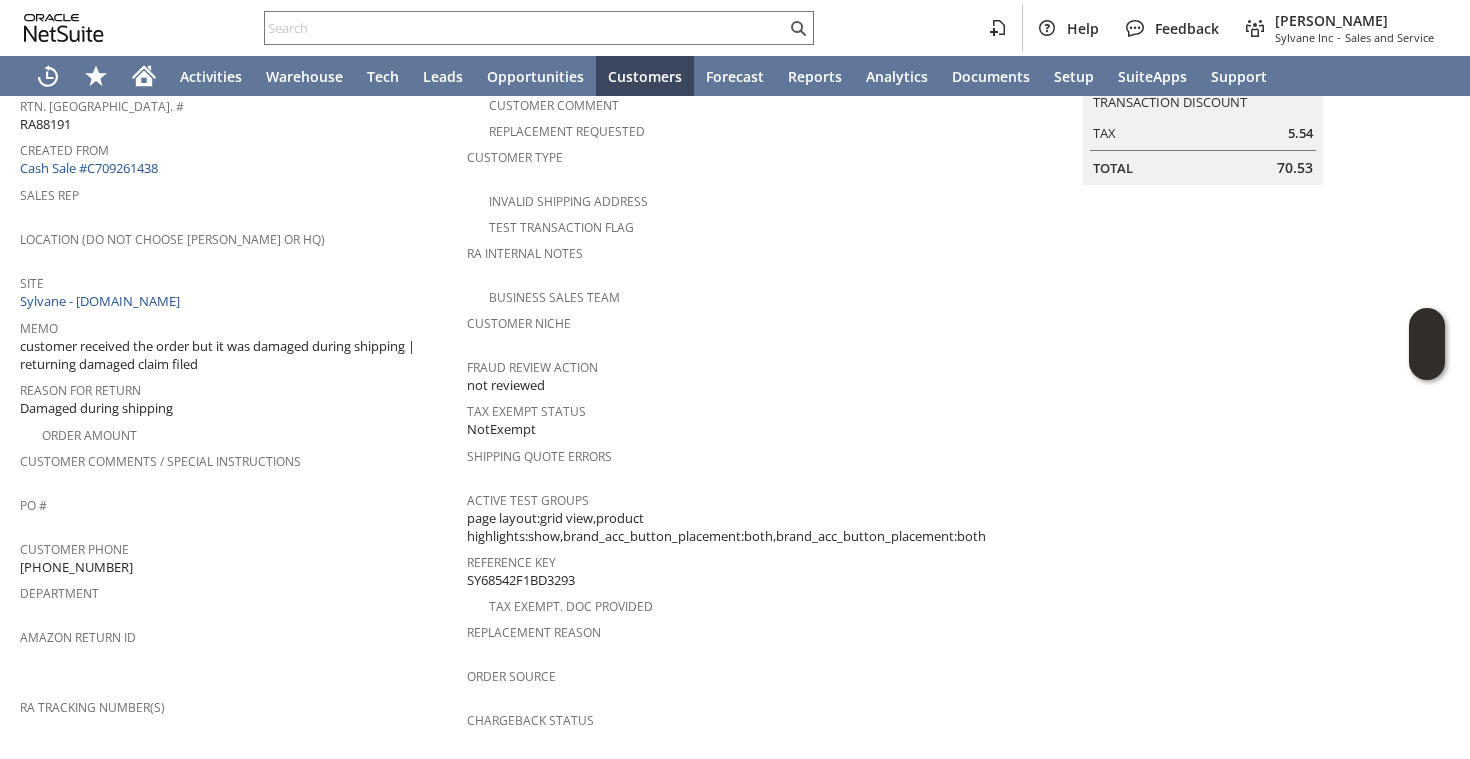 scroll, scrollTop: 329, scrollLeft: 0, axis: vertical 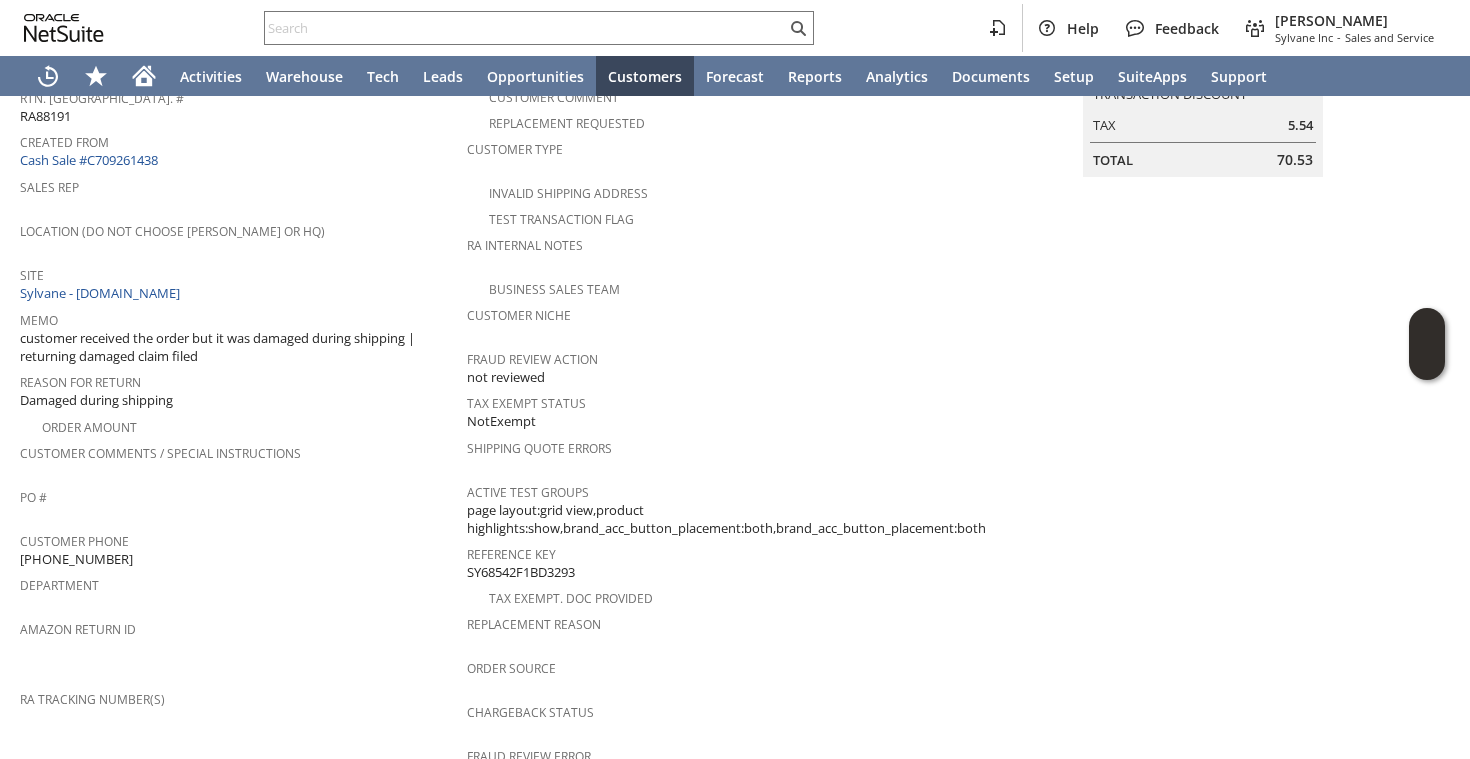 click on "[PHONE_NUMBER]" at bounding box center [76, 559] 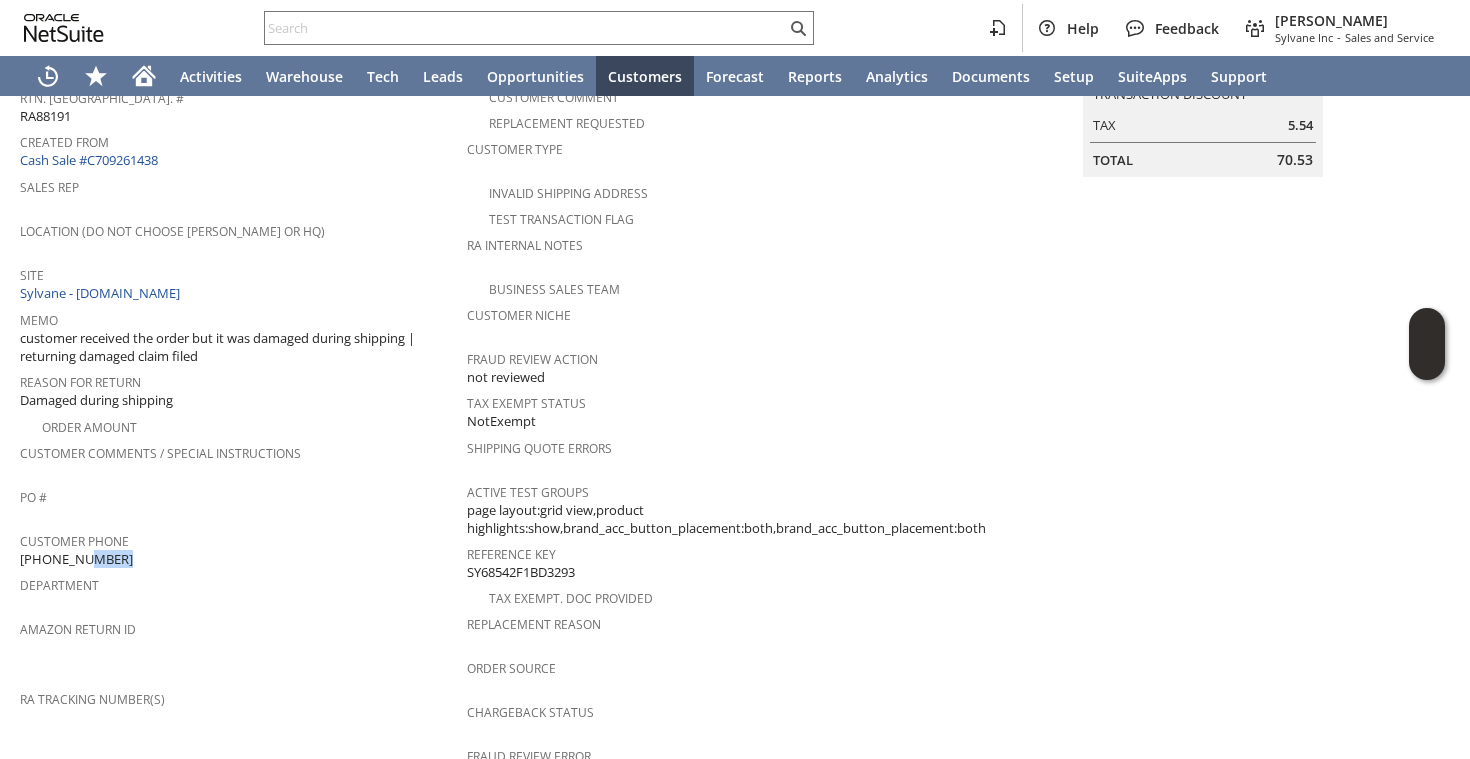 copy on "[PHONE_NUMBER]" 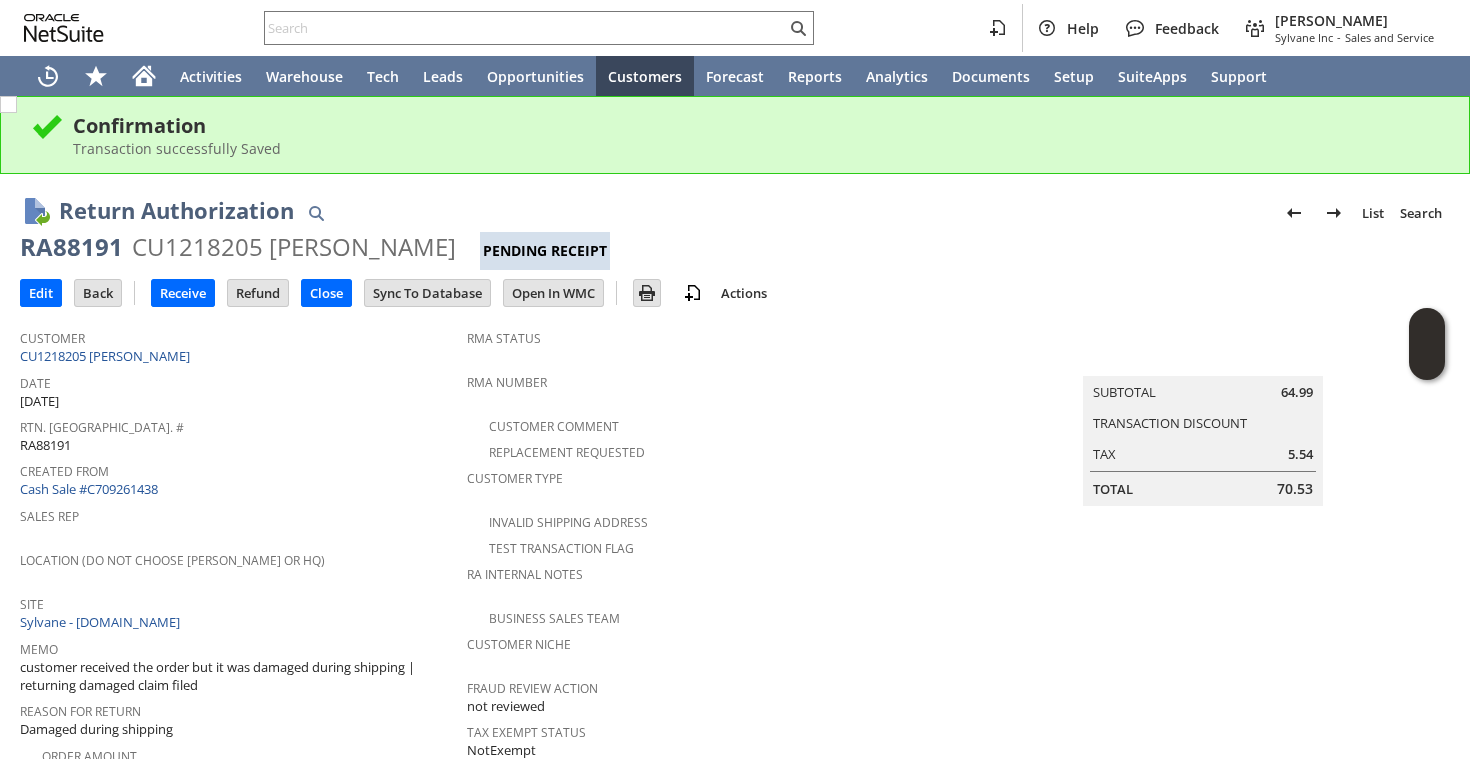 click on "RA88191" at bounding box center [71, 247] 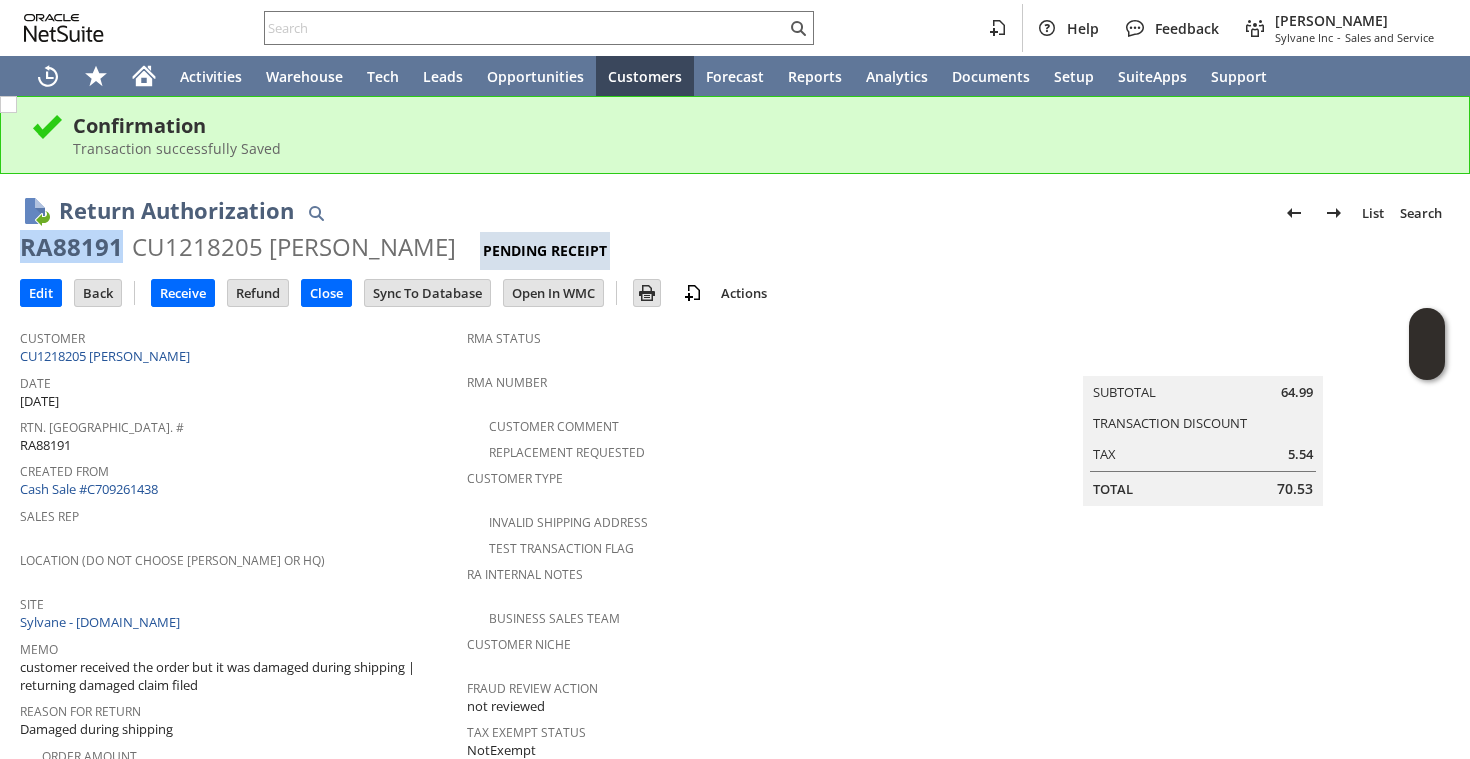copy on "RA88191" 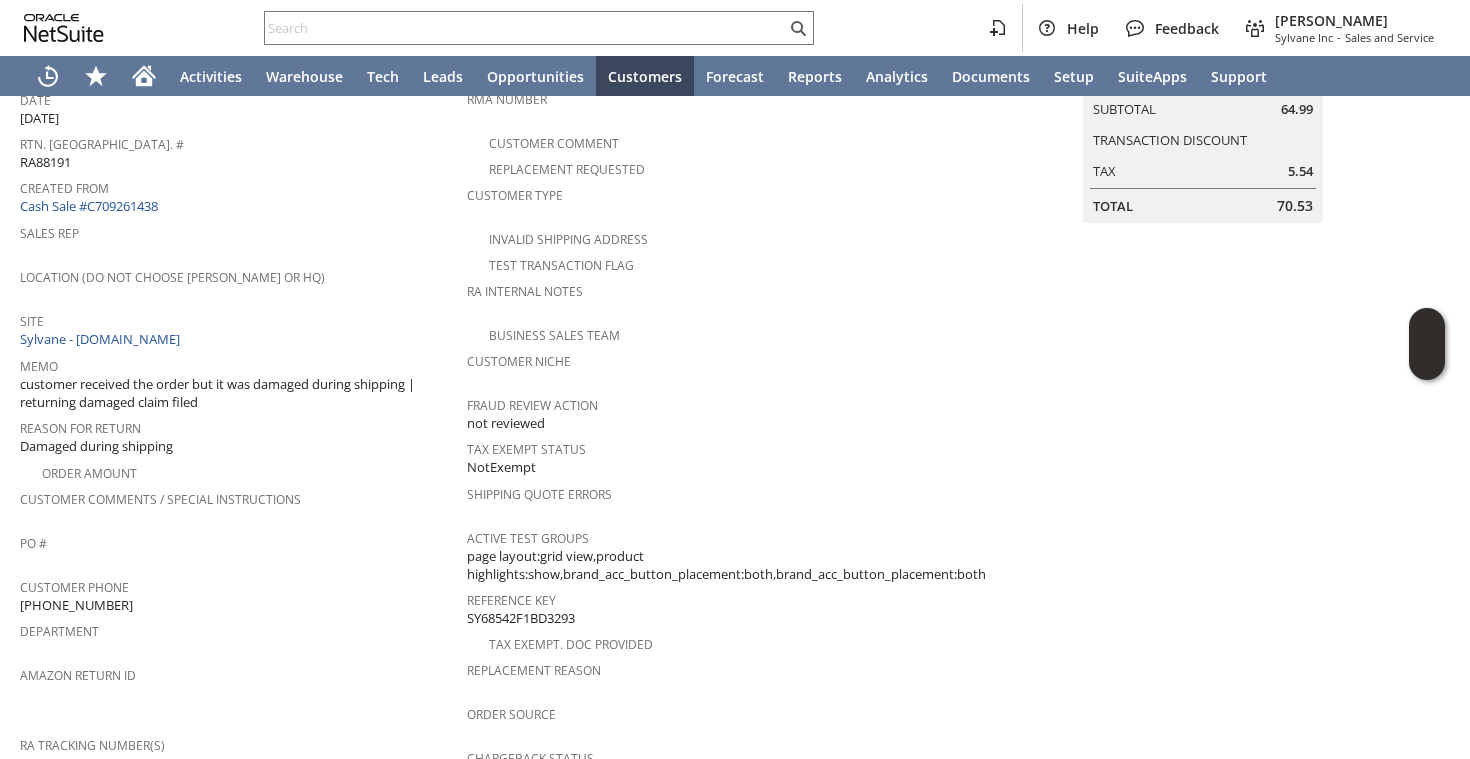 scroll, scrollTop: 340, scrollLeft: 0, axis: vertical 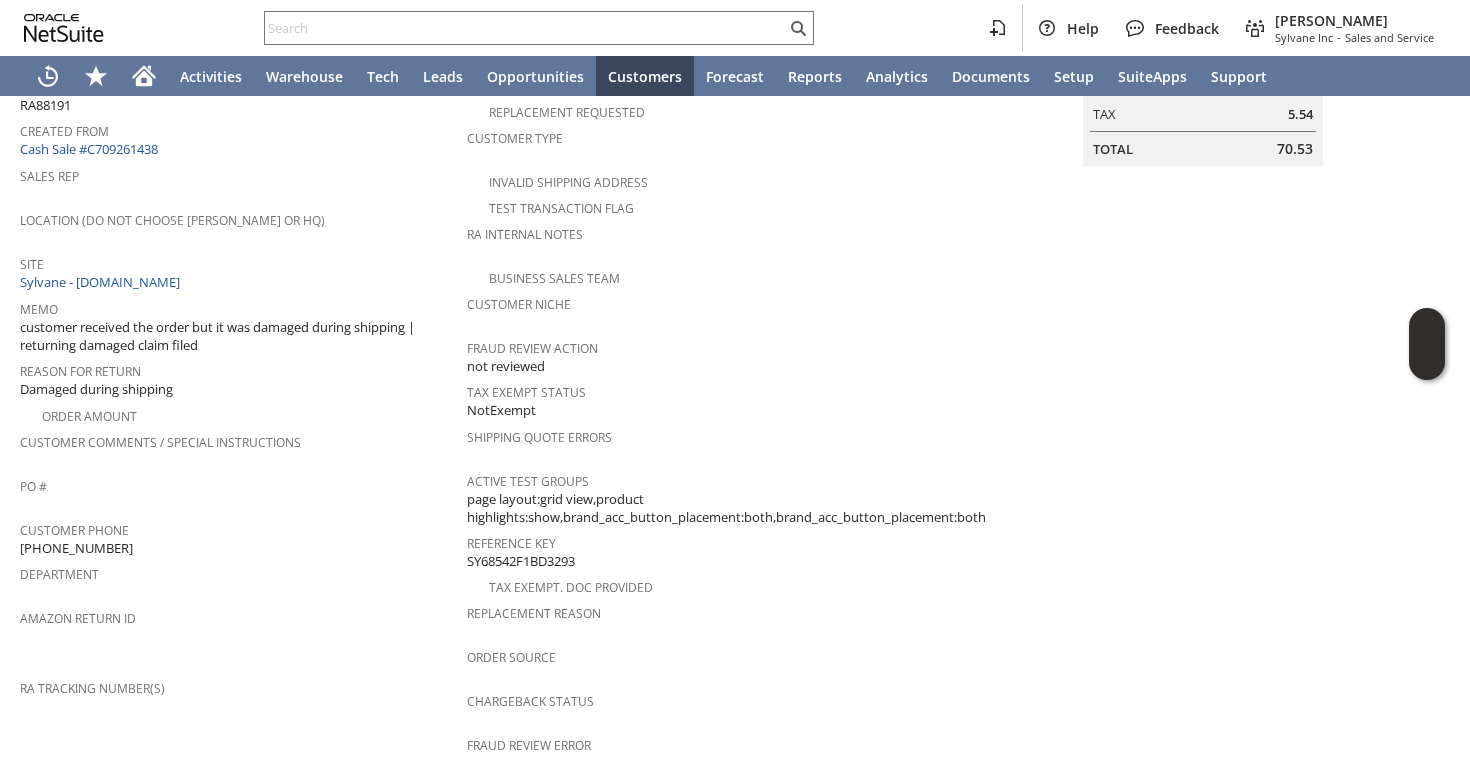 click on "(952) 270-3588" at bounding box center [76, 548] 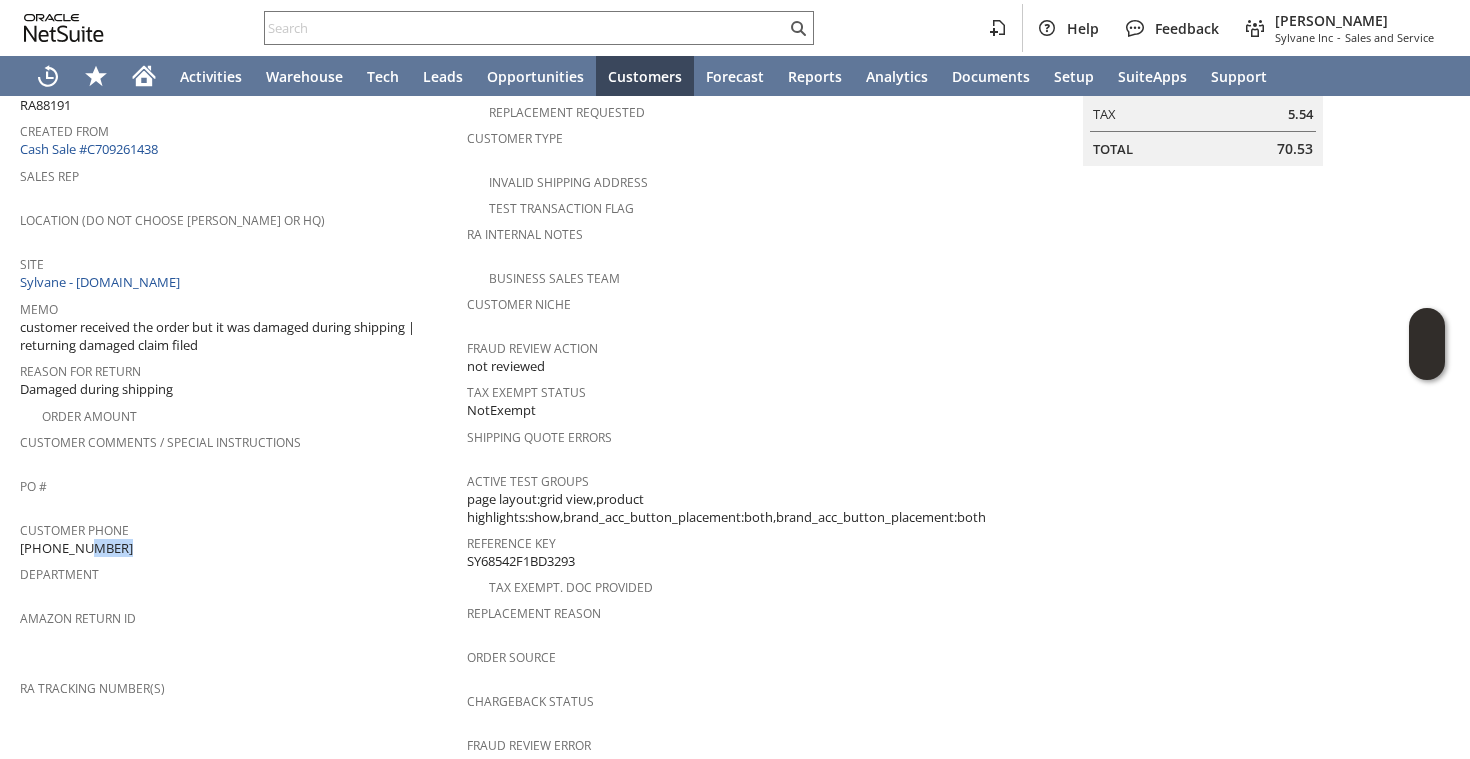 copy on "(952) 270-3588" 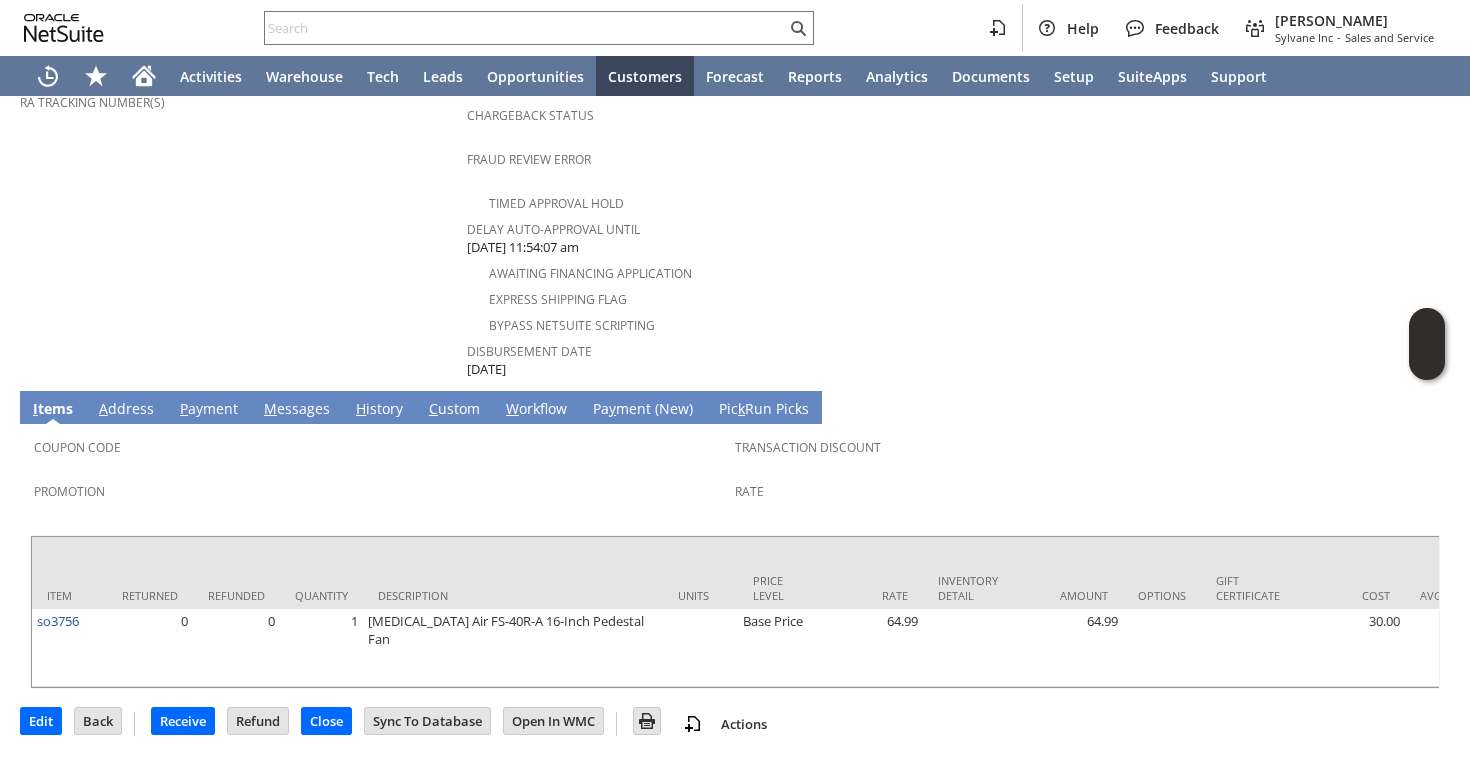 scroll, scrollTop: 0, scrollLeft: 0, axis: both 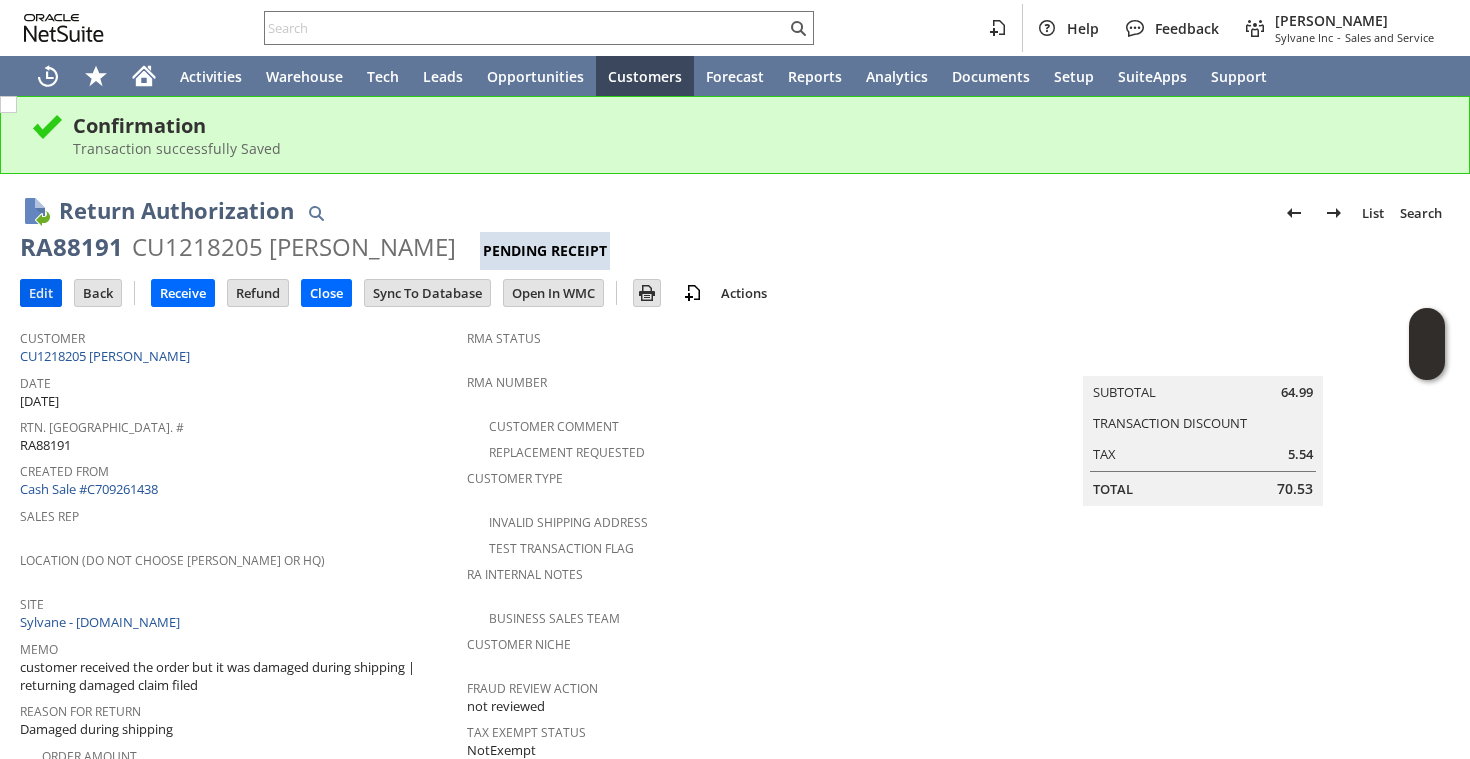 click on "Edit" at bounding box center (41, 293) 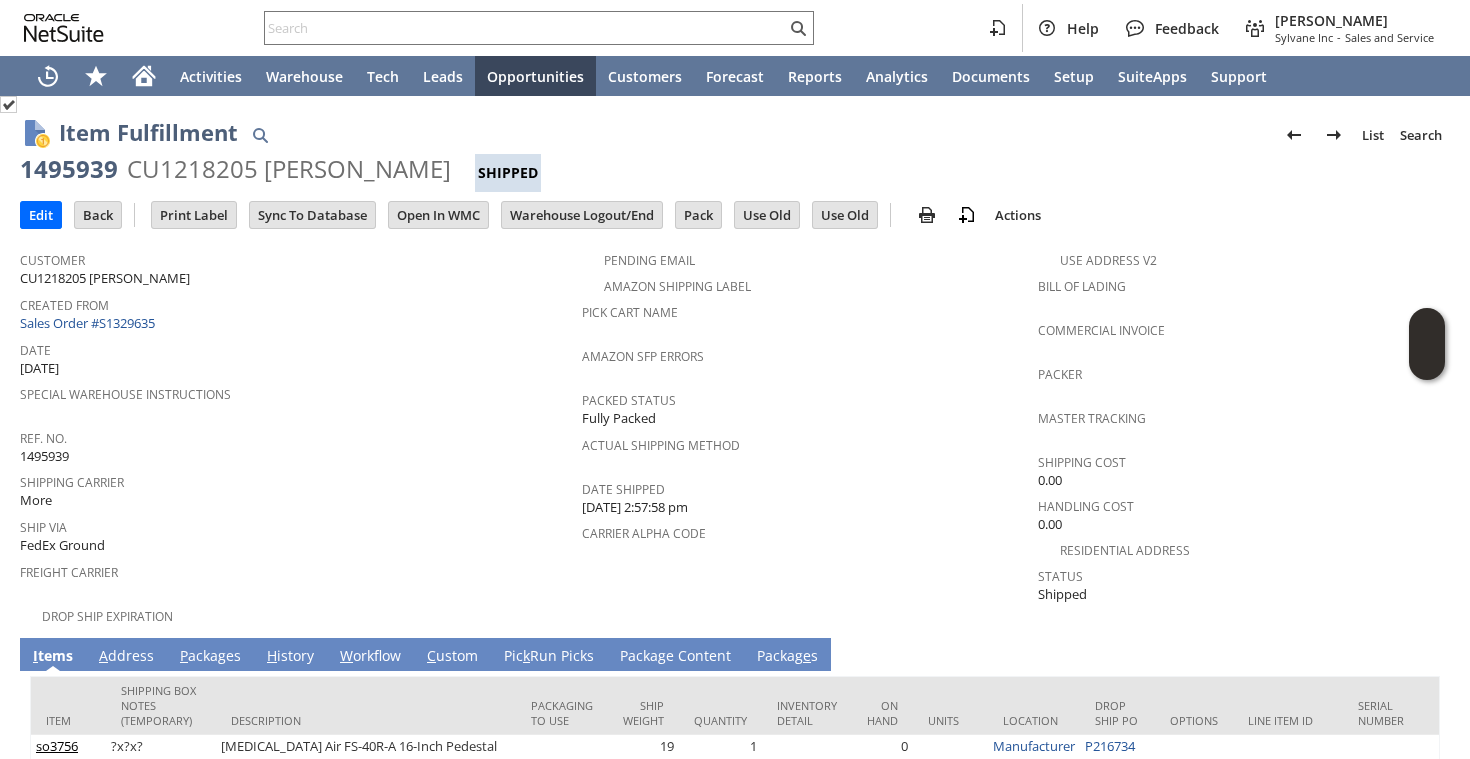 scroll, scrollTop: 0, scrollLeft: 0, axis: both 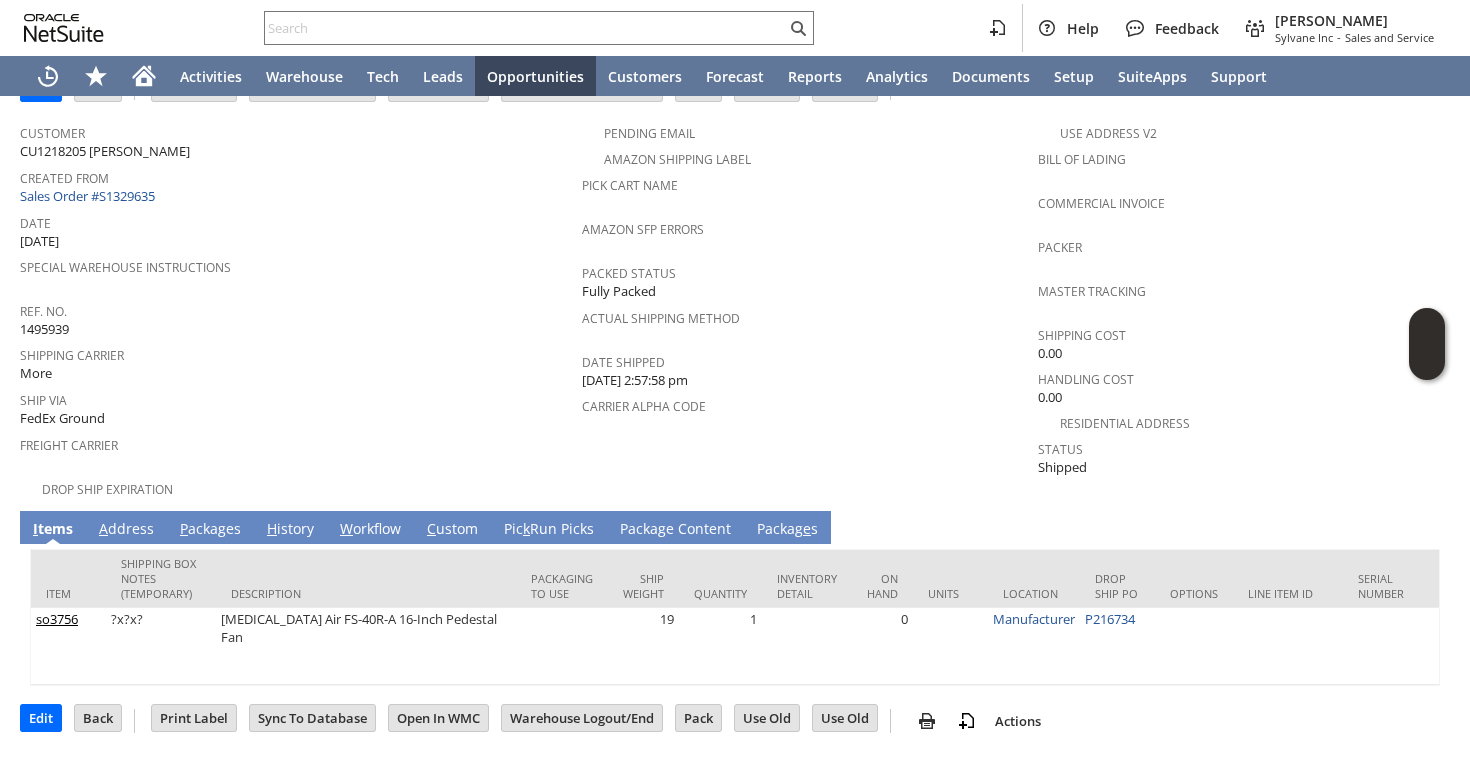 click on "A ddress" at bounding box center (126, 530) 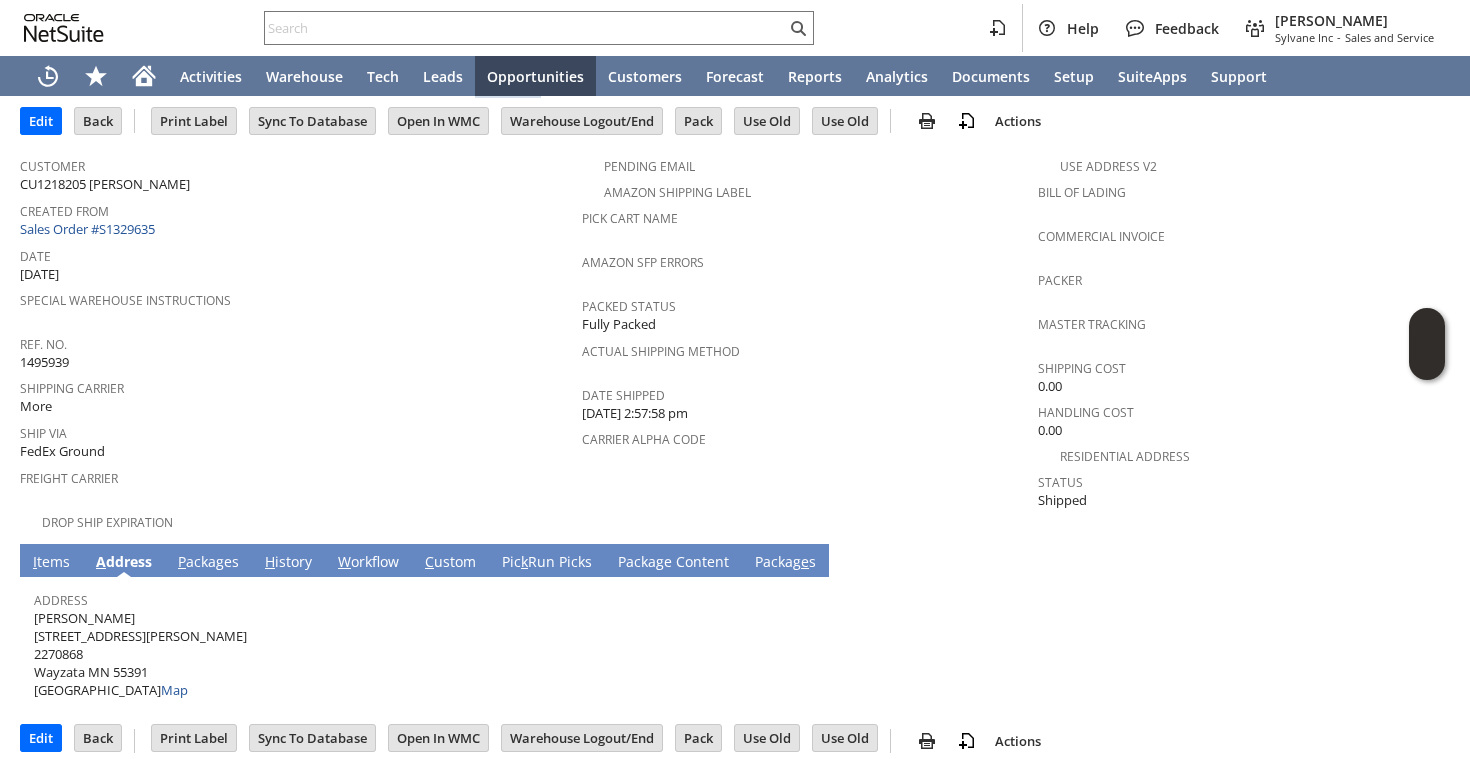click on "[PERSON_NAME] [STREET_ADDRESS][PERSON_NAME]  Map" at bounding box center (140, 654) 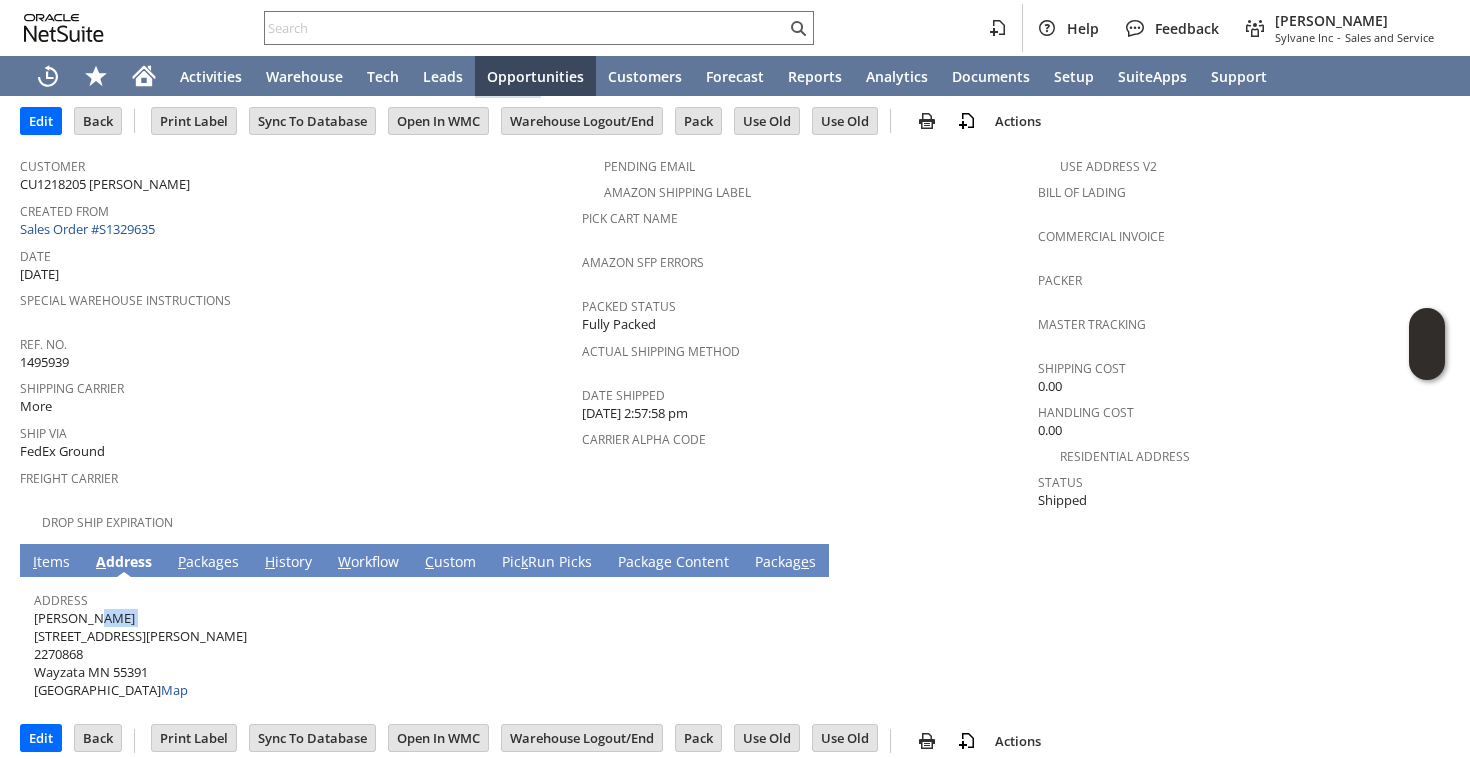 copy on "[PERSON_NAME]" 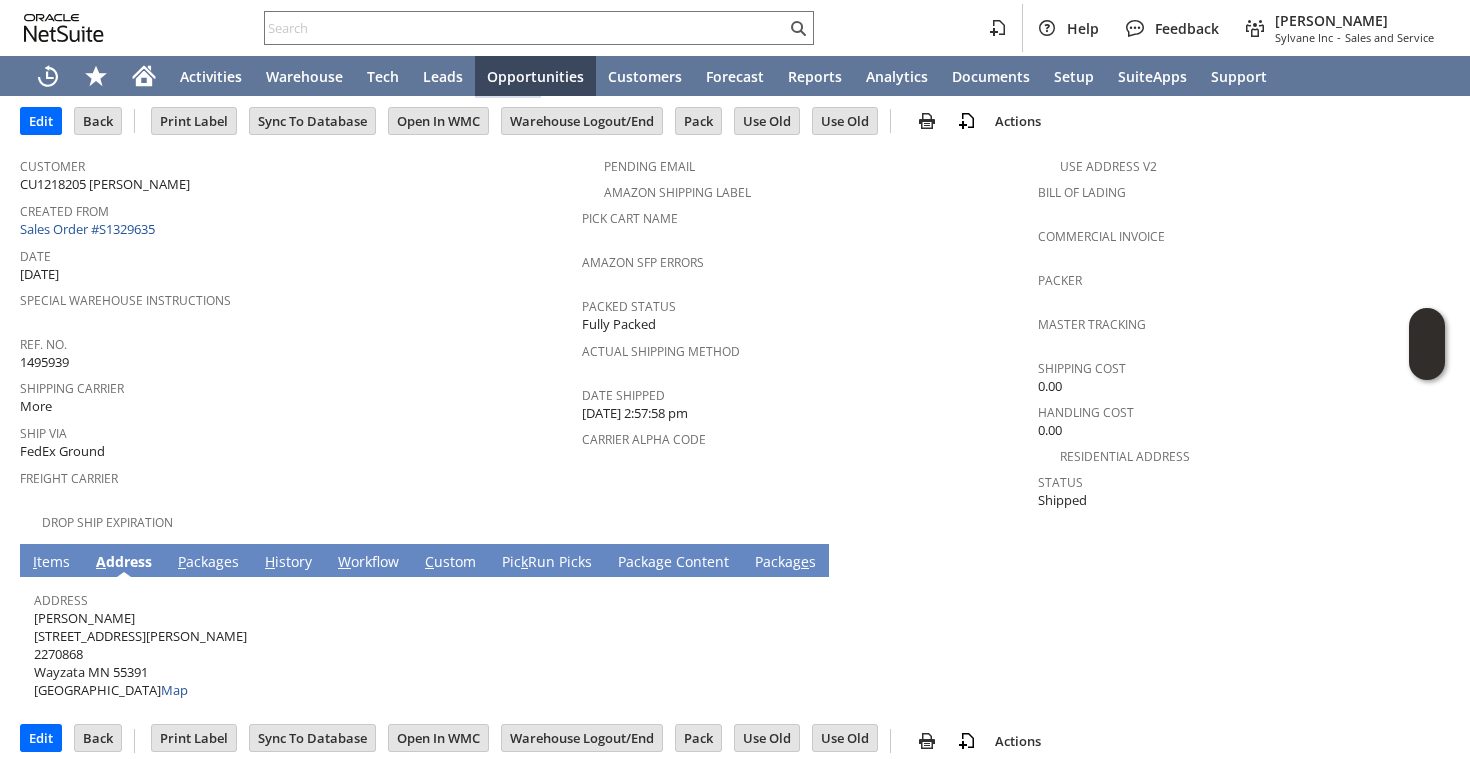 click on "[PERSON_NAME] [STREET_ADDRESS][PERSON_NAME]  Map" at bounding box center (140, 654) 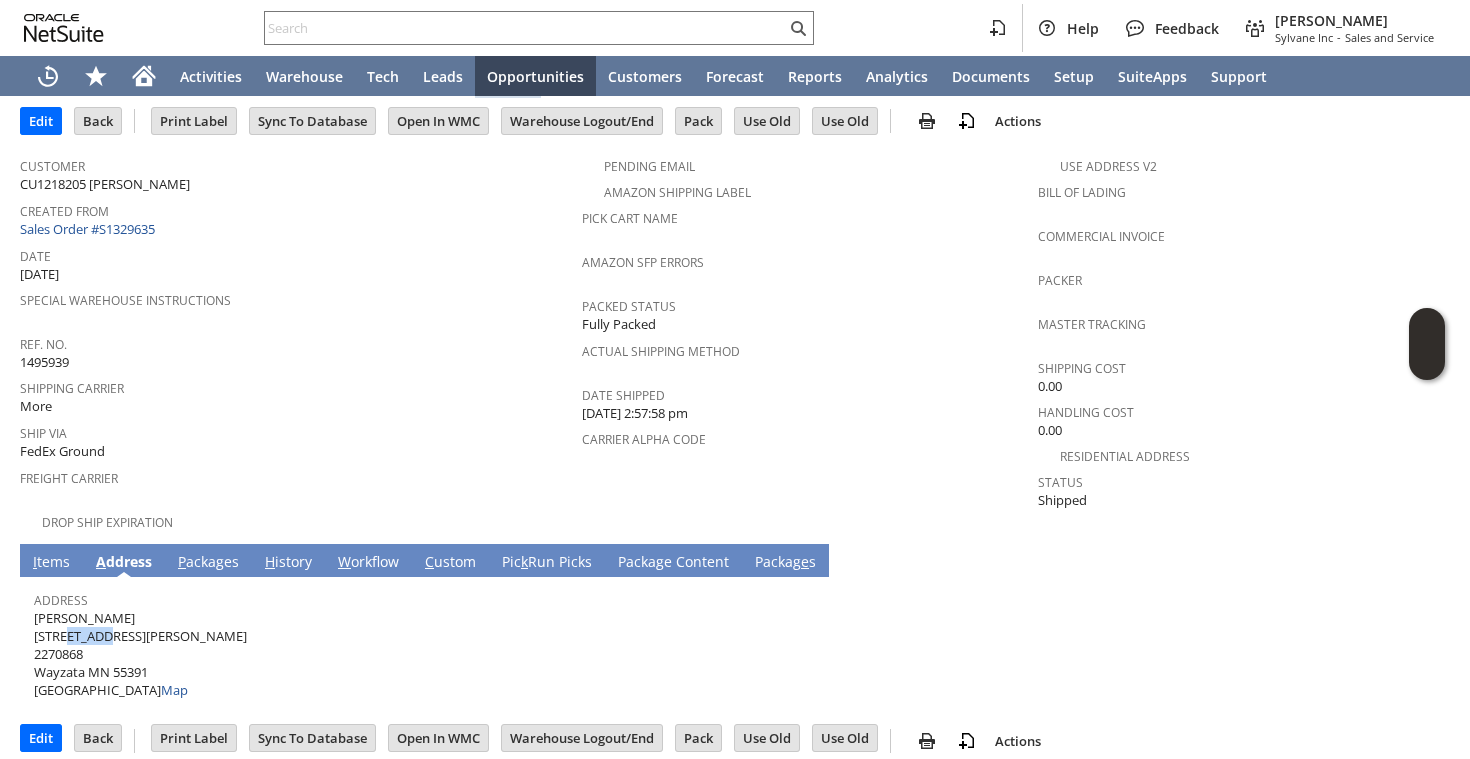 click on "[PERSON_NAME] [STREET_ADDRESS][PERSON_NAME]  Map" at bounding box center (140, 654) 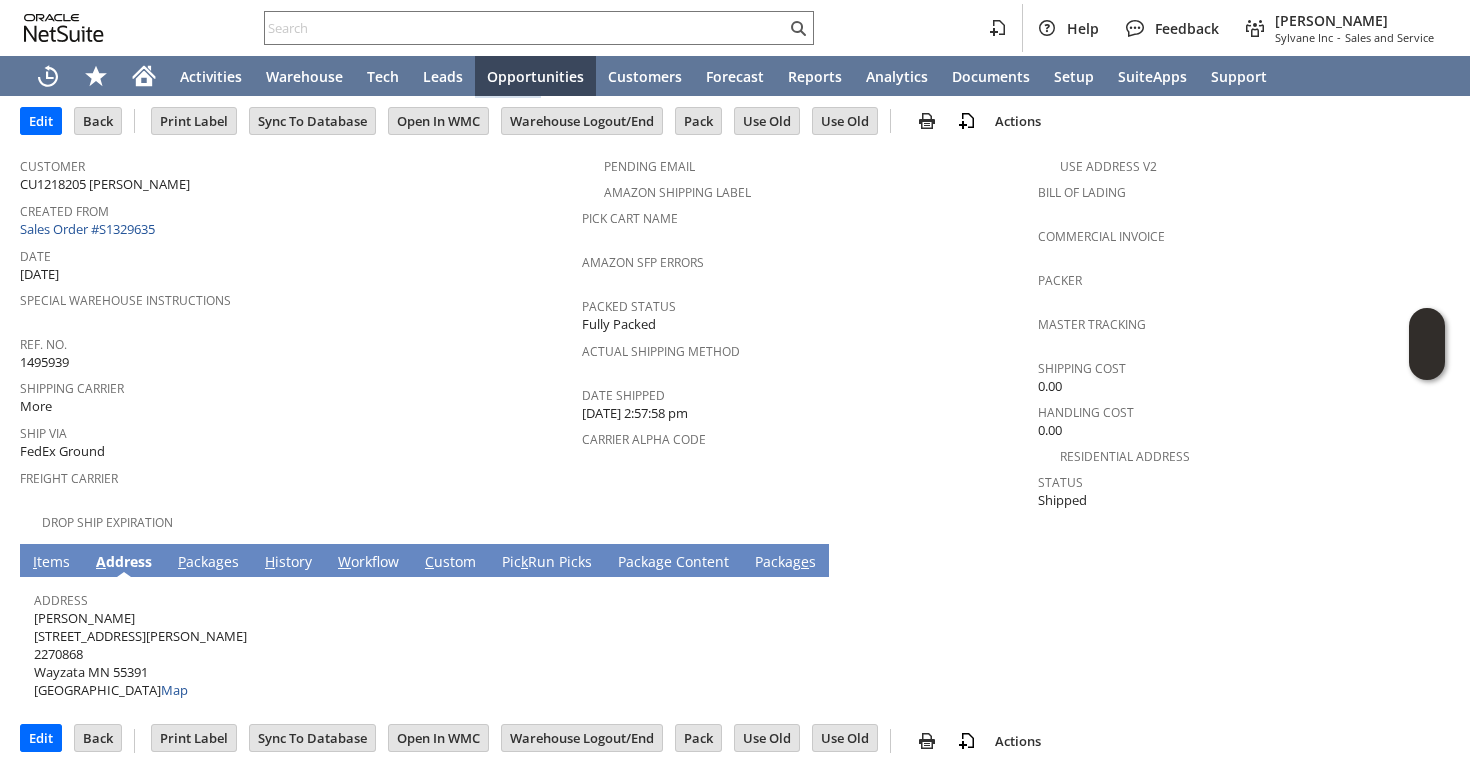 click on "[PERSON_NAME] [STREET_ADDRESS][PERSON_NAME]  Map" at bounding box center (140, 654) 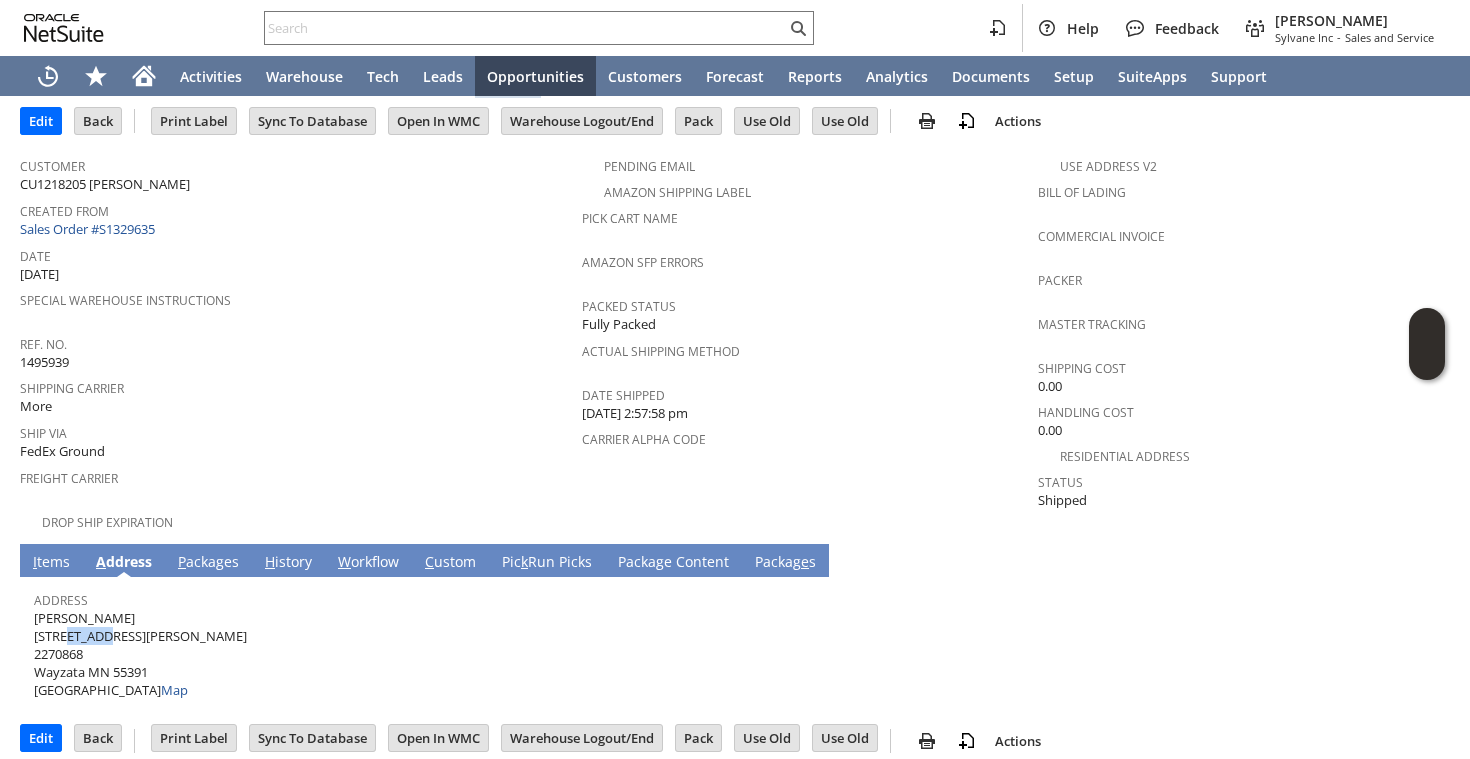 click on "[PERSON_NAME] [STREET_ADDRESS][PERSON_NAME]  Map" at bounding box center (140, 654) 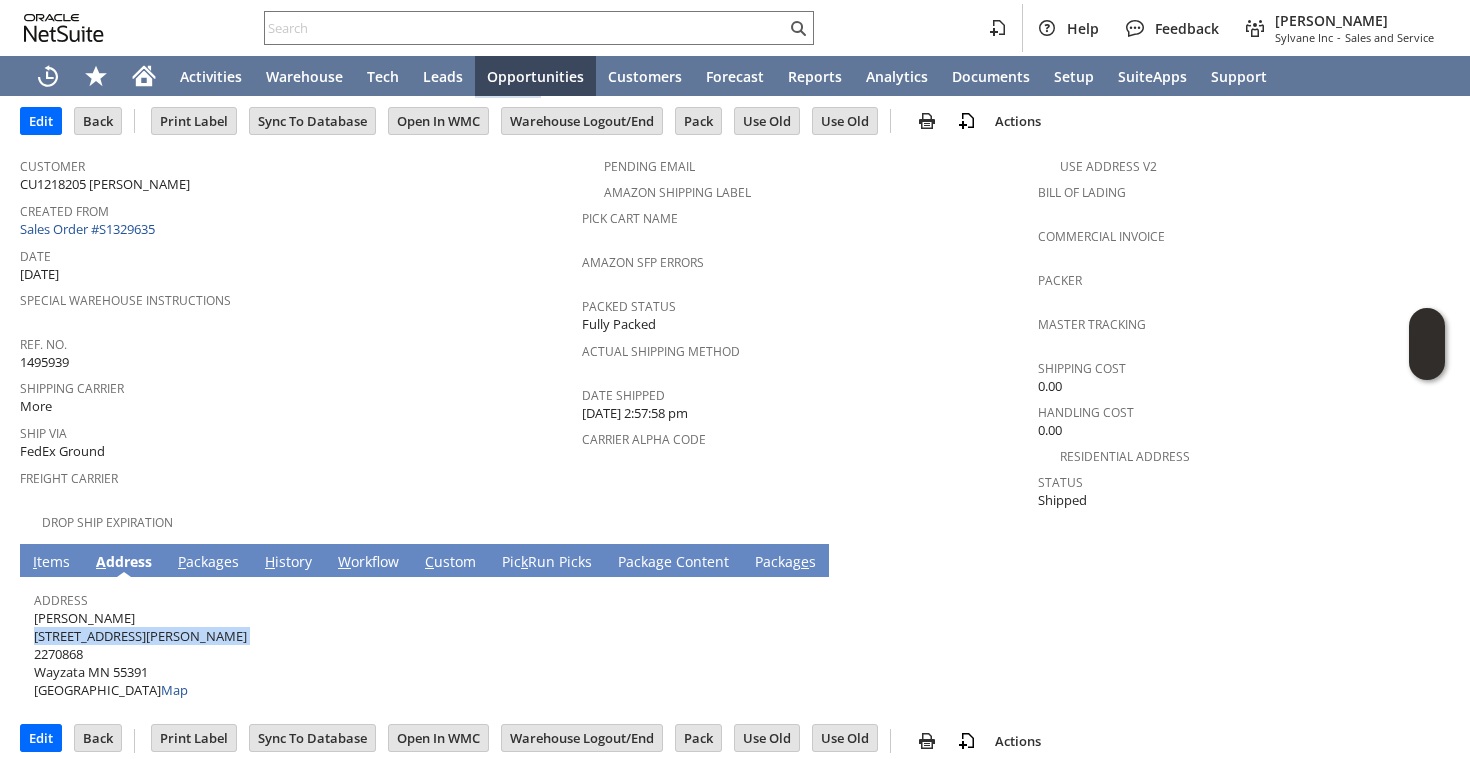 copy on "[STREET_ADDRESS][PERSON_NAME]" 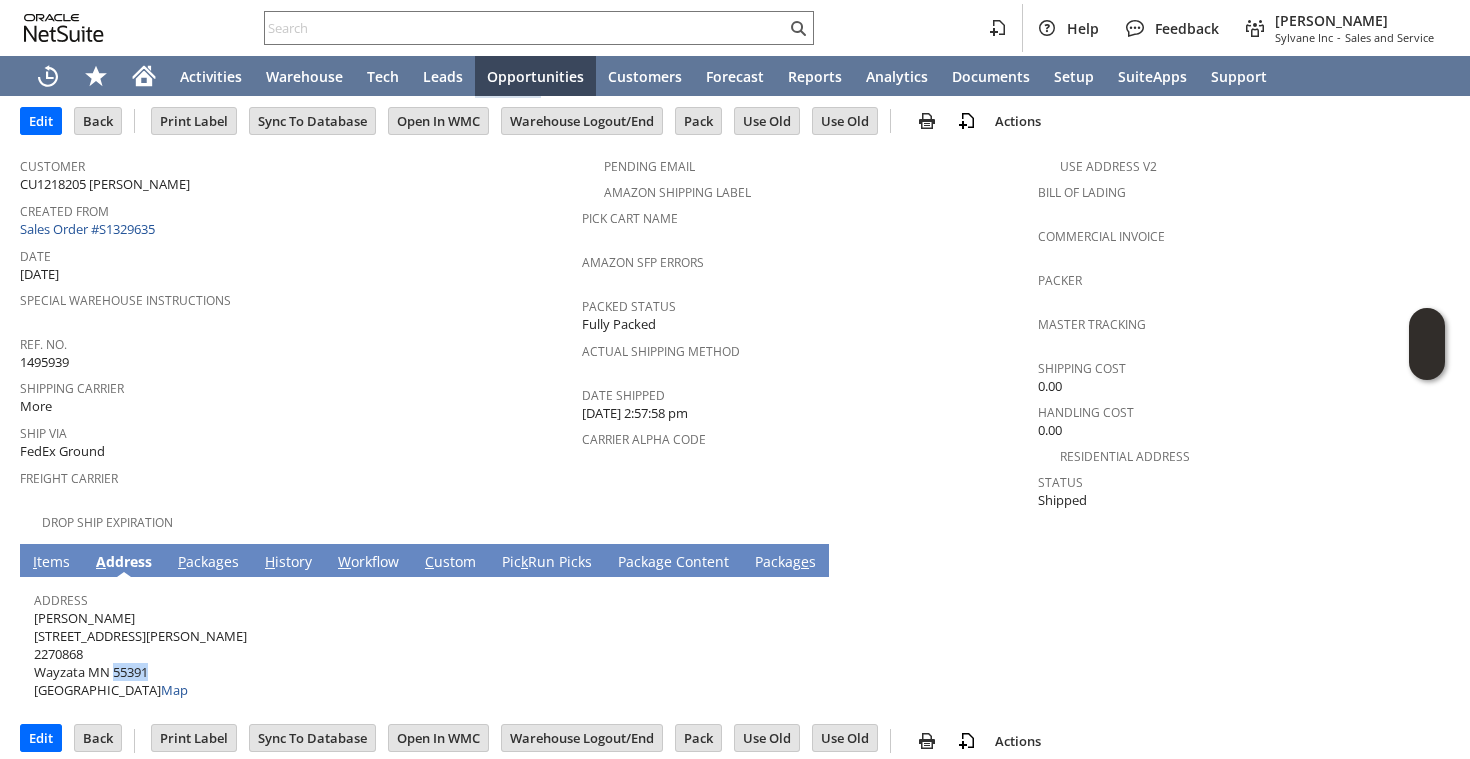 click on "Carolyn Goedken 2542 Crosby Road 2270868 Wayzata MN 55391 United States  Map" at bounding box center (140, 654) 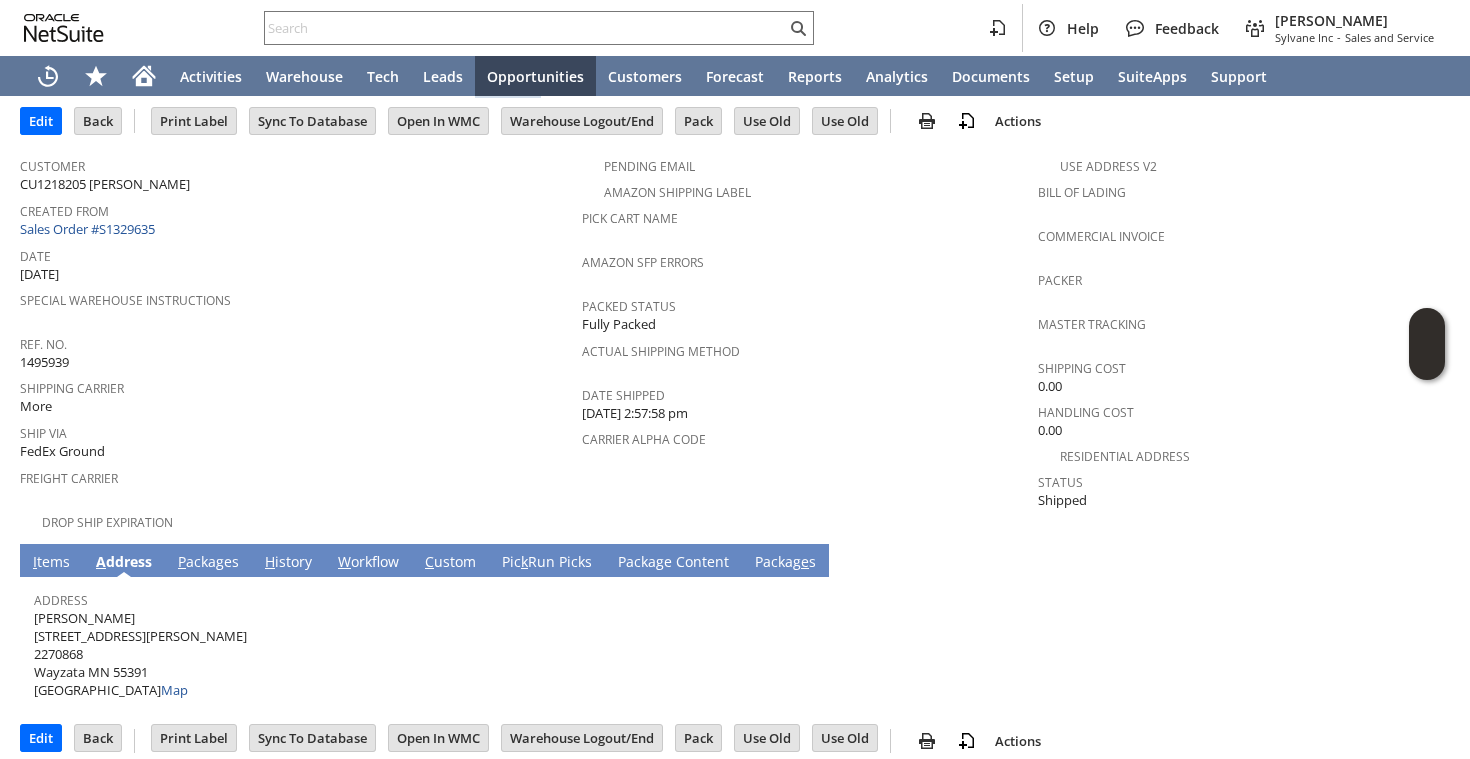 click on "Carolyn Goedken 2542 Crosby Road 2270868 Wayzata MN 55391 United States  Map" at bounding box center (140, 654) 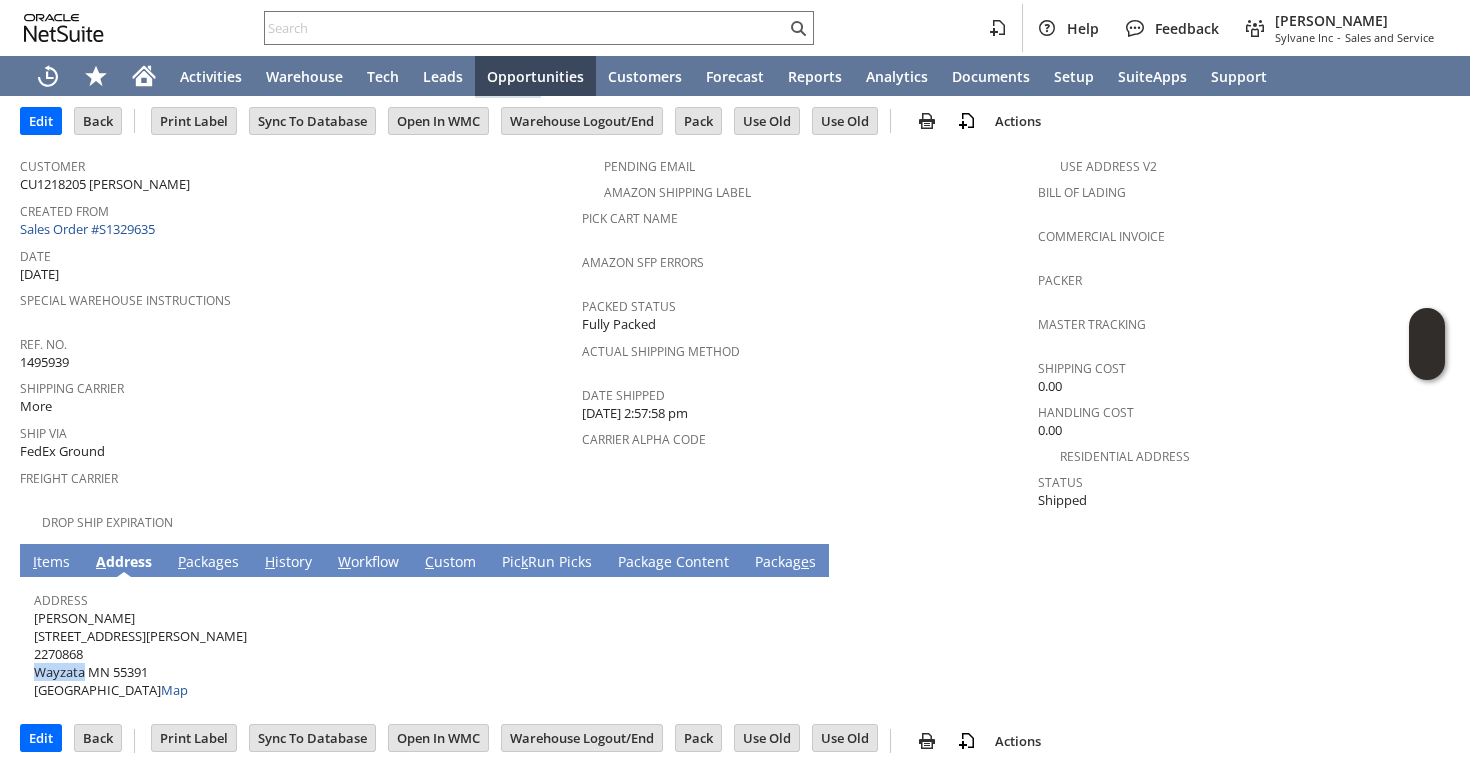 copy on "Wayzata" 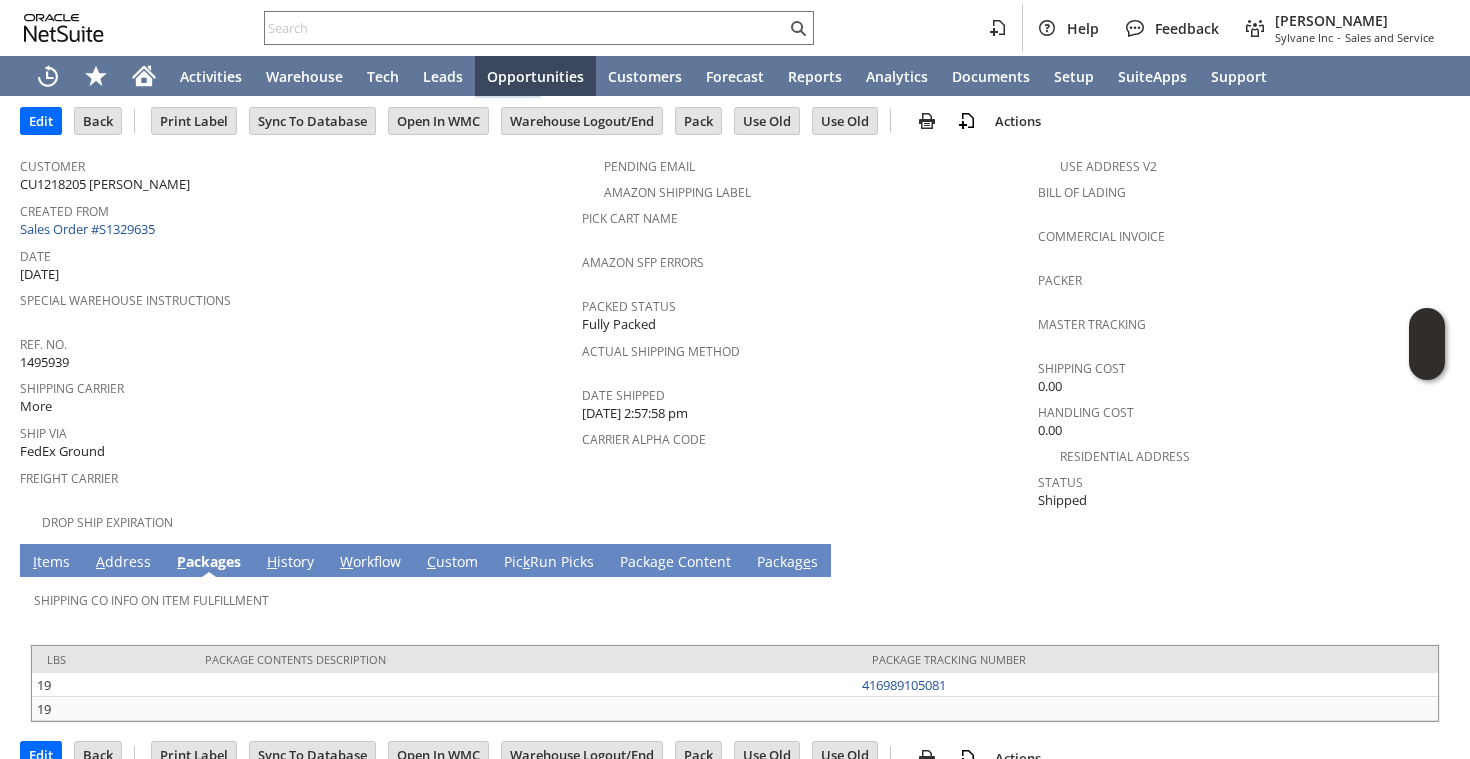 click on "I tems" at bounding box center (51, 563) 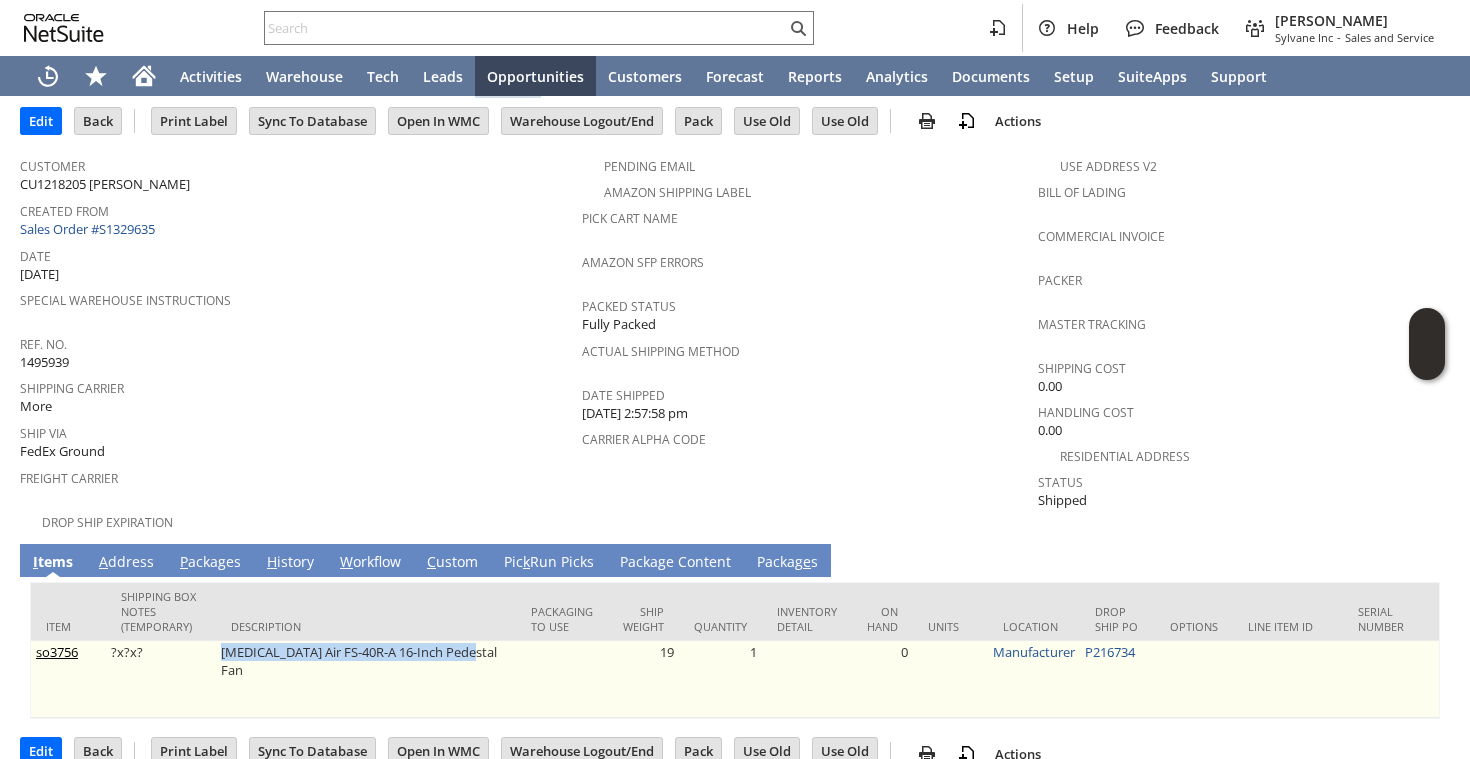 drag, startPoint x: 222, startPoint y: 638, endPoint x: 479, endPoint y: 641, distance: 257.01752 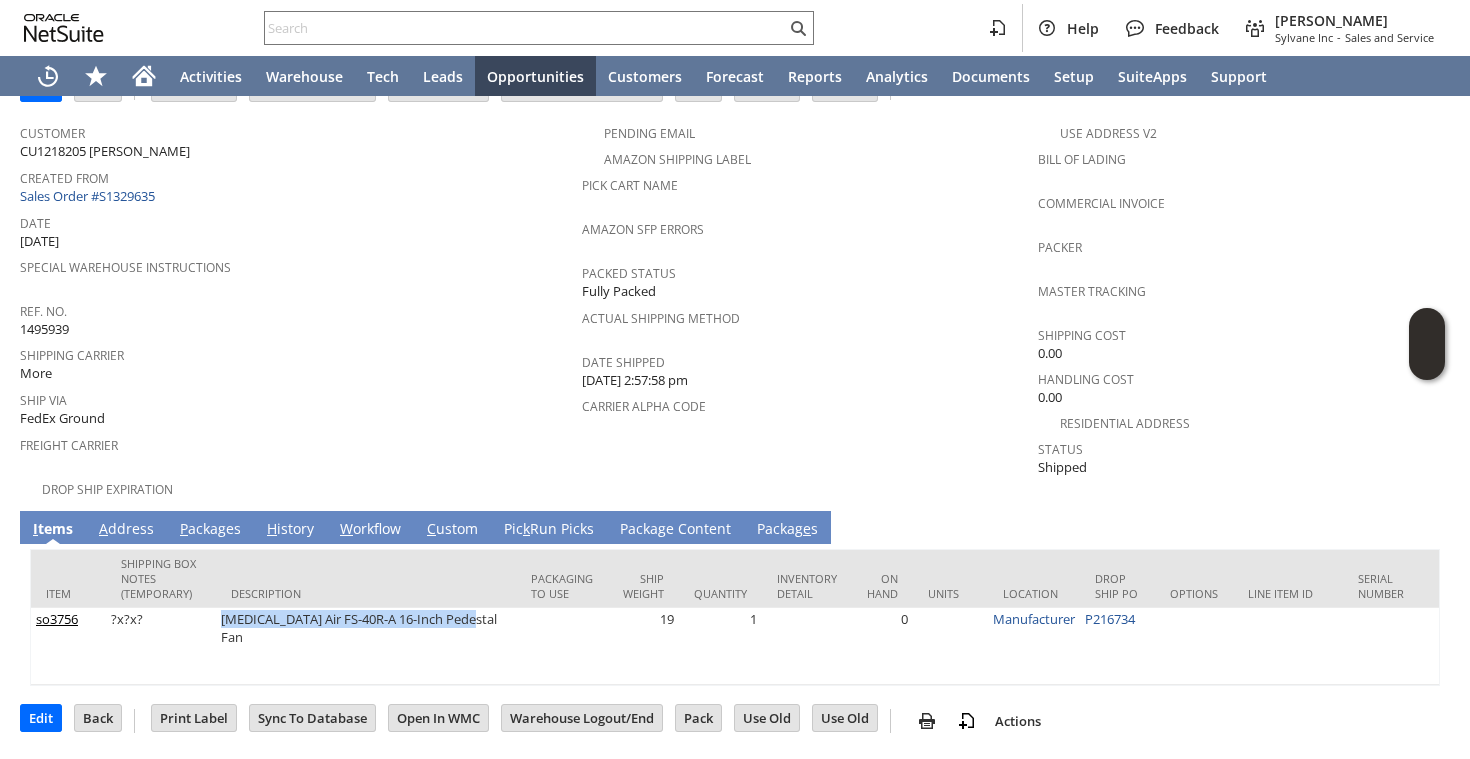 scroll, scrollTop: 0, scrollLeft: 0, axis: both 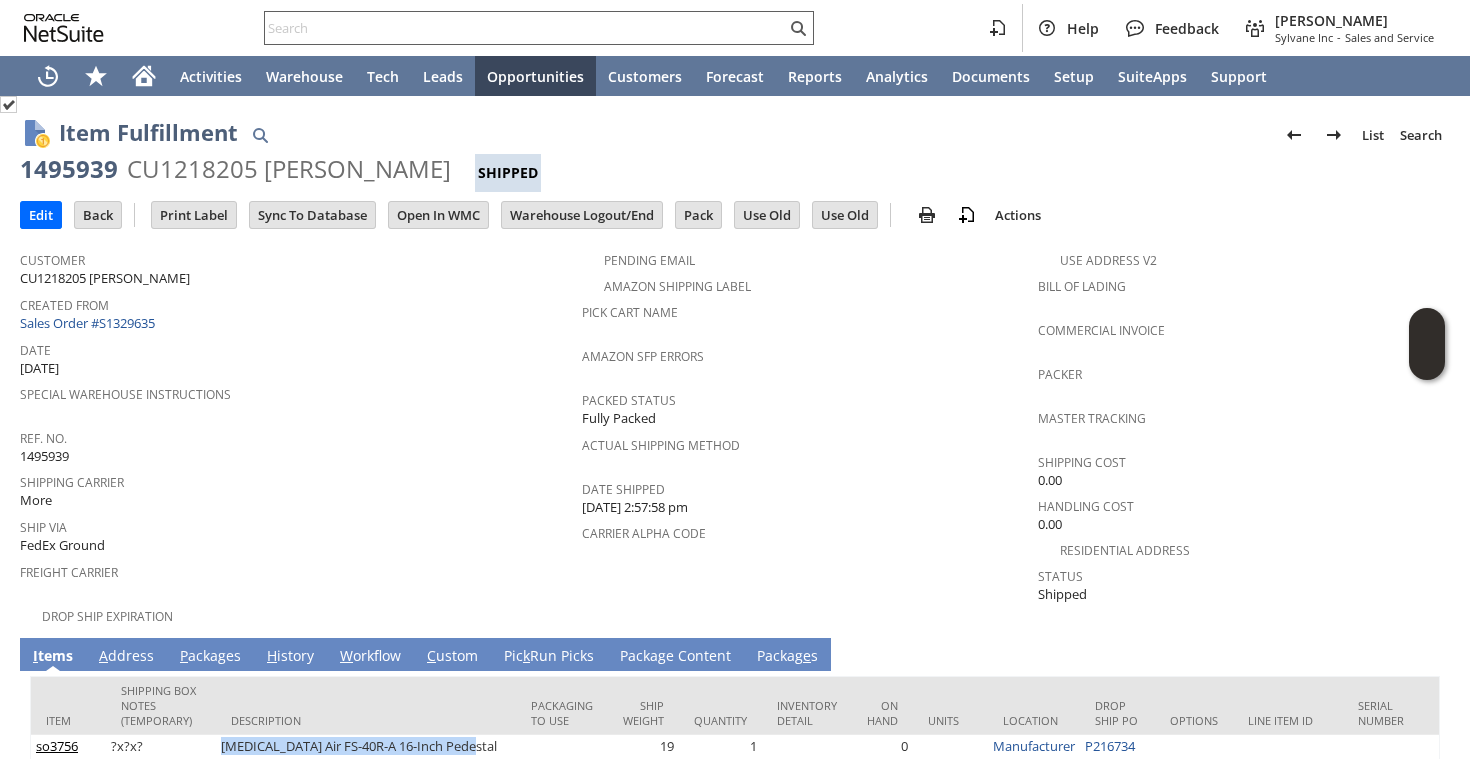 click at bounding box center (525, 28) 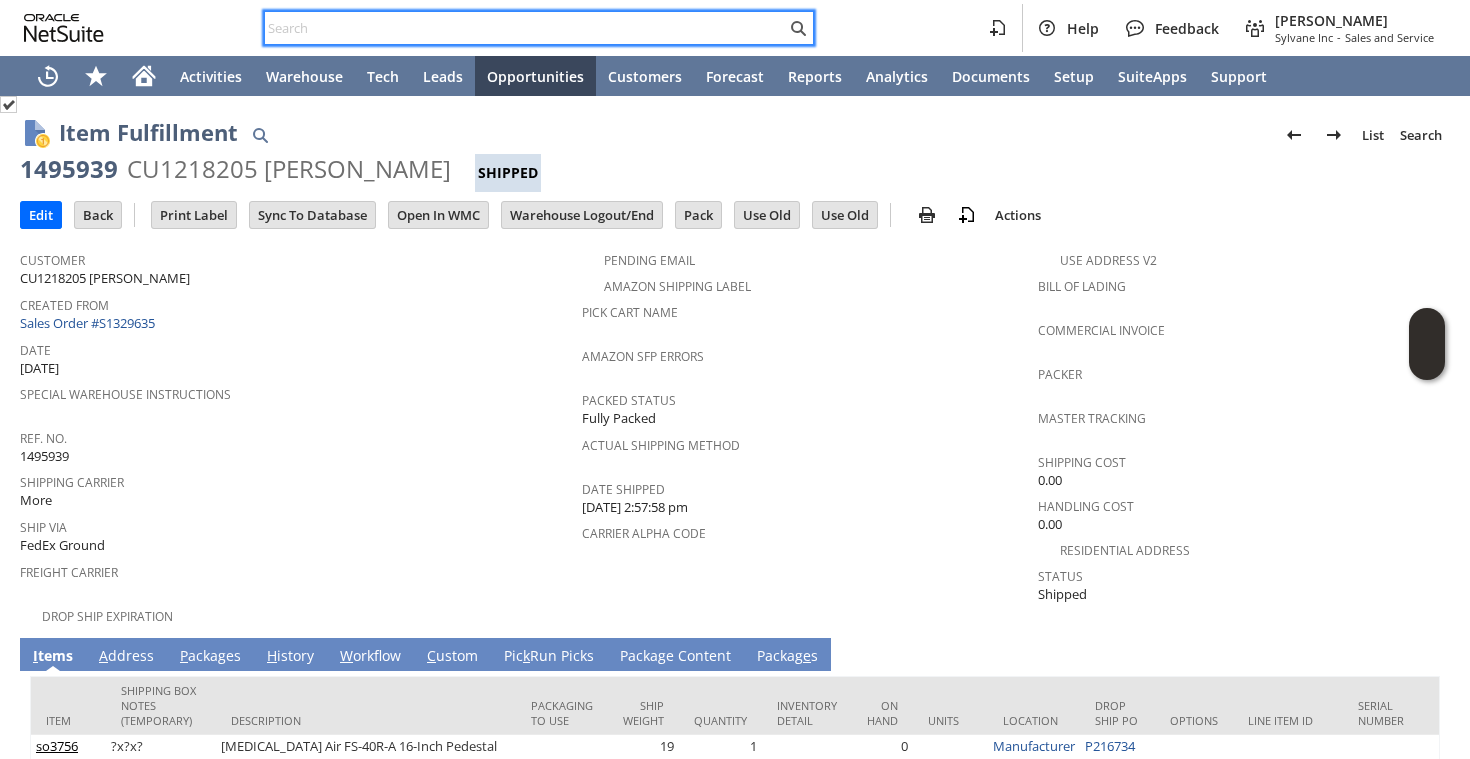 paste on "S1332061" 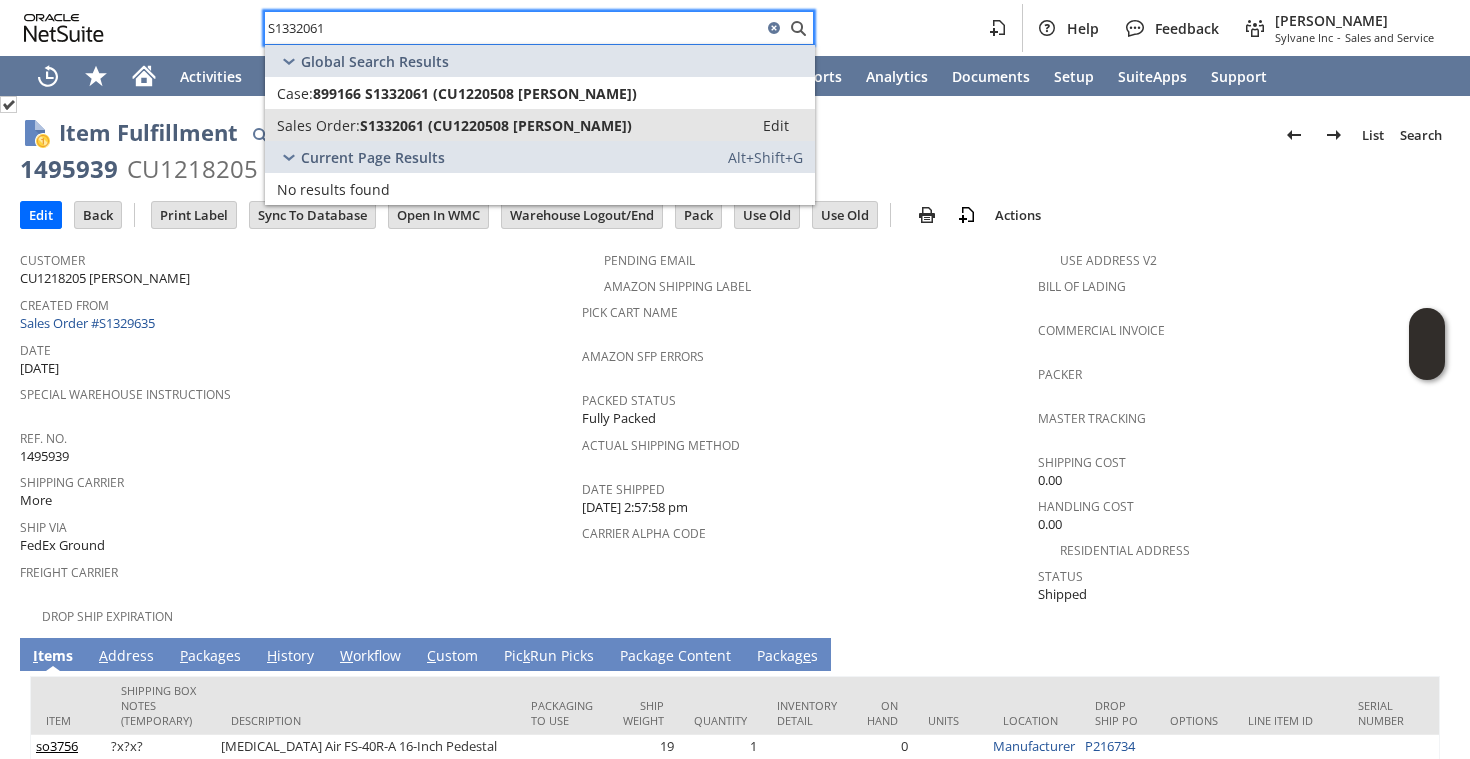 type on "S1332061" 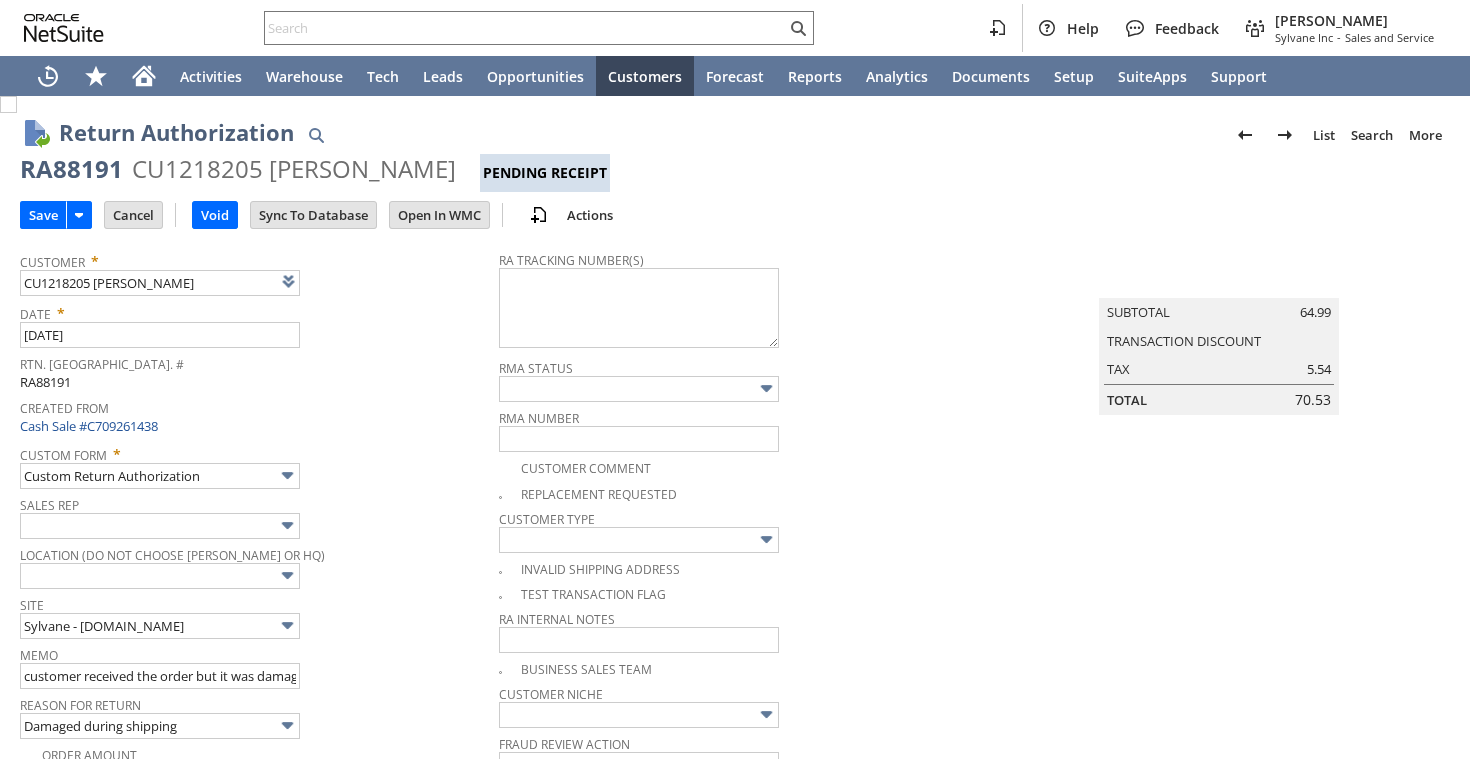 scroll, scrollTop: 0, scrollLeft: 0, axis: both 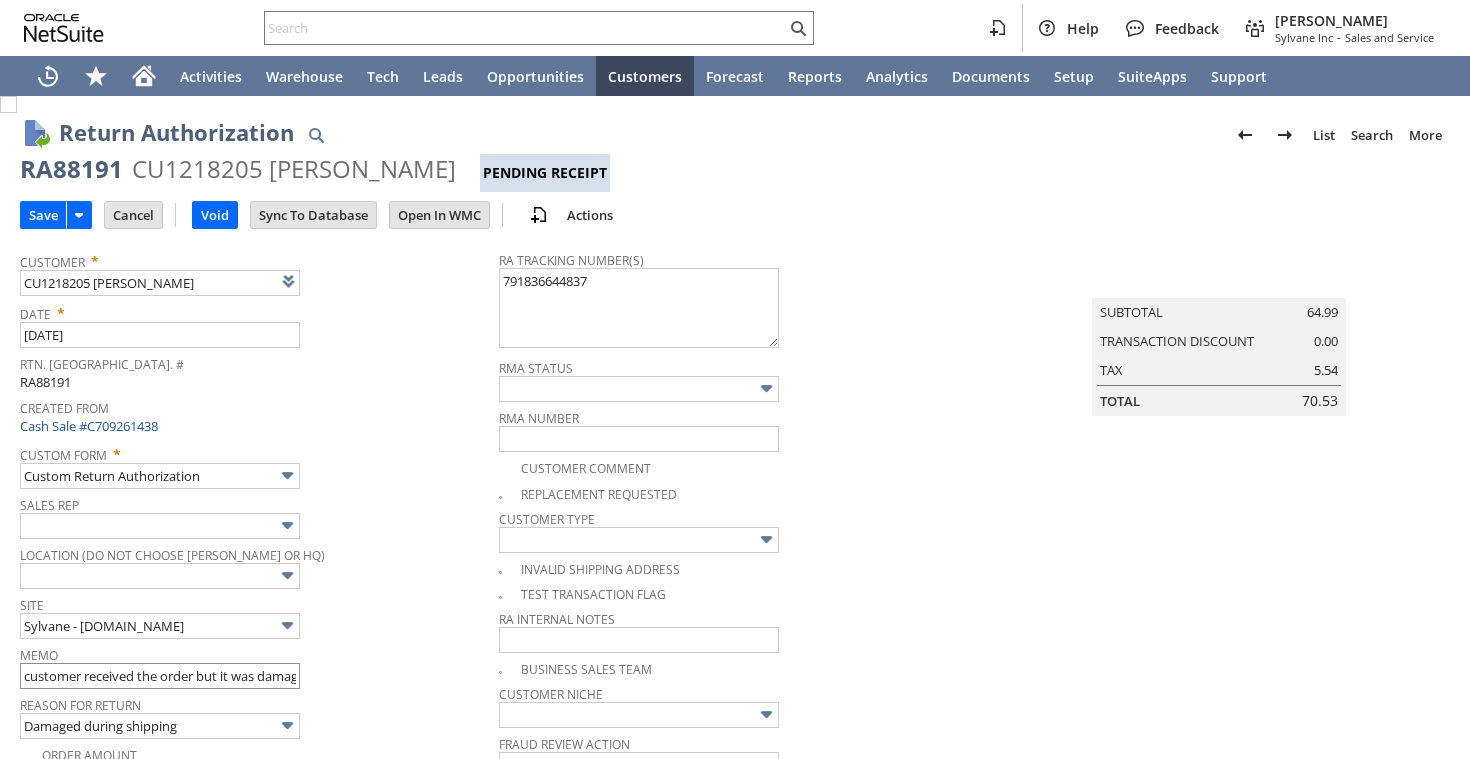 type on "791836644837" 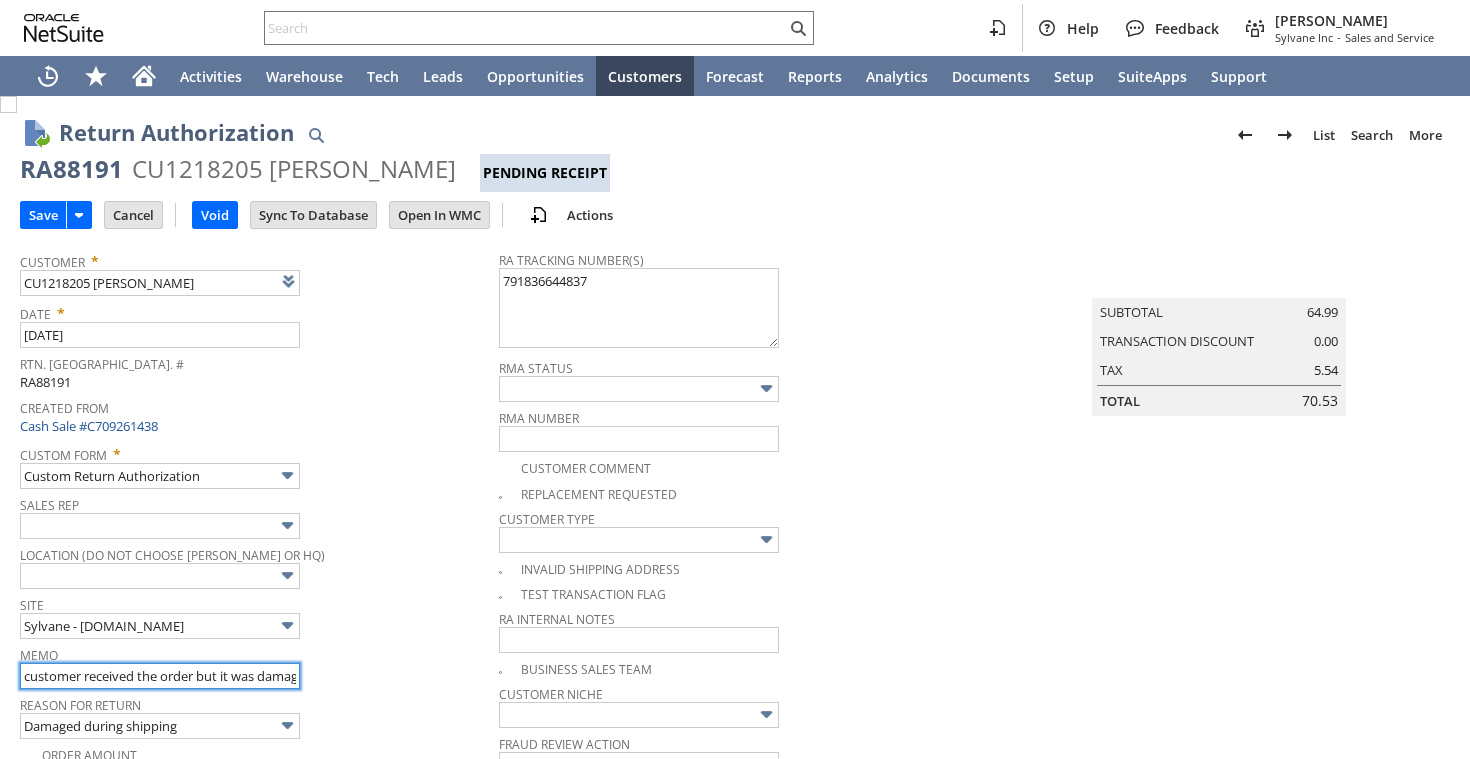 click on "customer received the order but it was damaged during shipping | returning damaged  claim filed" at bounding box center (160, 676) 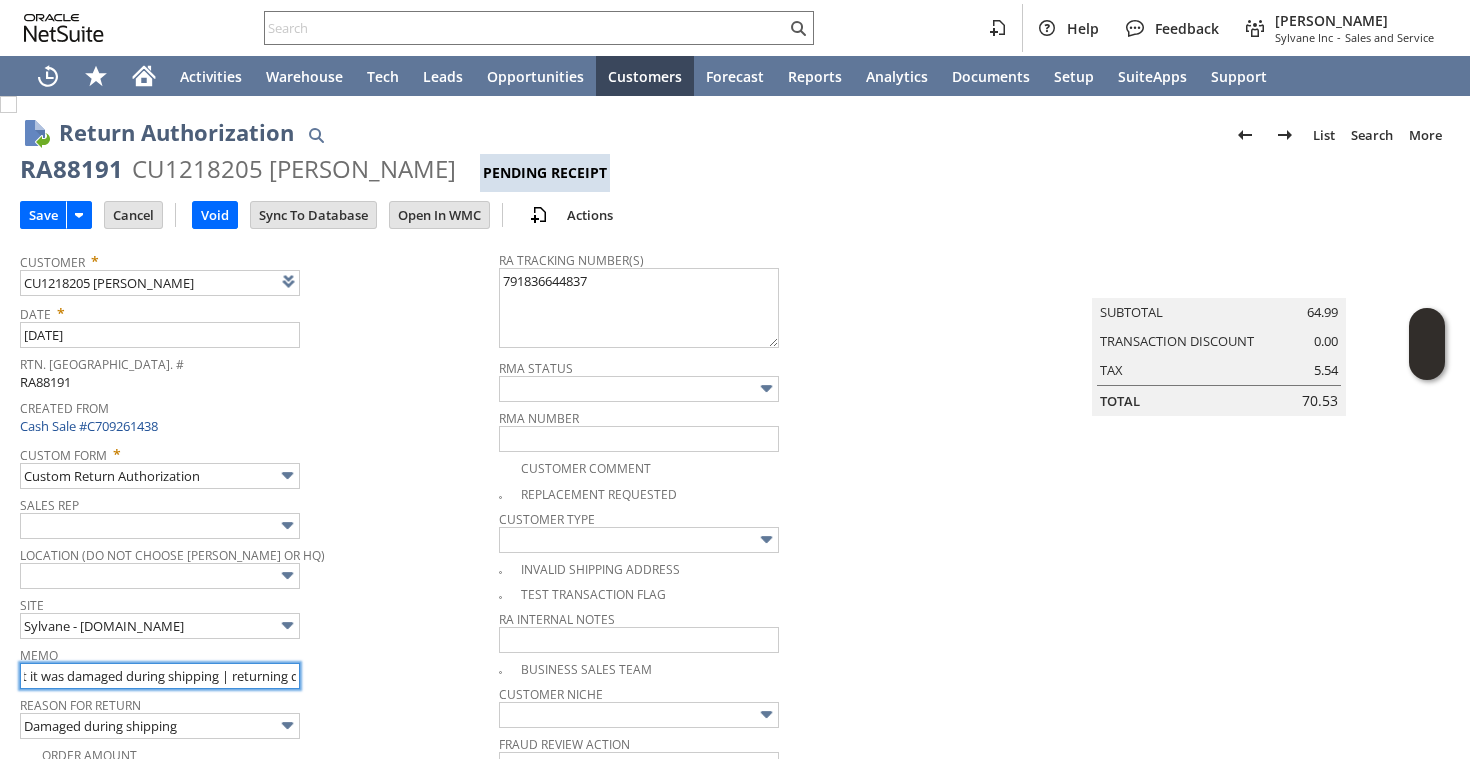 scroll, scrollTop: 0, scrollLeft: 320, axis: horizontal 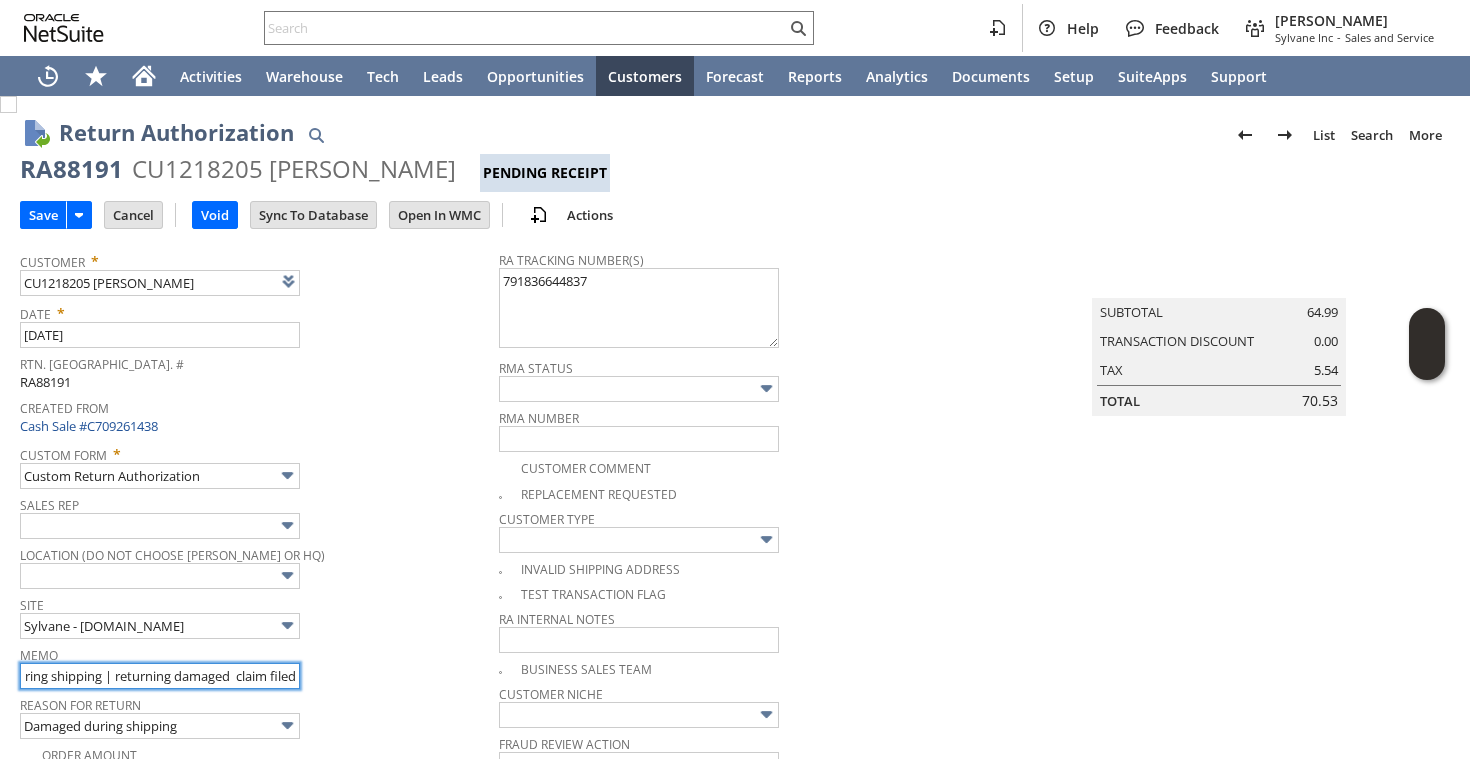 click on "customer received the order but it was damaged during shipping | returning damaged  claim filed" at bounding box center (160, 676) 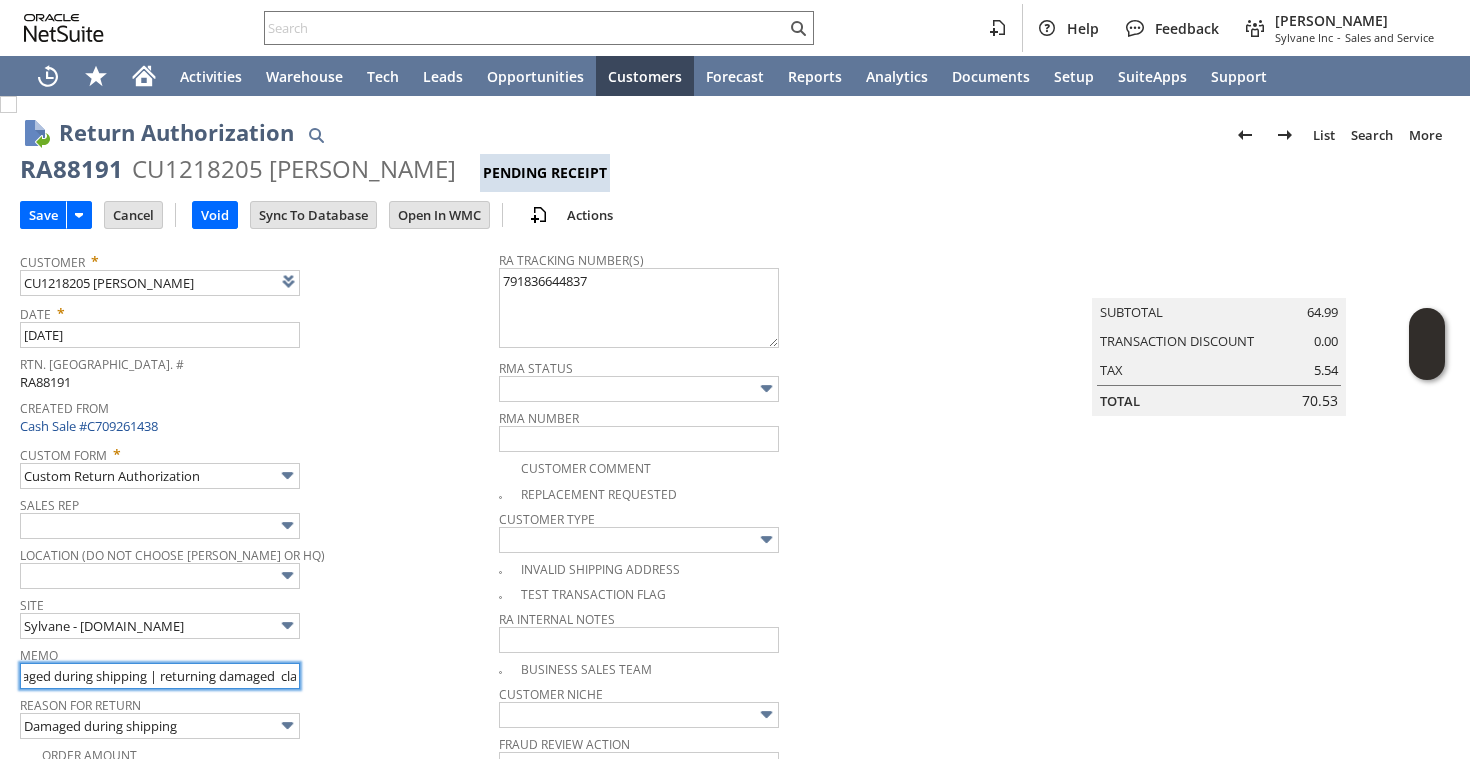 scroll, scrollTop: 0, scrollLeft: 282, axis: horizontal 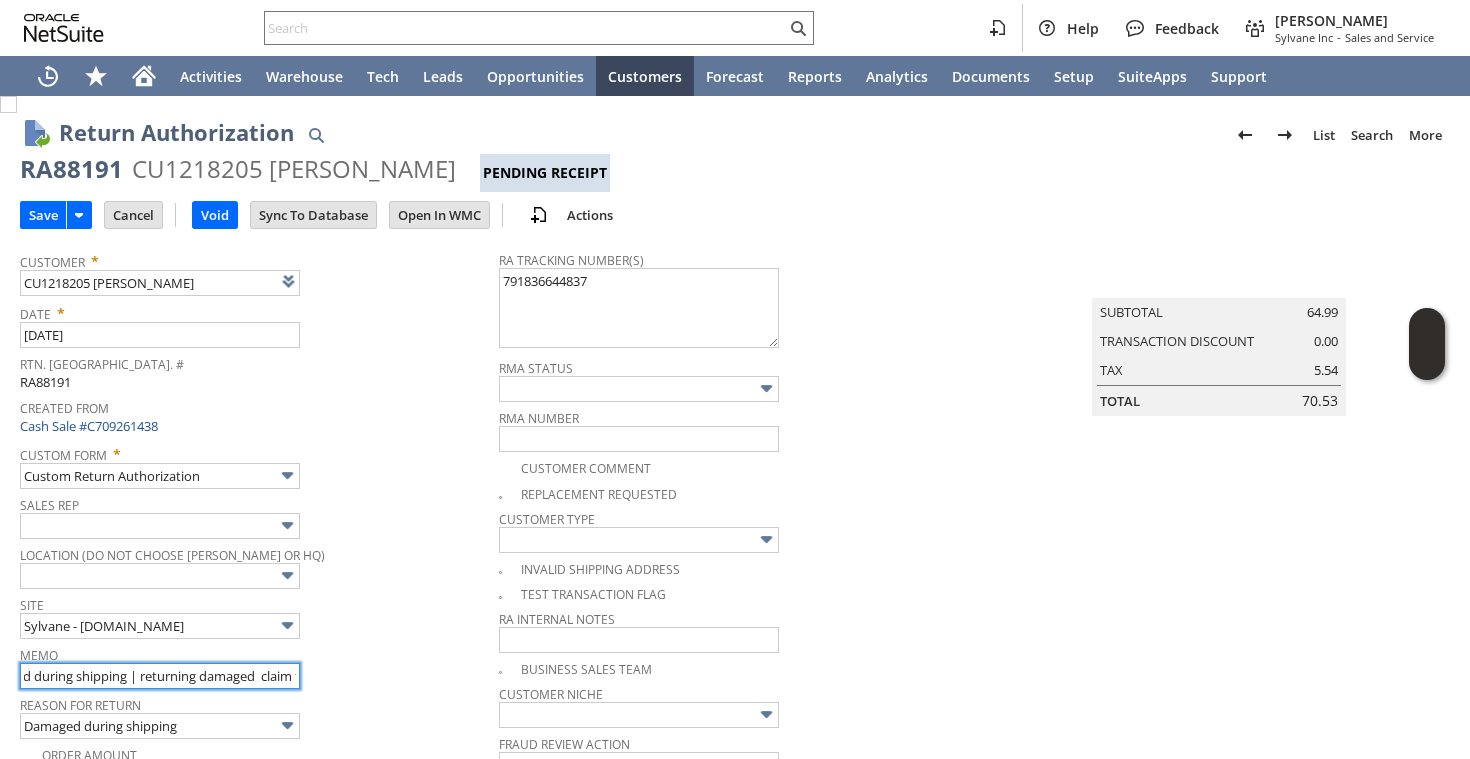 click on "customer received the order but it was damaged during shipping | returning damaged  claim filed" at bounding box center (160, 676) 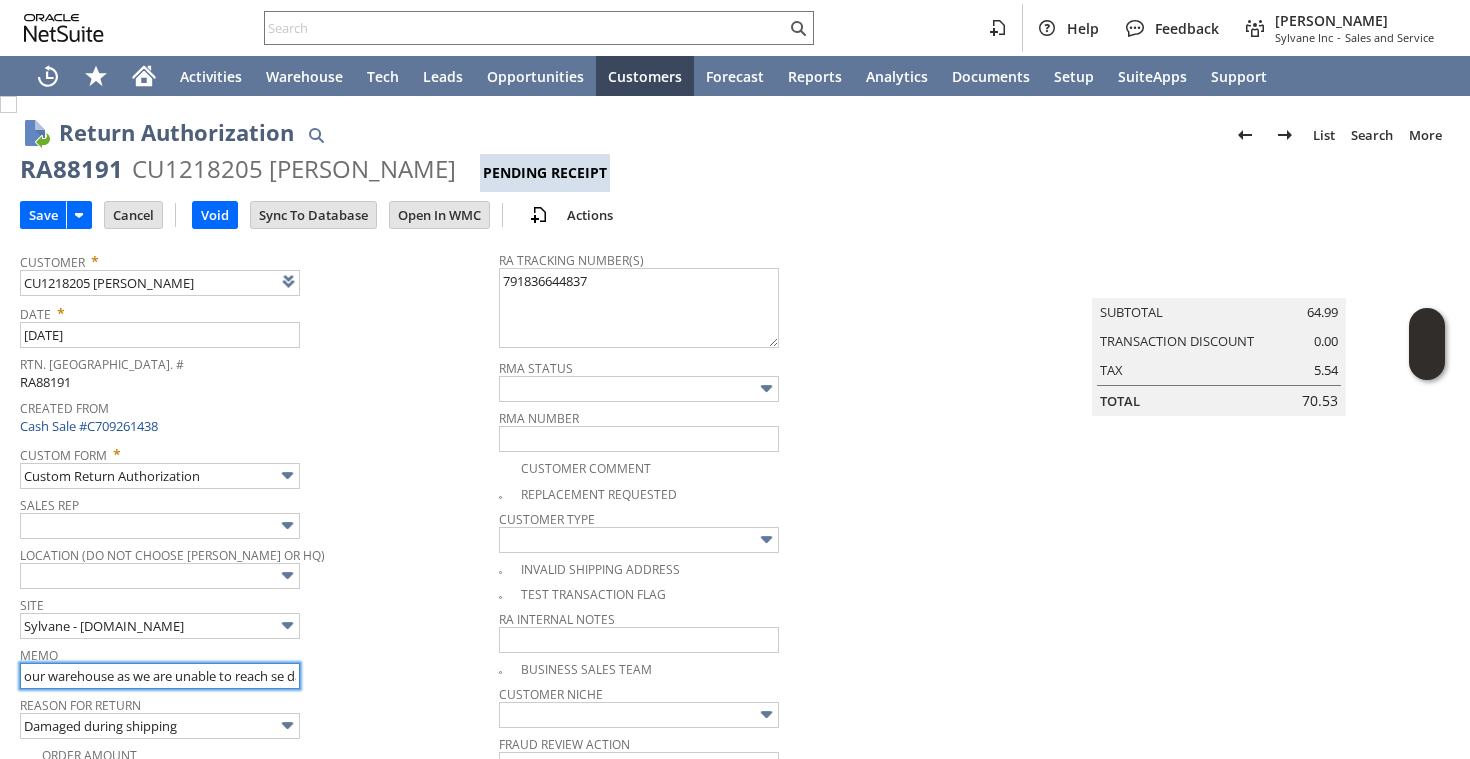 scroll, scrollTop: 0, scrollLeft: 510, axis: horizontal 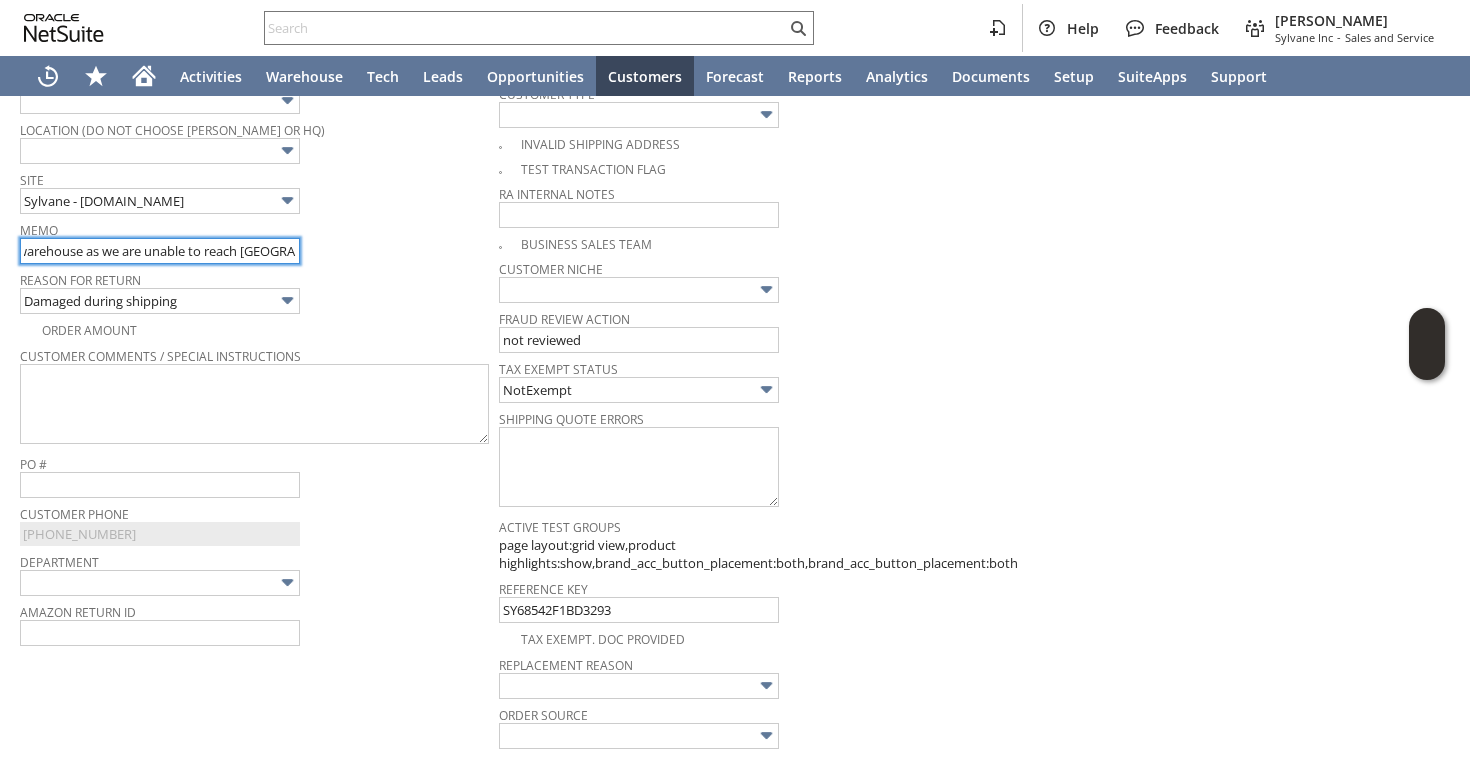 click on "customer received the order but it was damaged during shipping | returning back to our warehouse as we are unable to reach seleus damaged  claim filed" at bounding box center [160, 251] 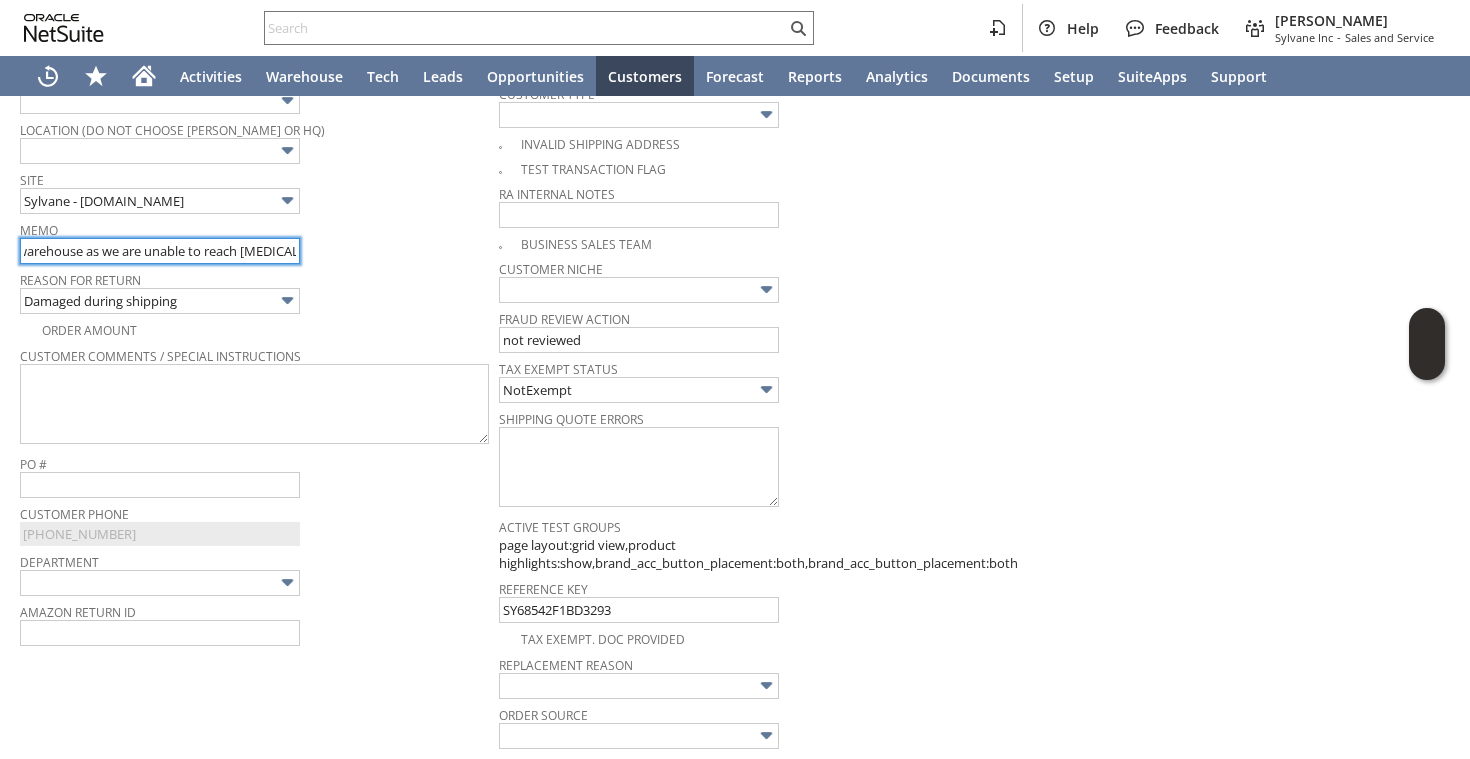 click on "customer received the order but it was damaged during shipping | returning back to our warehouse as we are unable to reach soleus damaged  claim filed" at bounding box center (160, 251) 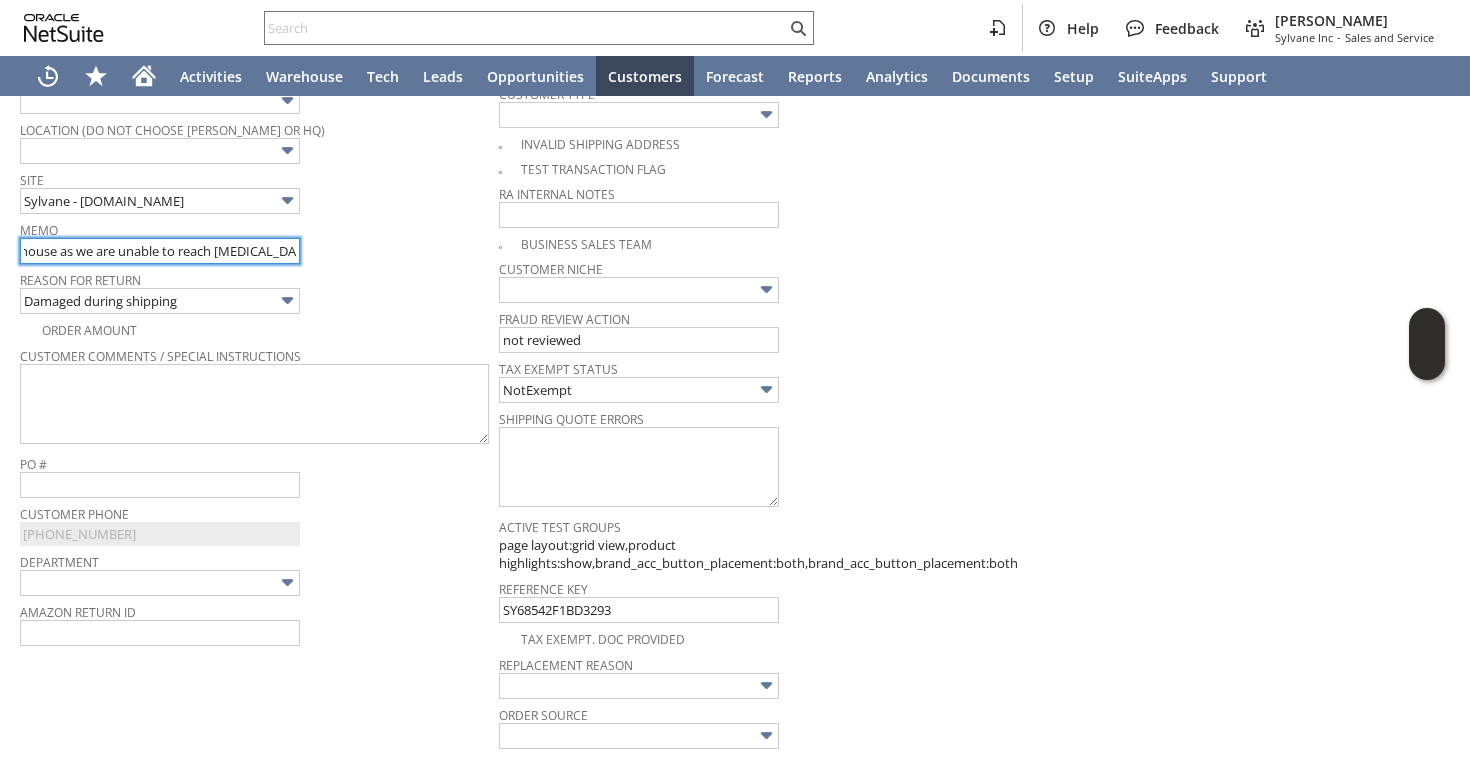 scroll, scrollTop: 0, scrollLeft: 566, axis: horizontal 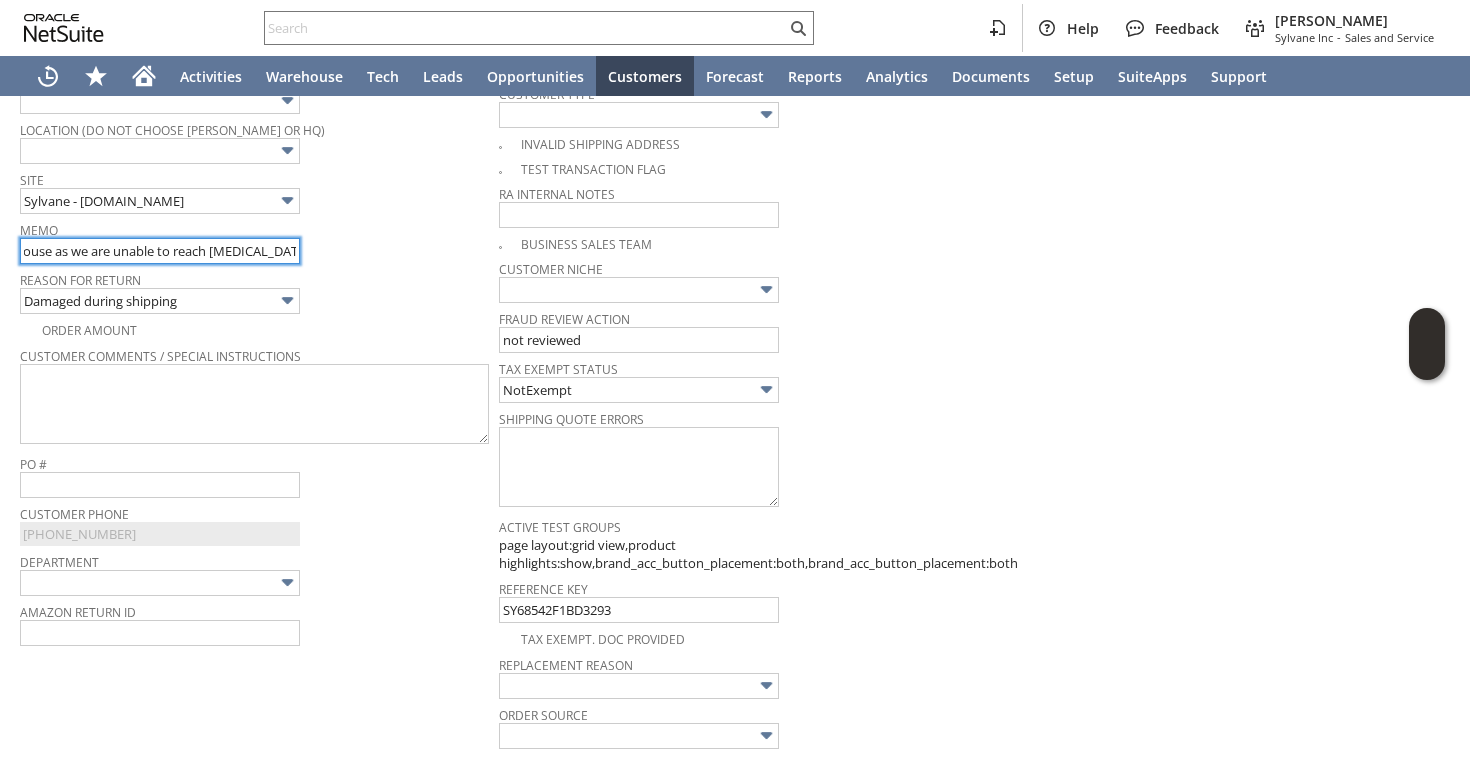 click on "customer received the order but it was damaged during shipping | returning back to our warehouse as we are unable to reach soleus damaged  claim filed" at bounding box center (160, 251) 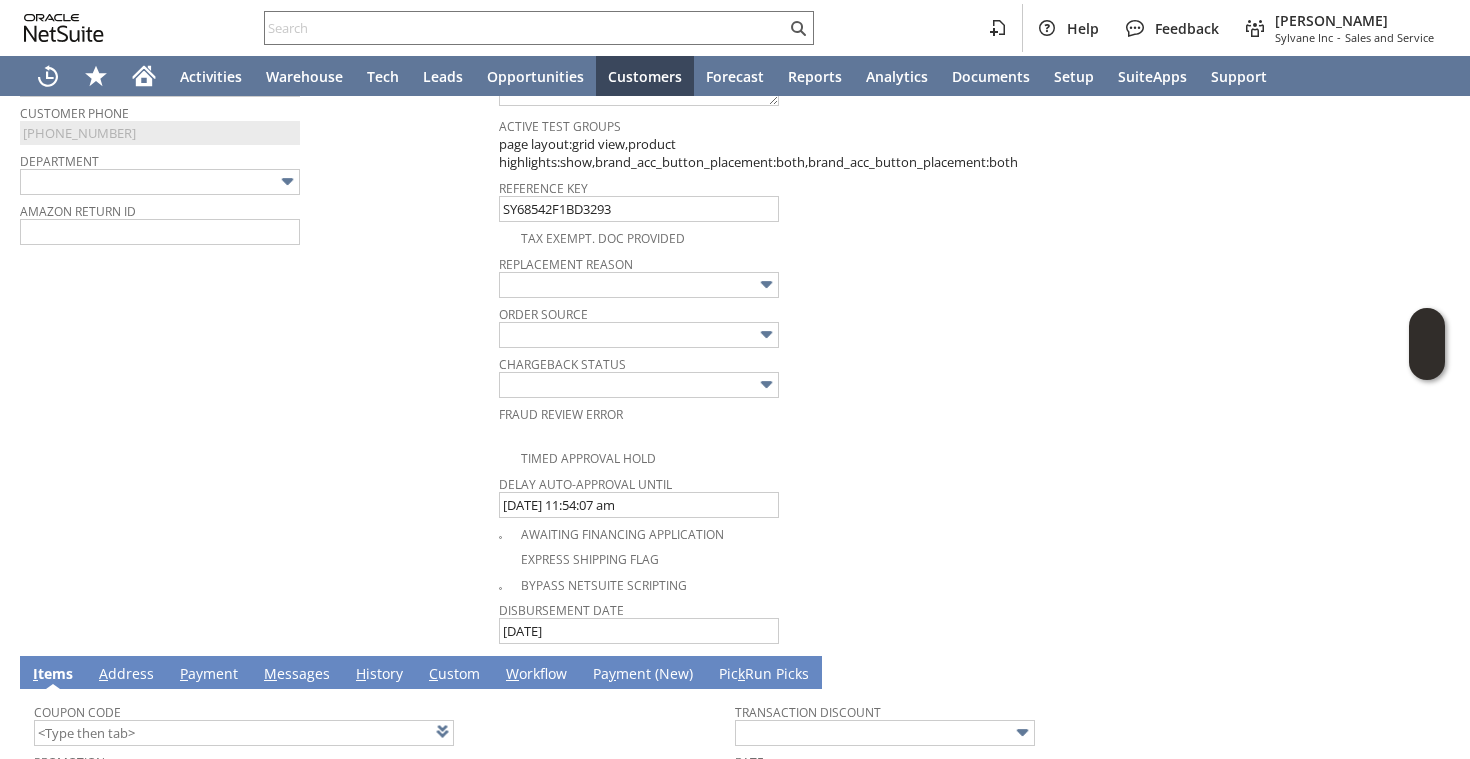 scroll, scrollTop: 1214, scrollLeft: 0, axis: vertical 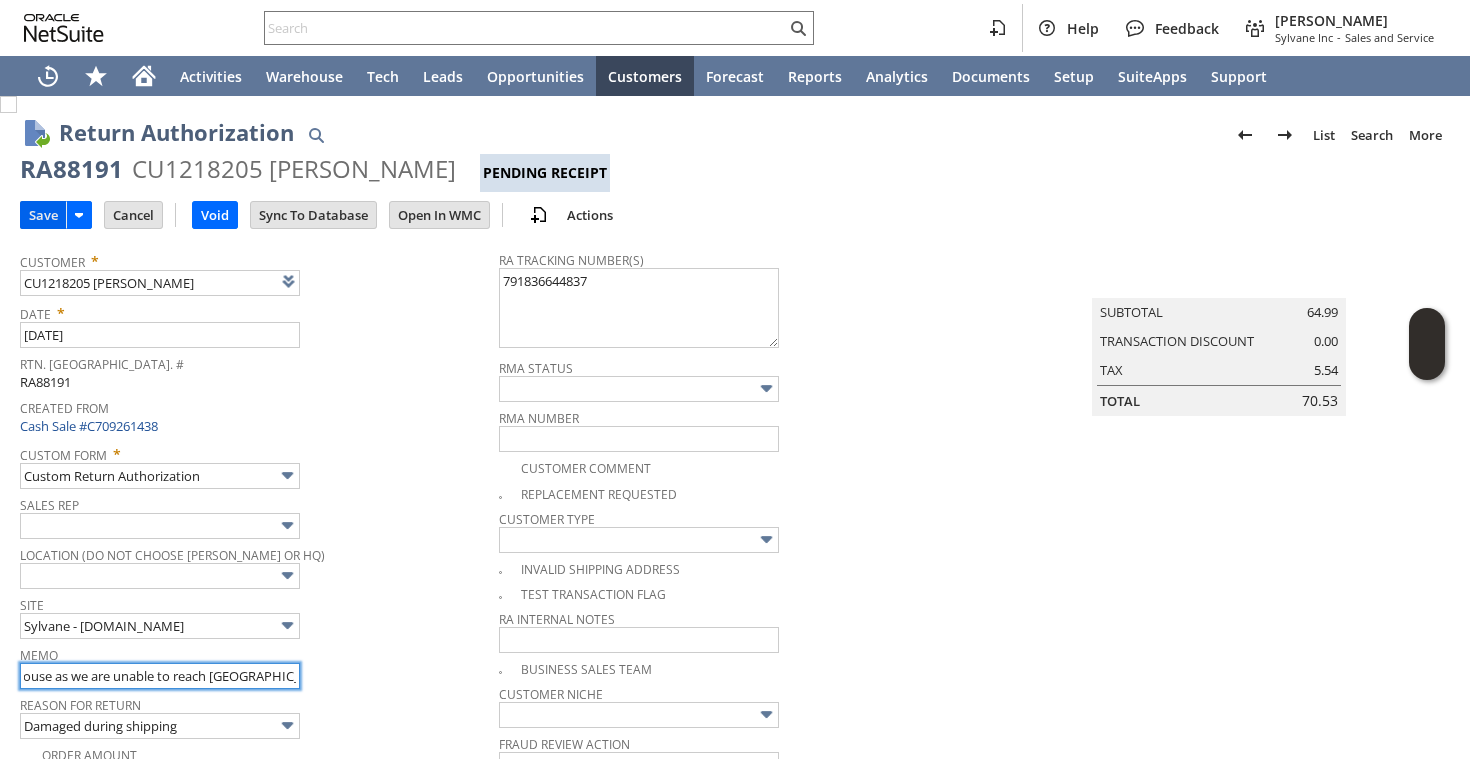 type on "customer received the order but it was damaged during shipping | returning back to our warehouse as we are unable to reach soleus |damaged  claim filed" 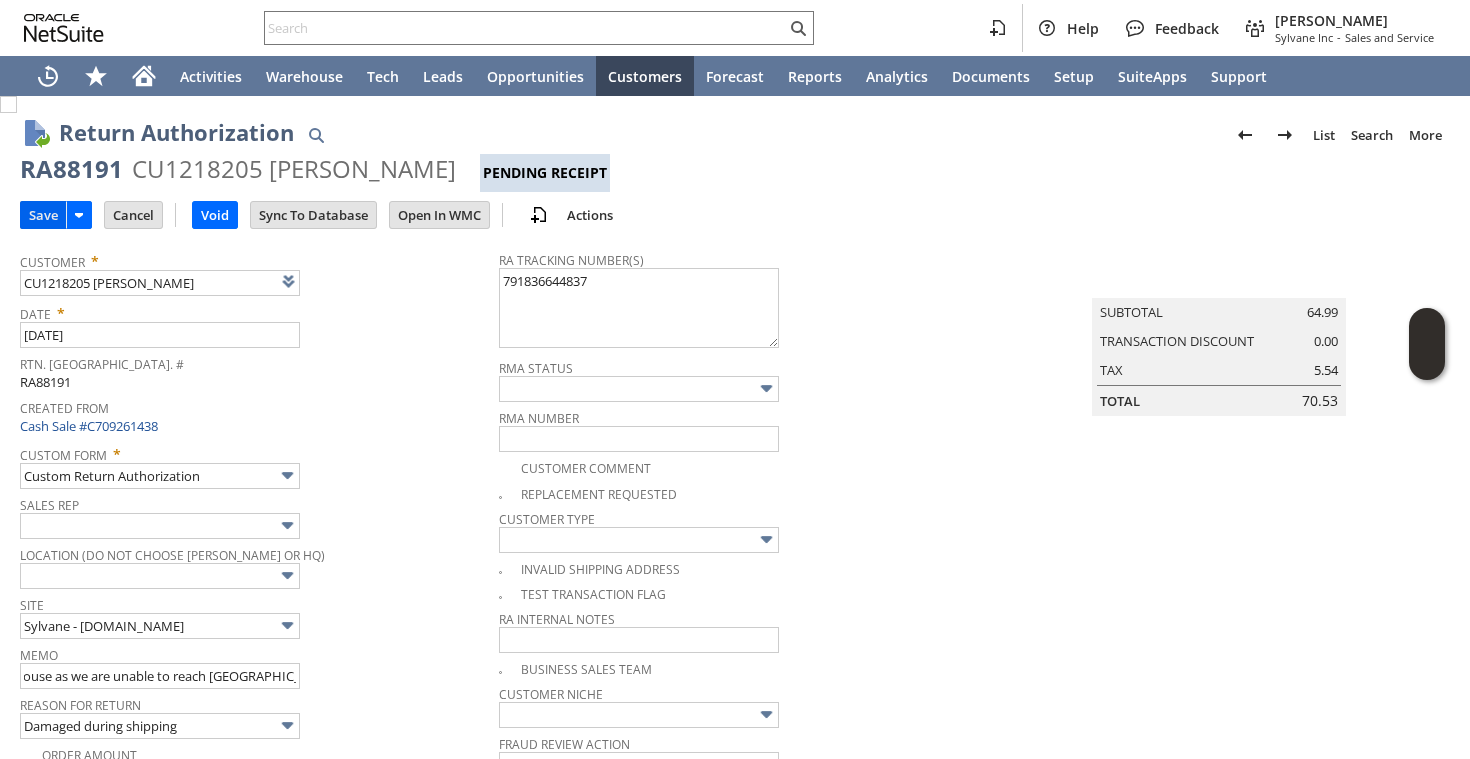 click on "Save" at bounding box center [43, 215] 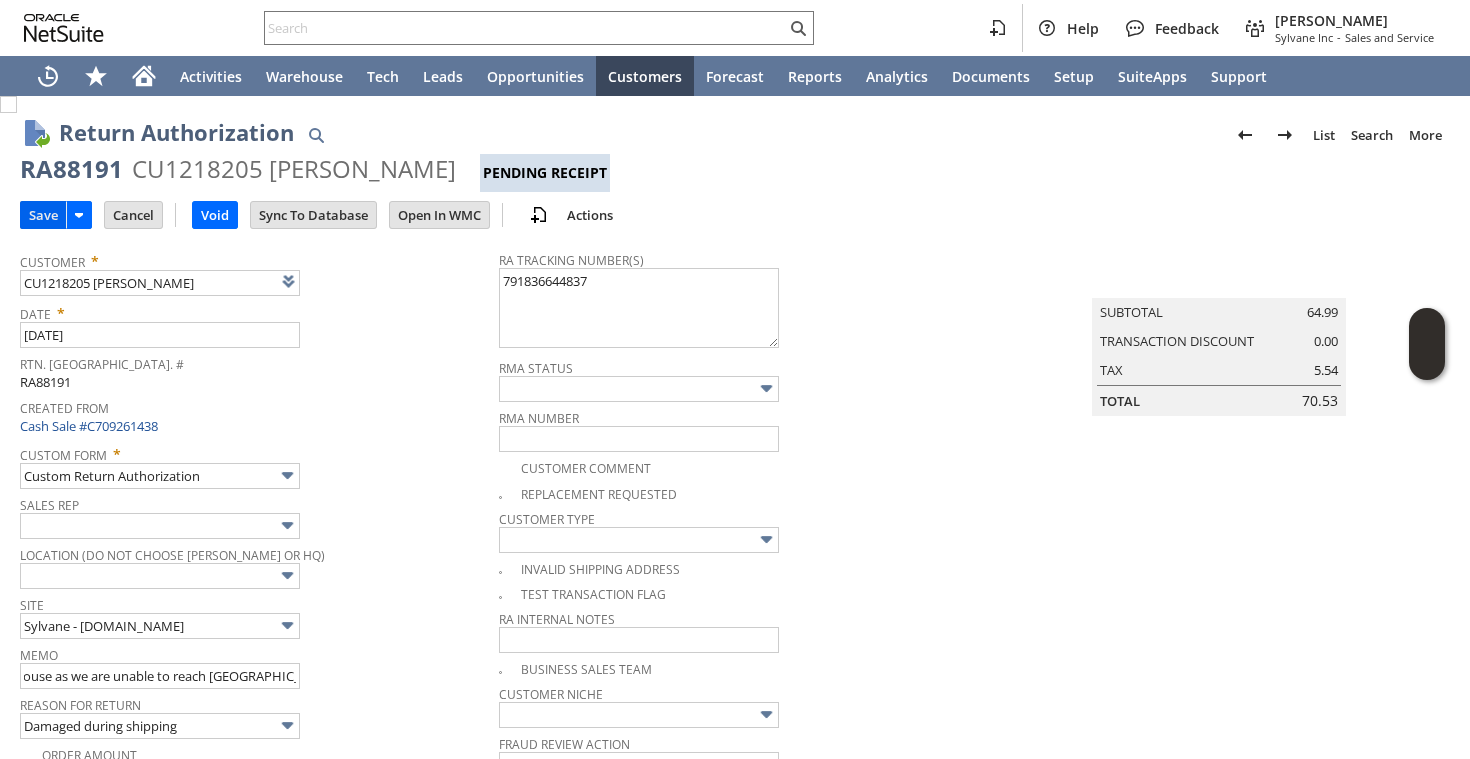 scroll, scrollTop: 0, scrollLeft: 0, axis: both 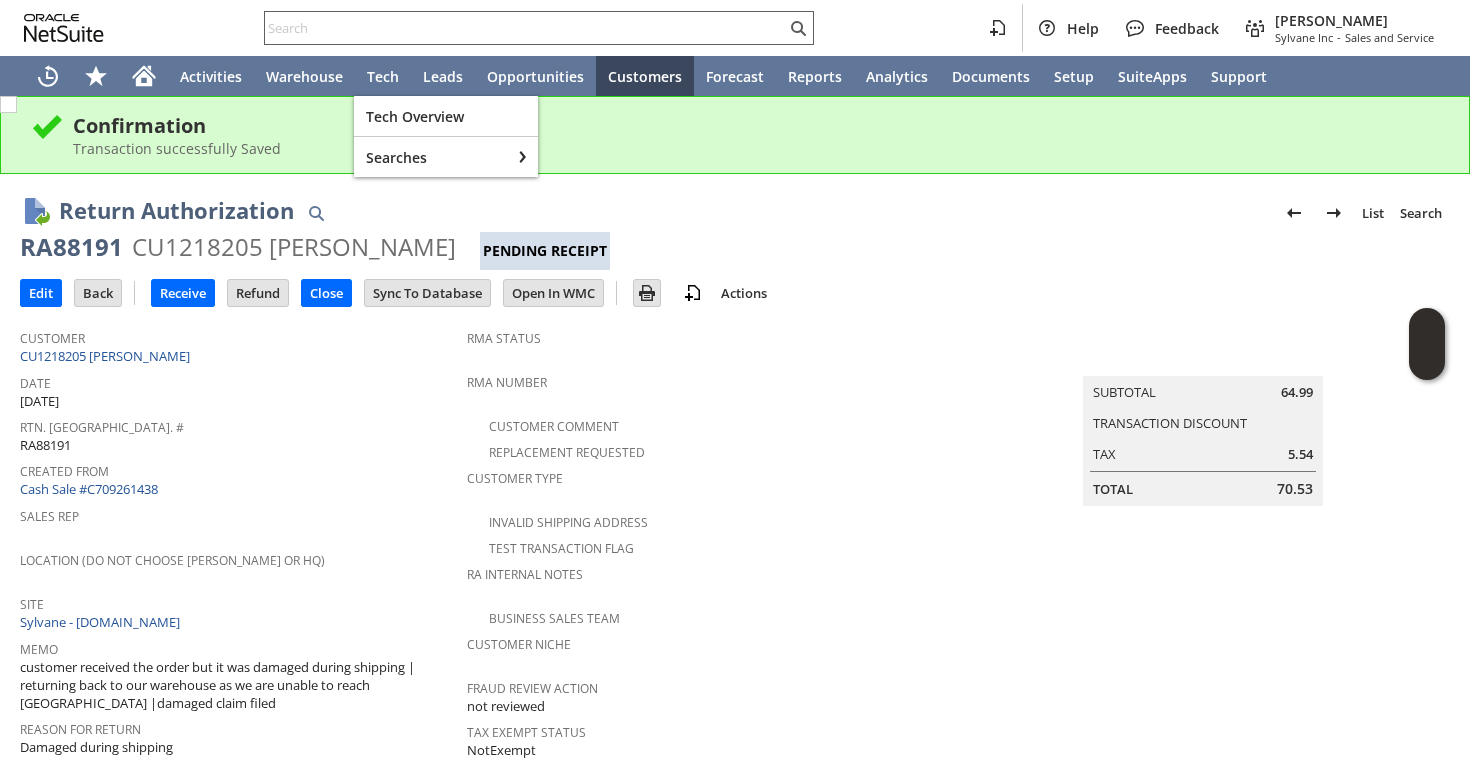 click at bounding box center [525, 28] 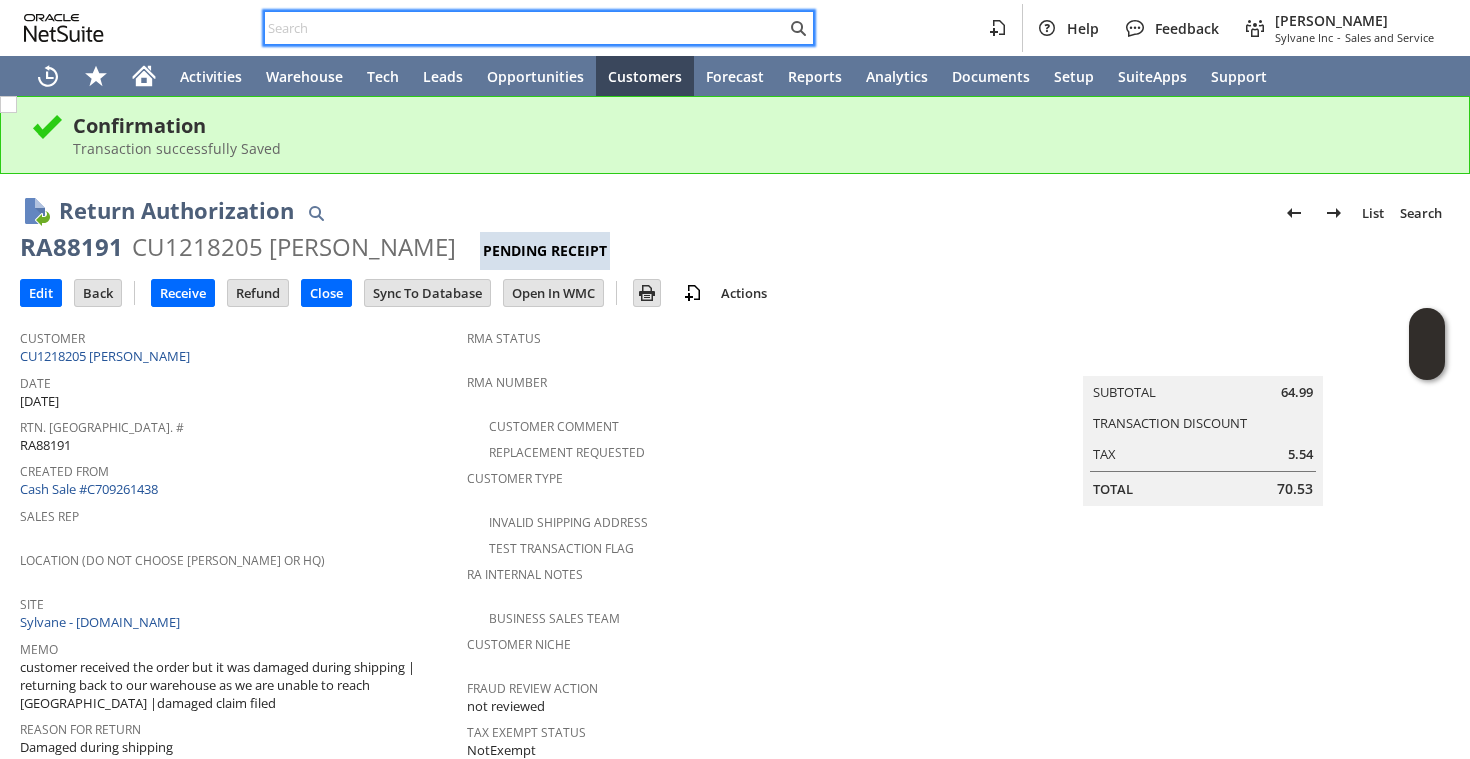 paste on "RA88040" 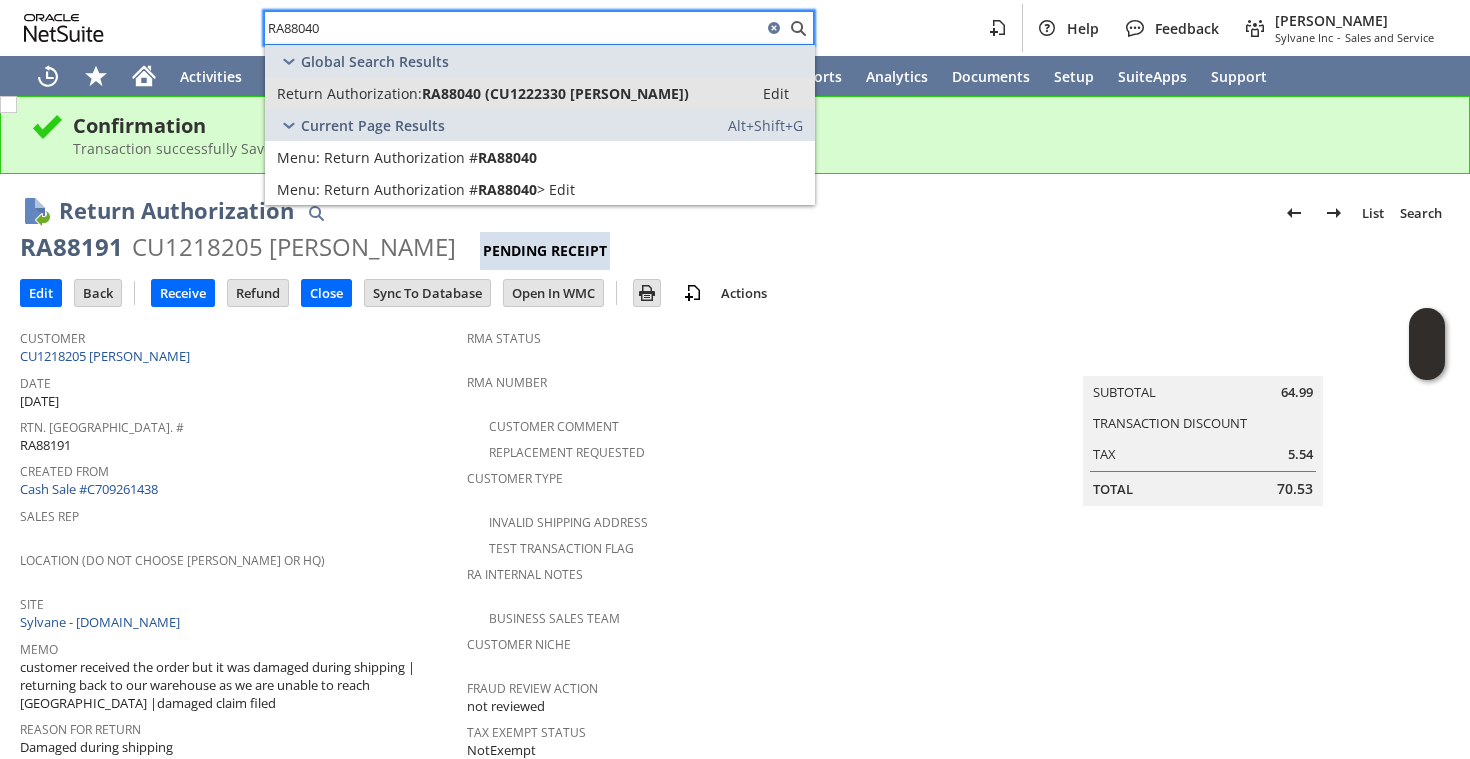type on "RA88040" 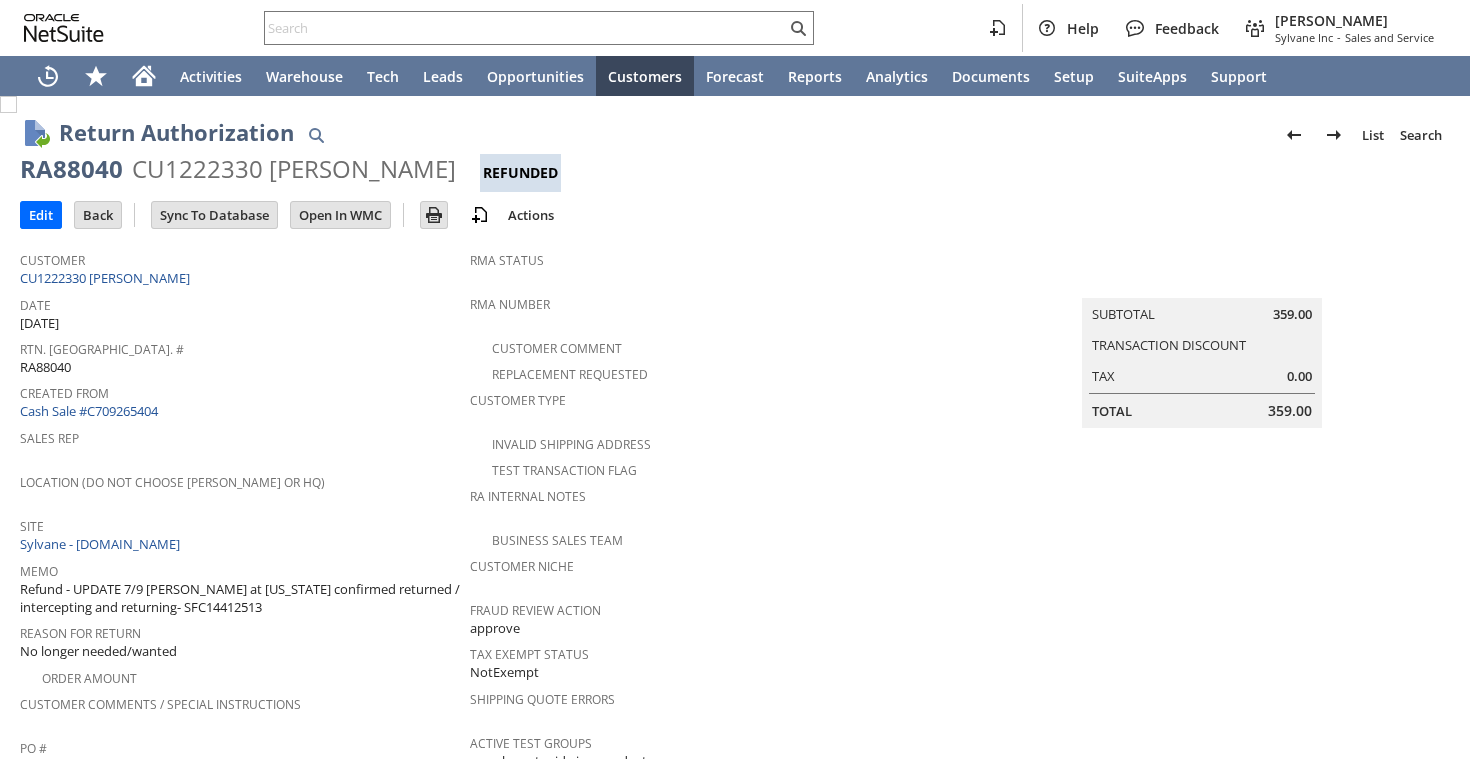 scroll, scrollTop: 0, scrollLeft: 0, axis: both 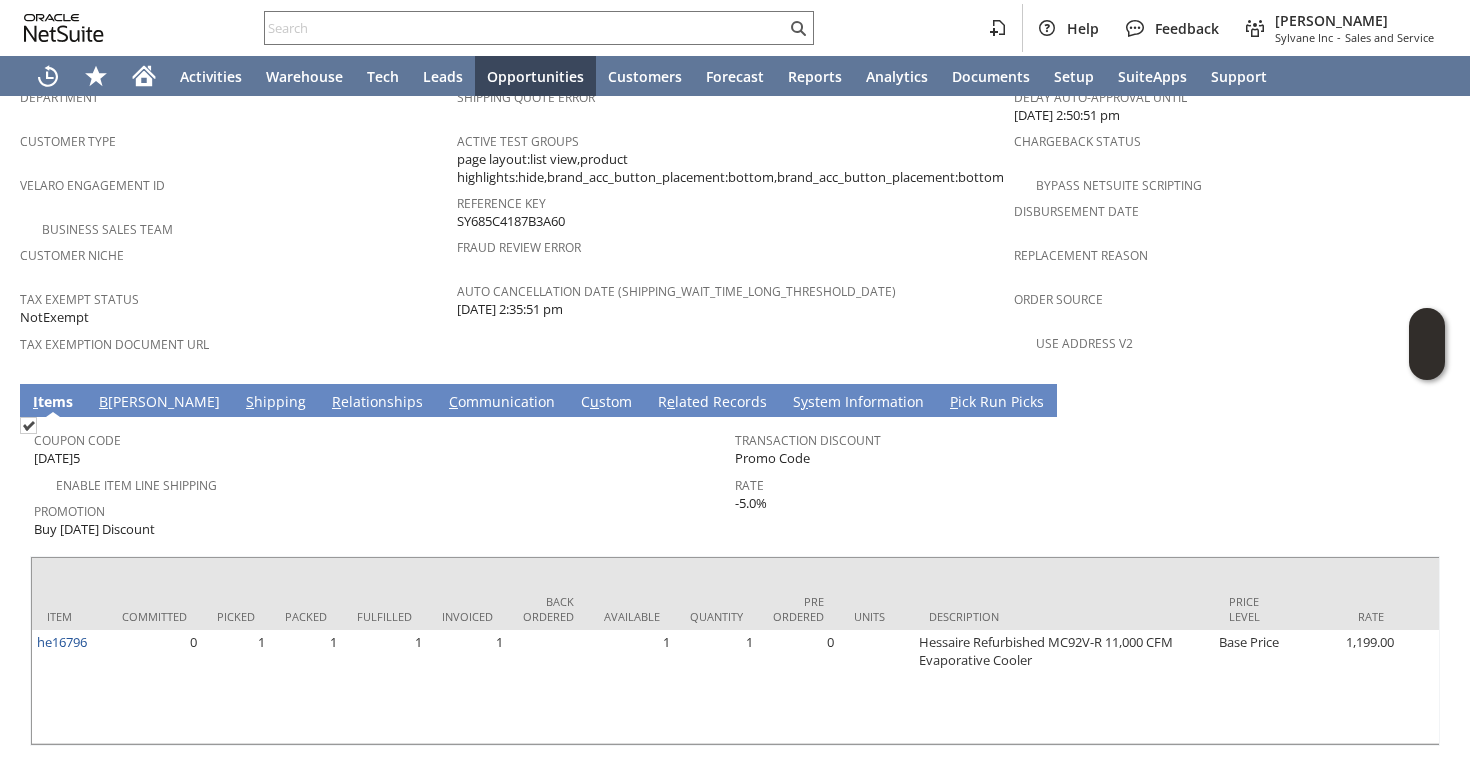 click on "S hipping" at bounding box center [276, 403] 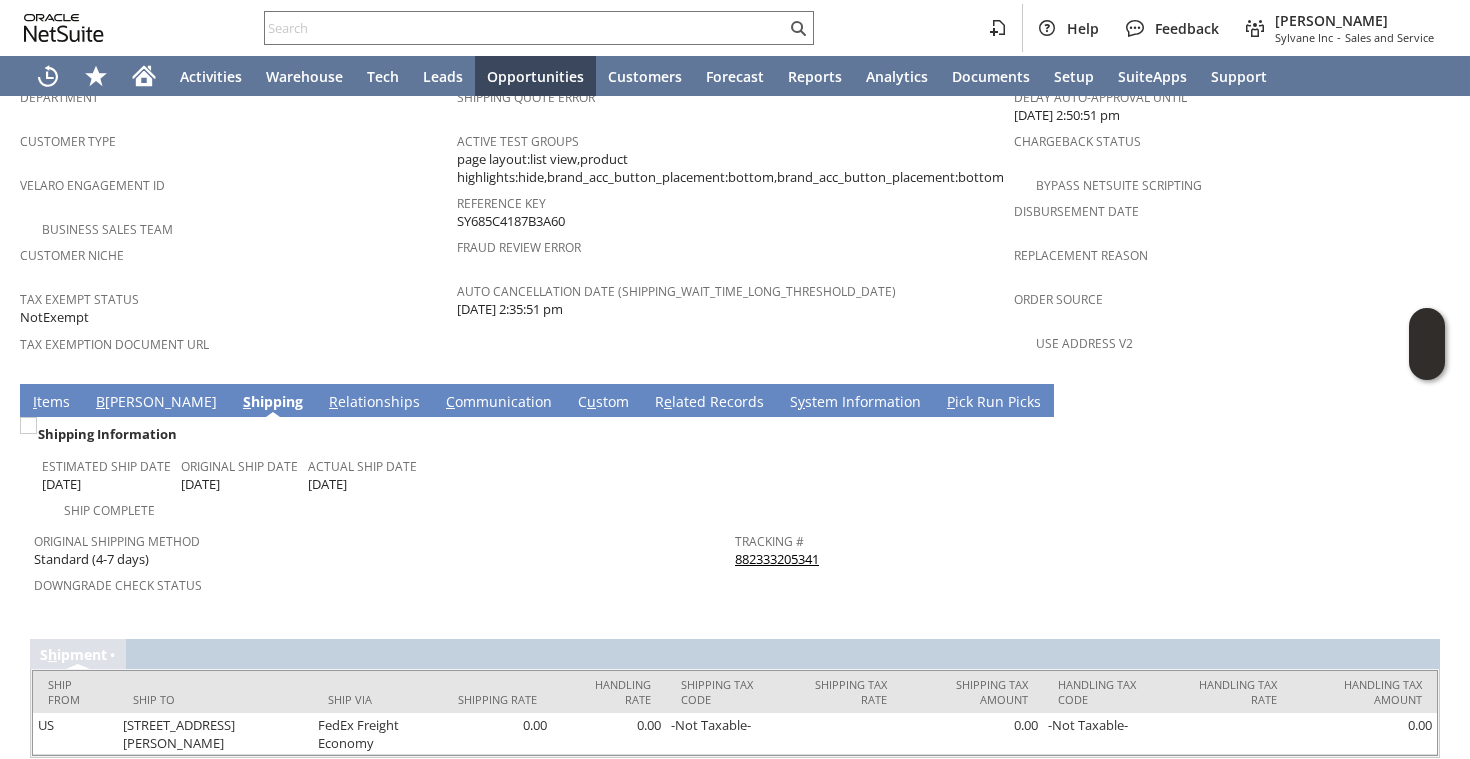 click on "I tems" at bounding box center [51, 403] 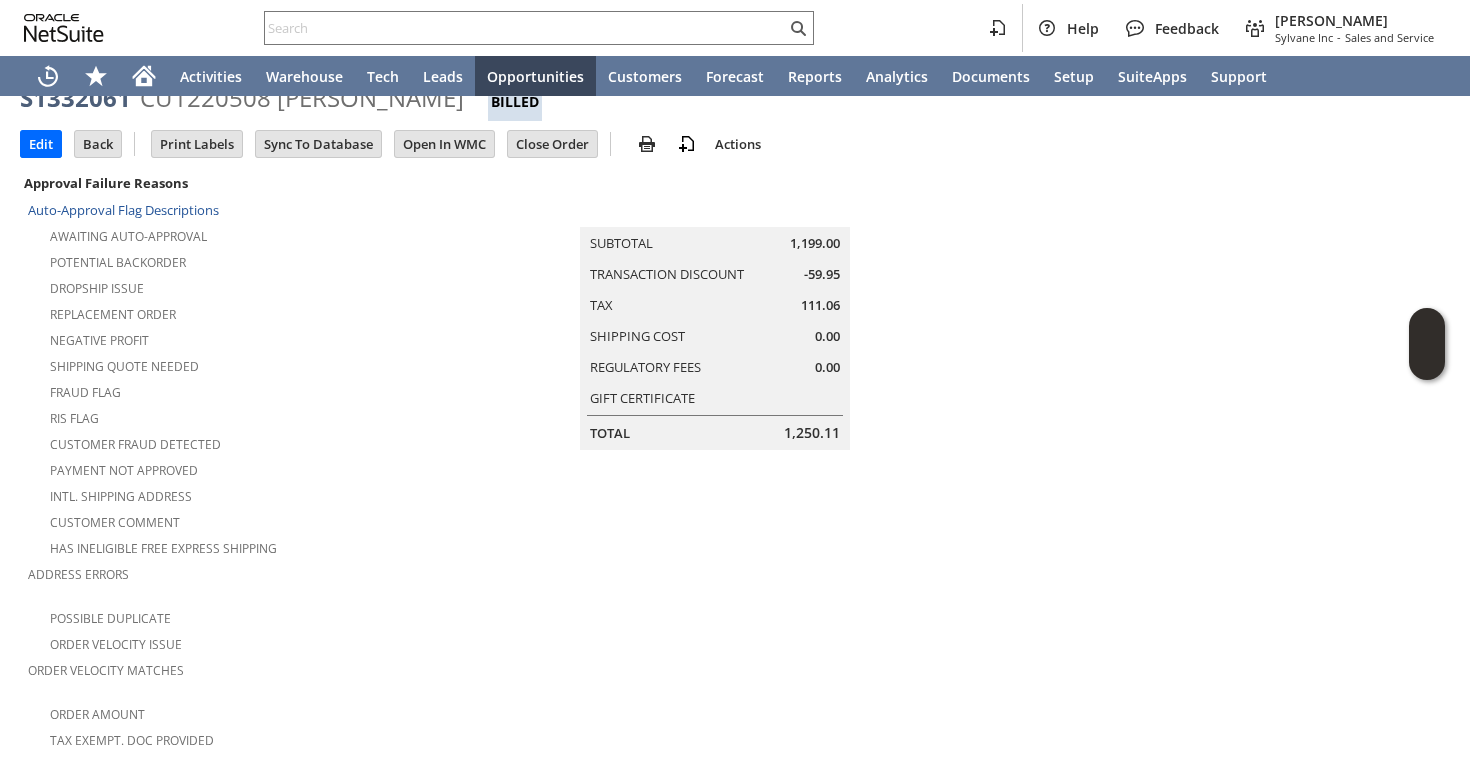 scroll, scrollTop: 543, scrollLeft: 0, axis: vertical 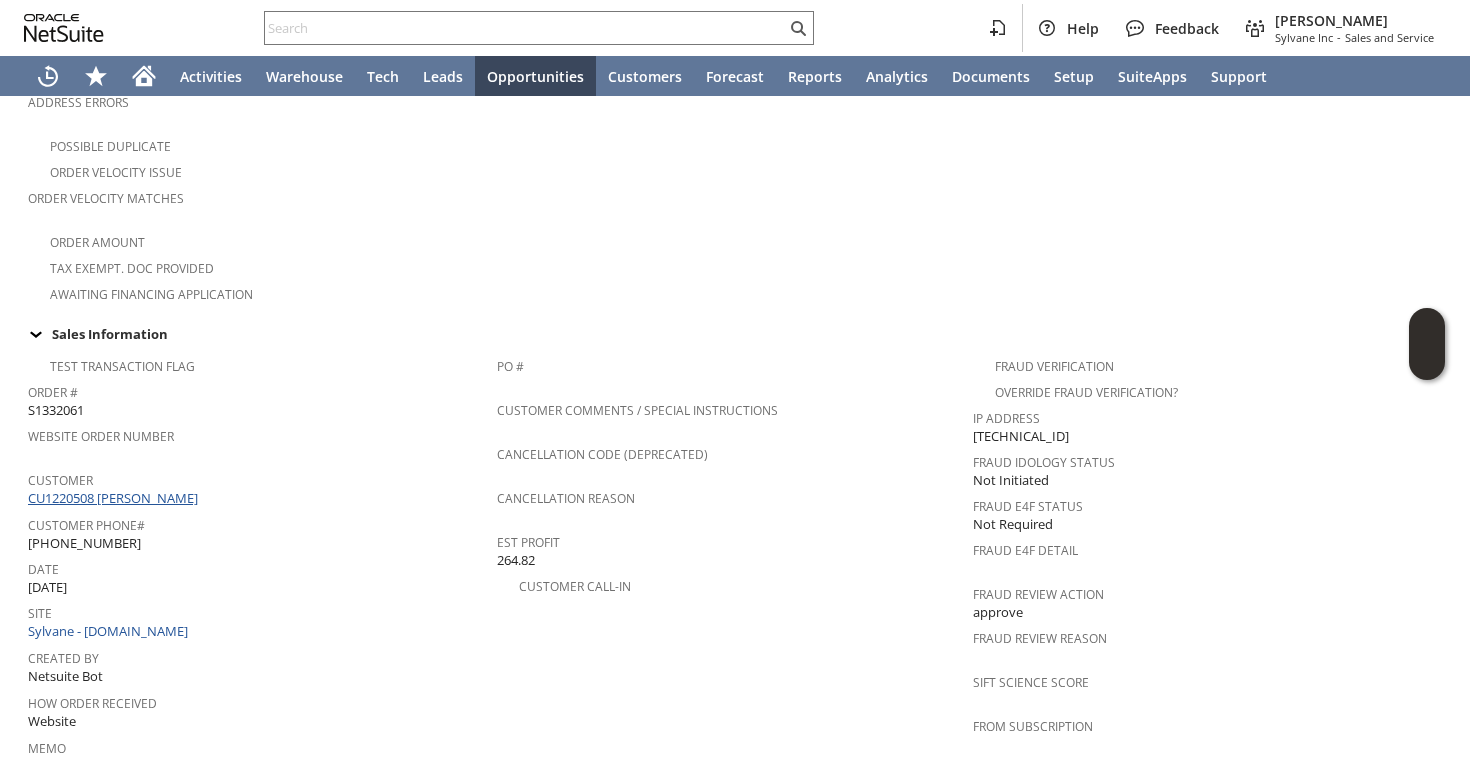 click on "CU1220508 Araz Kassardjian" at bounding box center [115, 498] 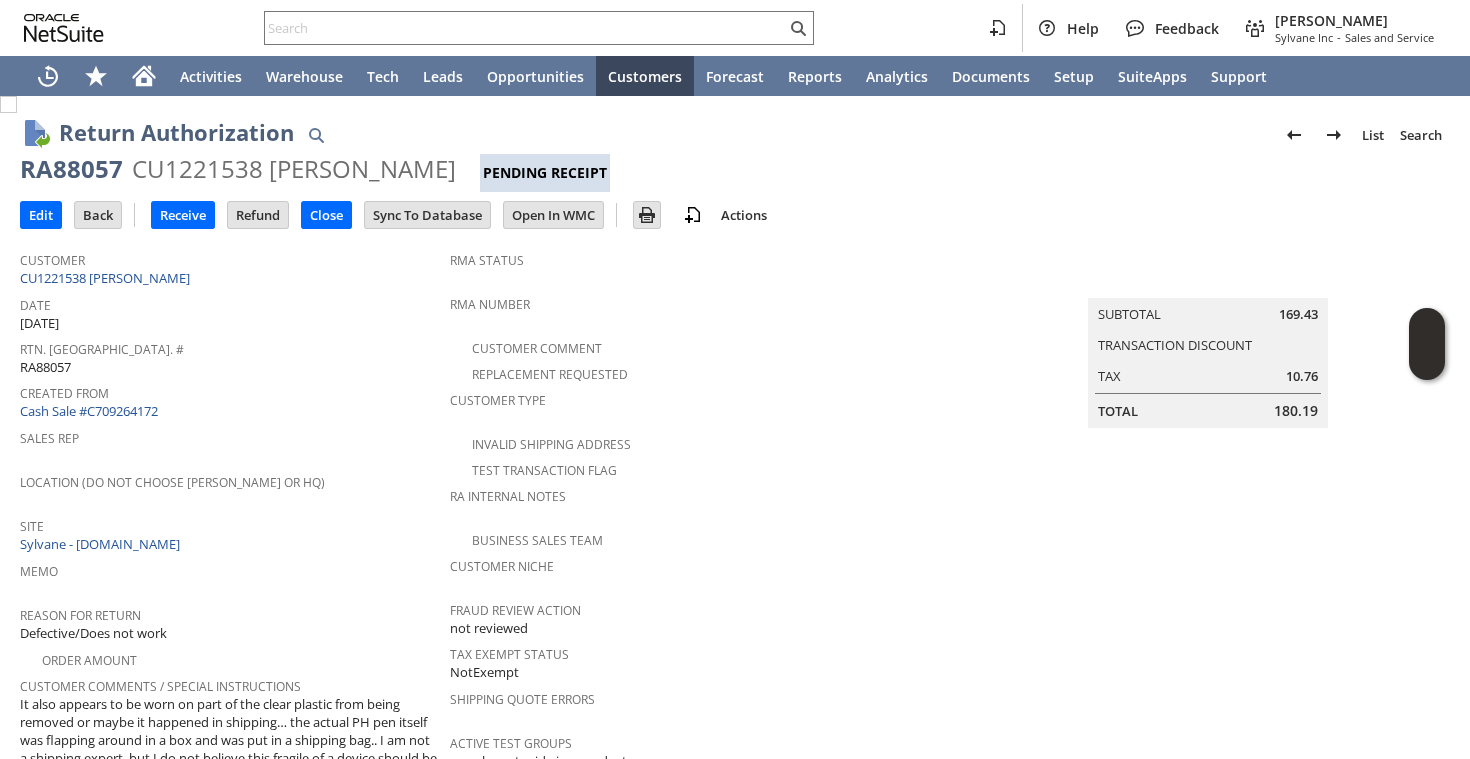 scroll, scrollTop: 0, scrollLeft: 0, axis: both 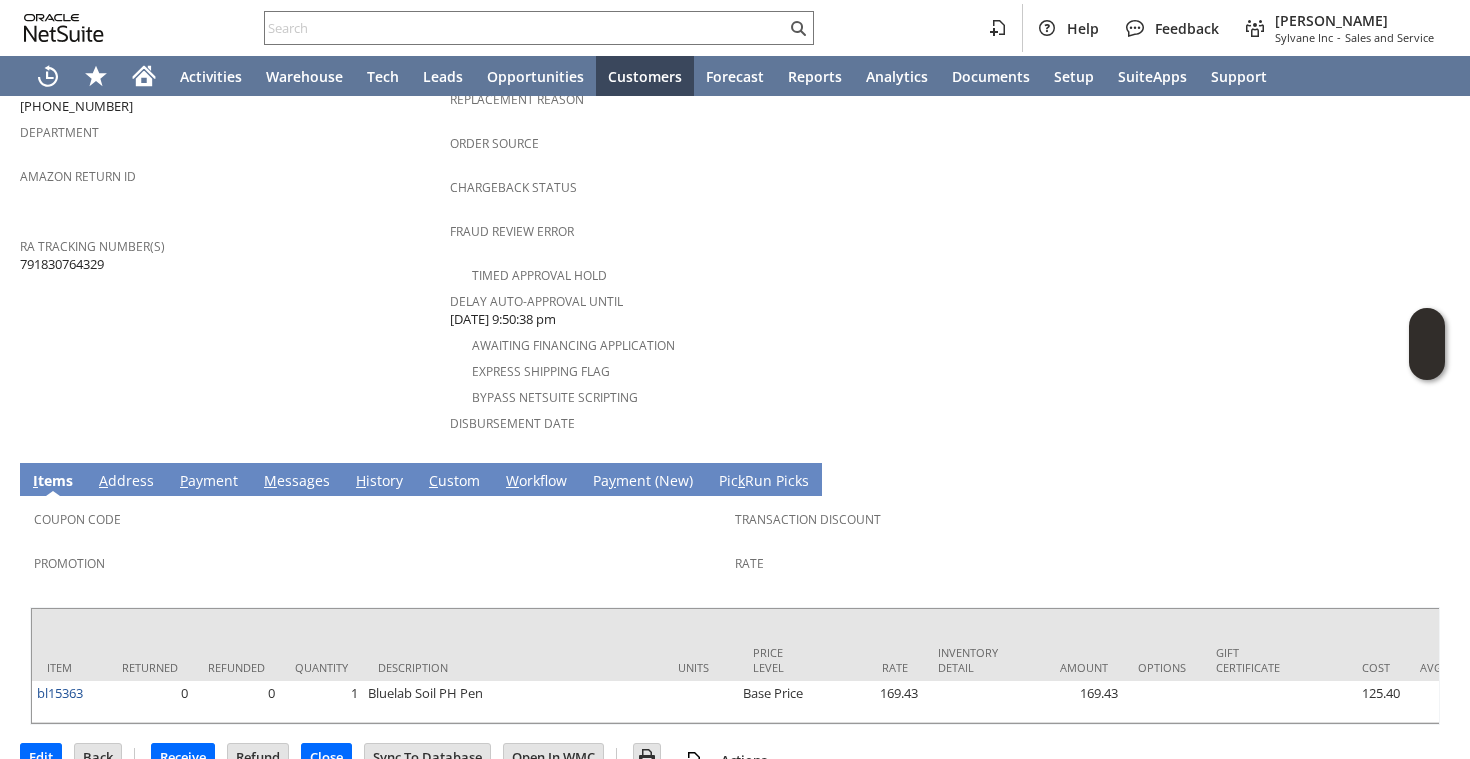 click on "791830764329" at bounding box center (62, 264) 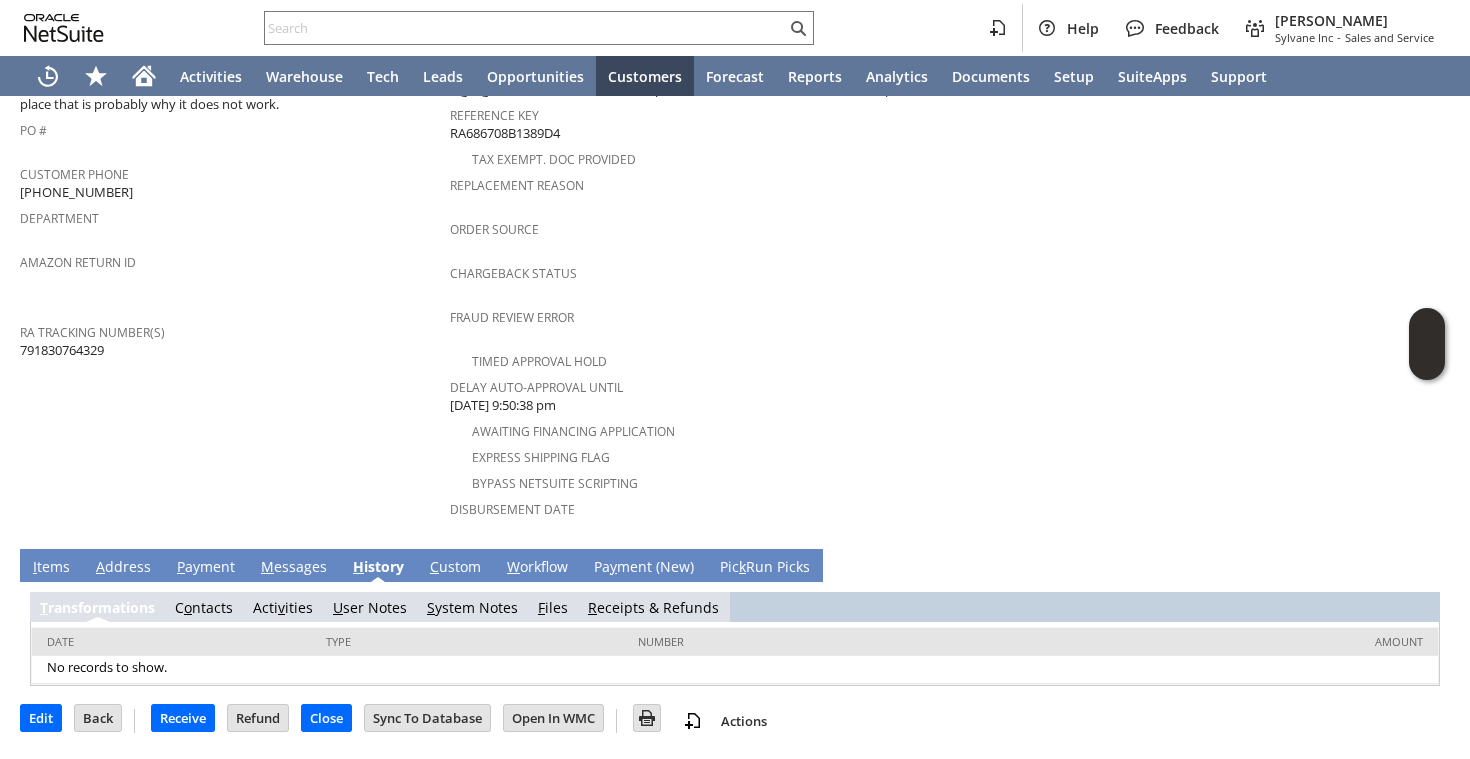 scroll, scrollTop: 653, scrollLeft: 0, axis: vertical 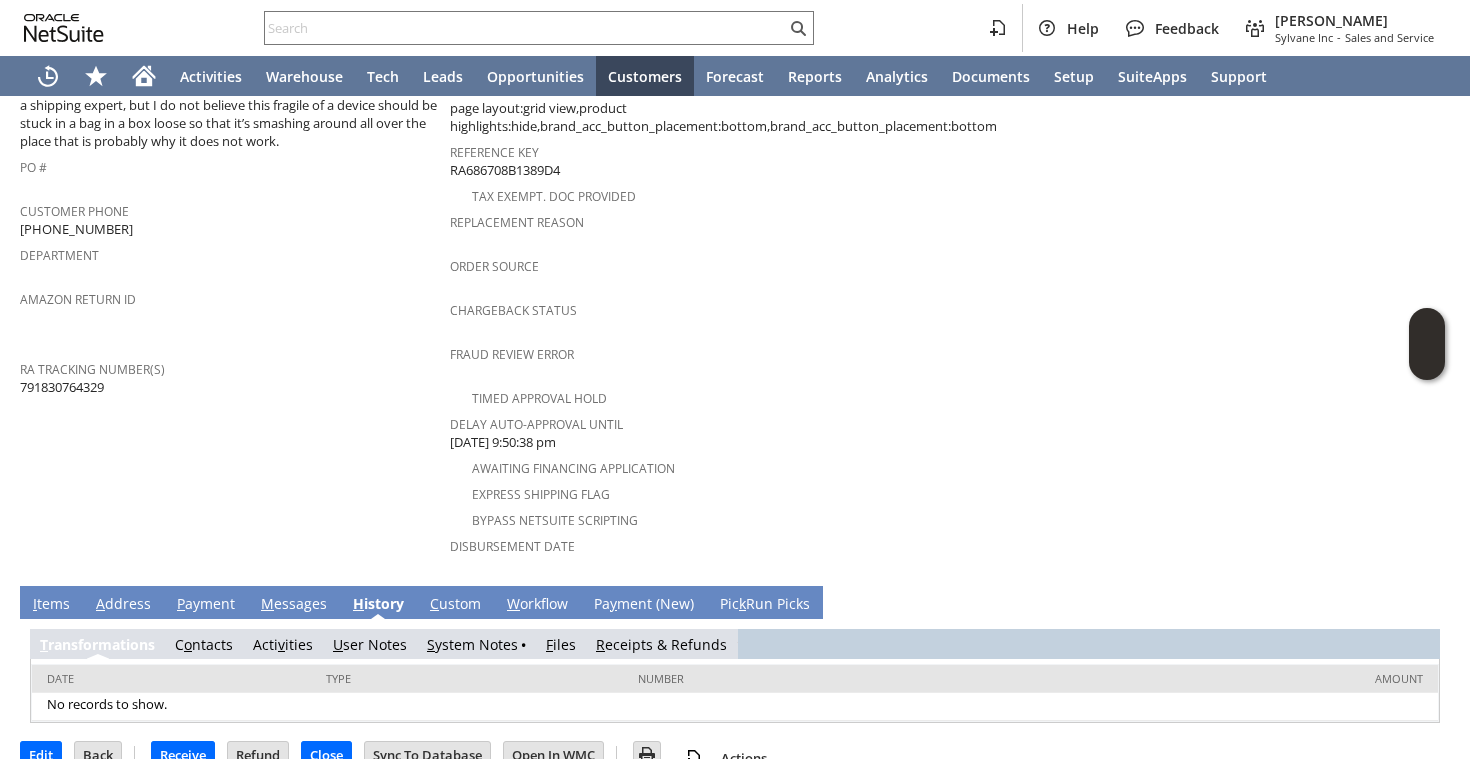click on "S ystem Notes" at bounding box center (472, 644) 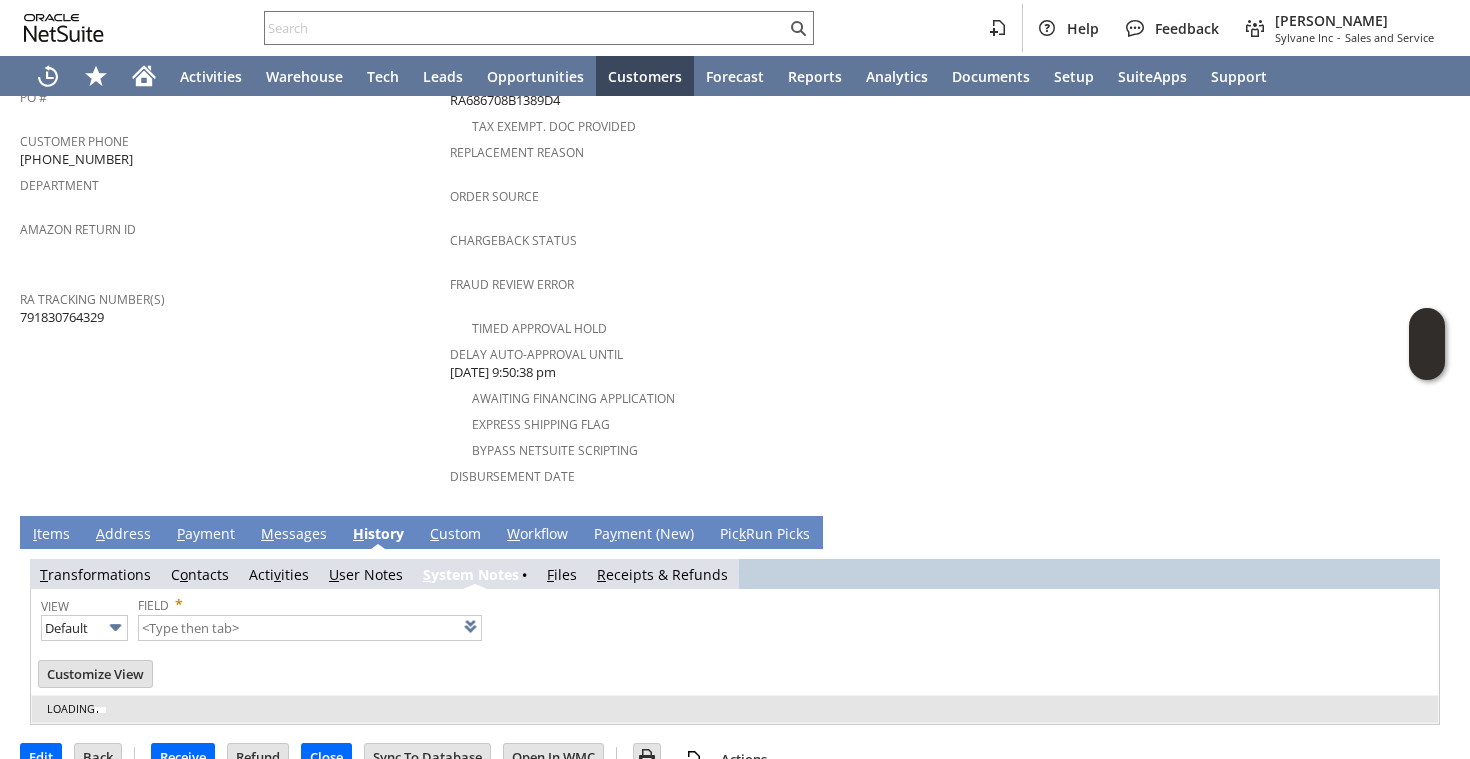 type on "1 to 25 of 73" 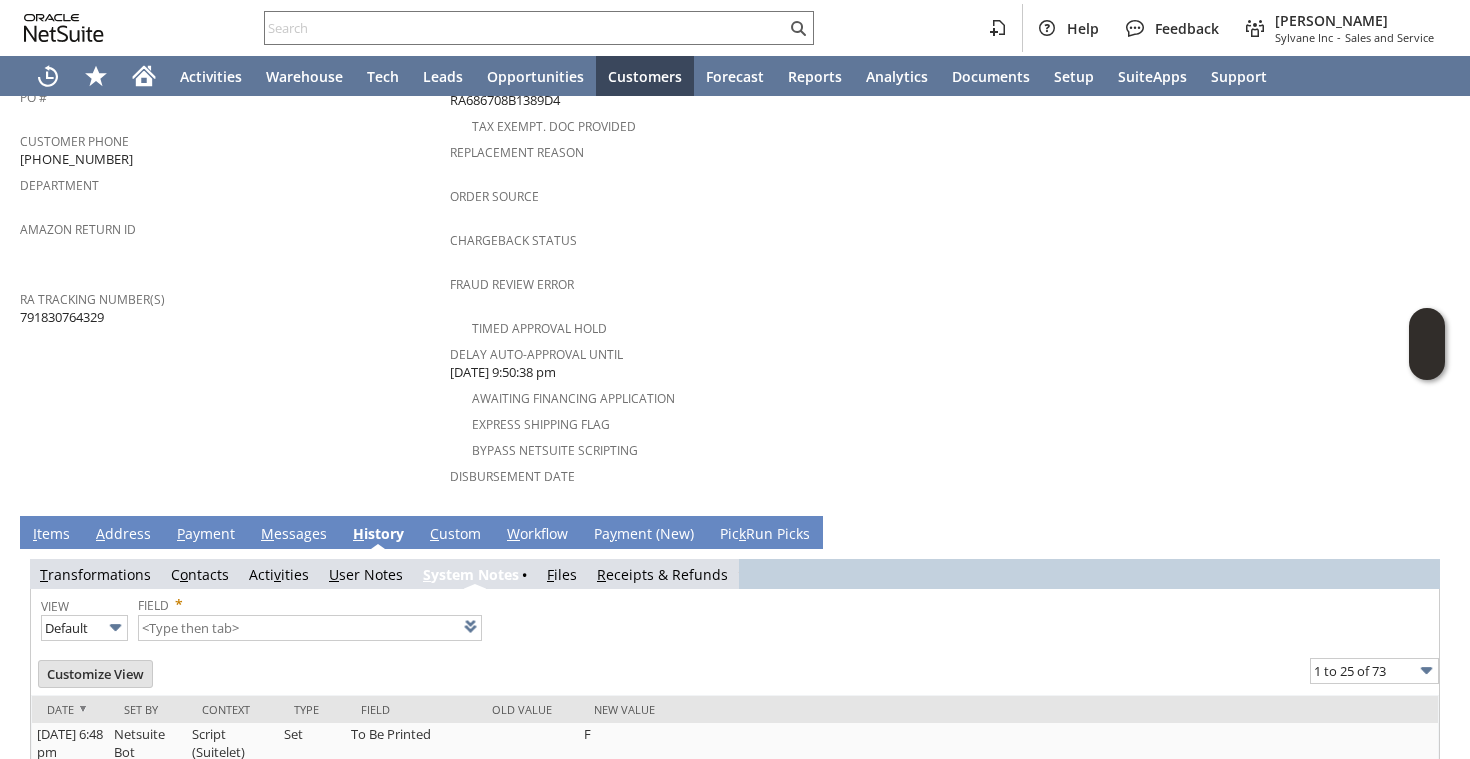 scroll, scrollTop: 1035, scrollLeft: 0, axis: vertical 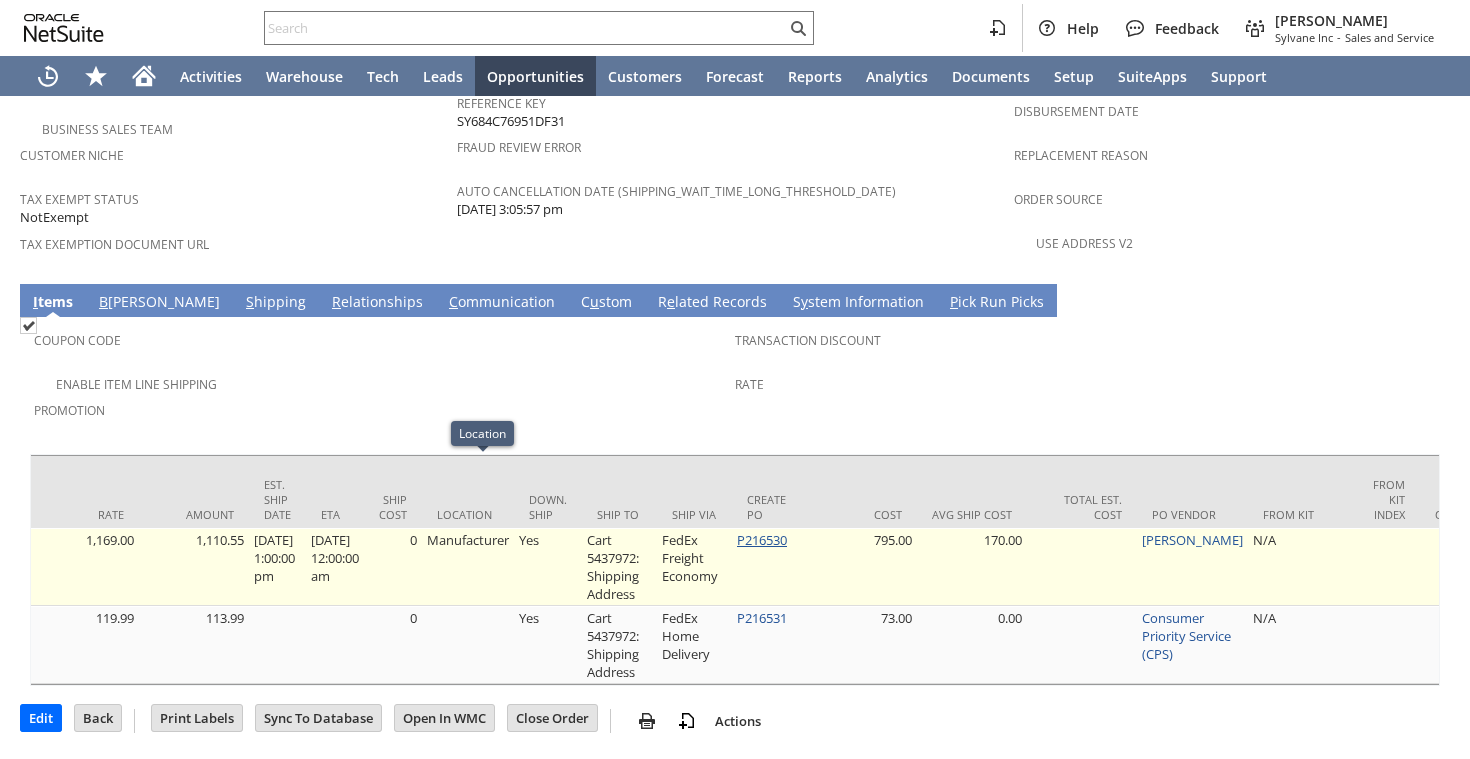 click on "P216530" at bounding box center (762, 540) 